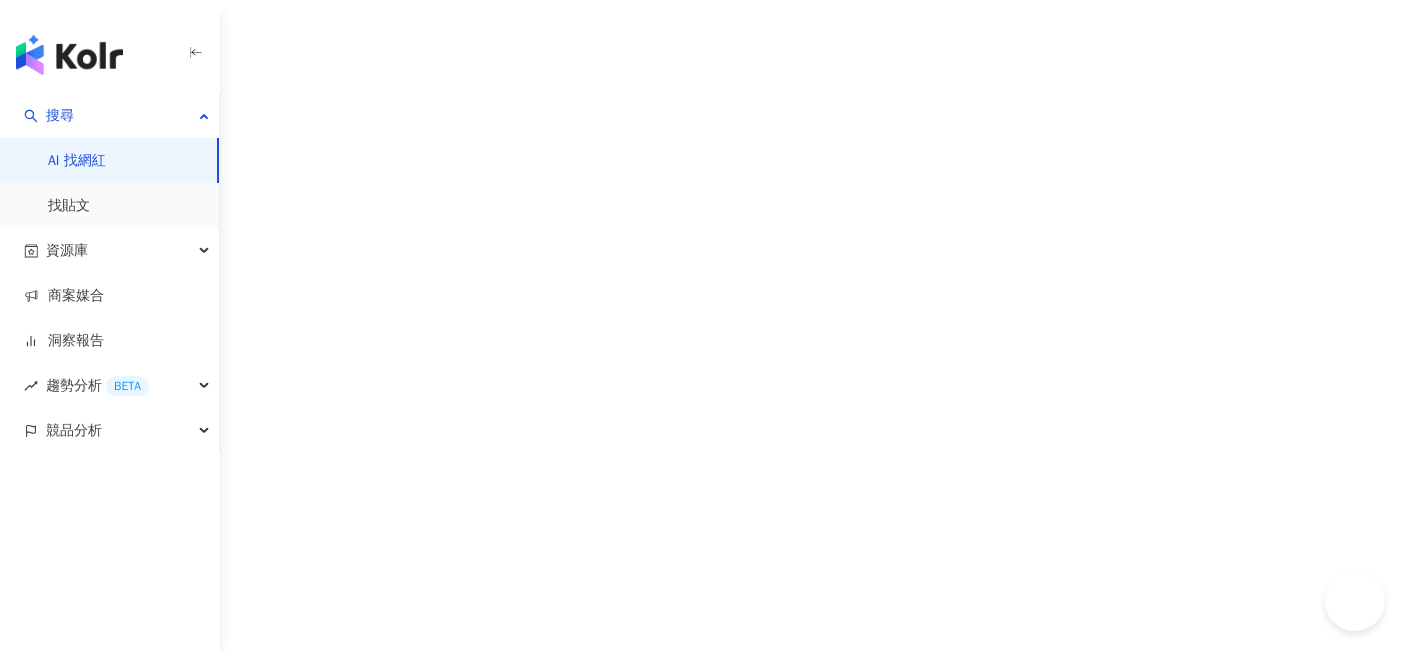 scroll, scrollTop: 0, scrollLeft: 0, axis: both 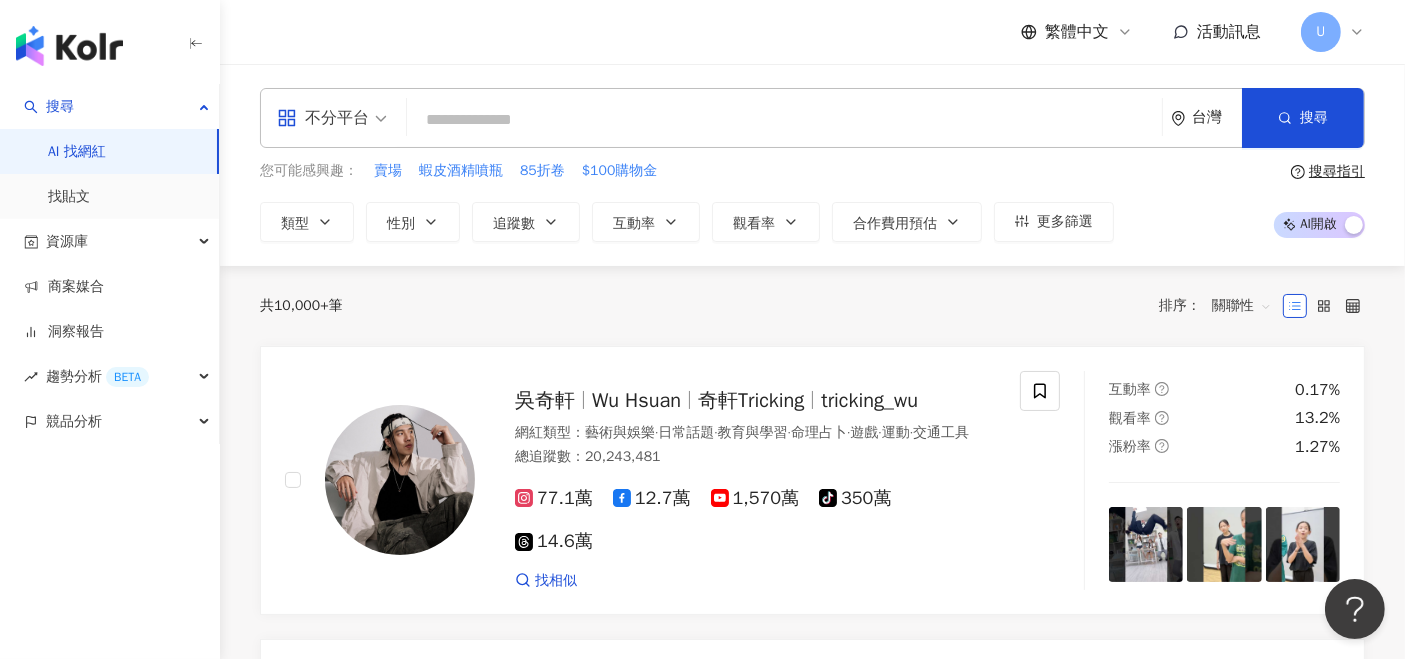 click on "不分平台" at bounding box center [323, 118] 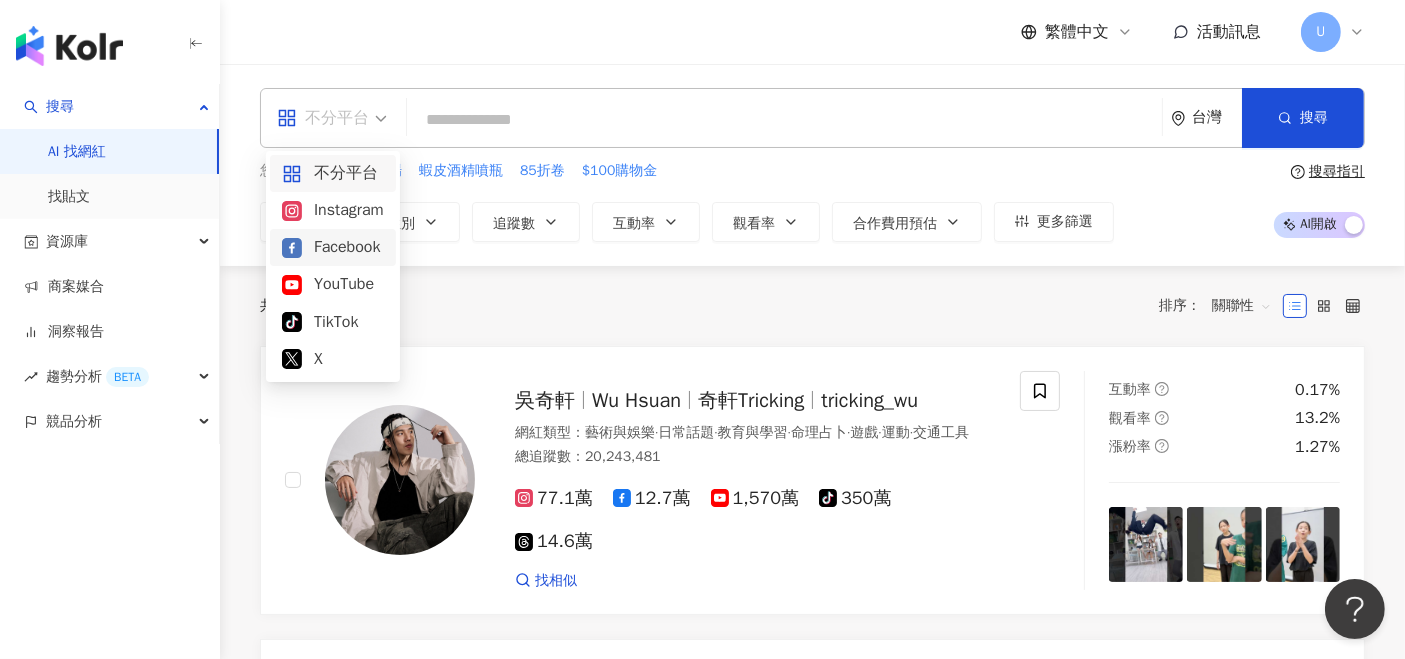 click on "Facebook" at bounding box center [333, 247] 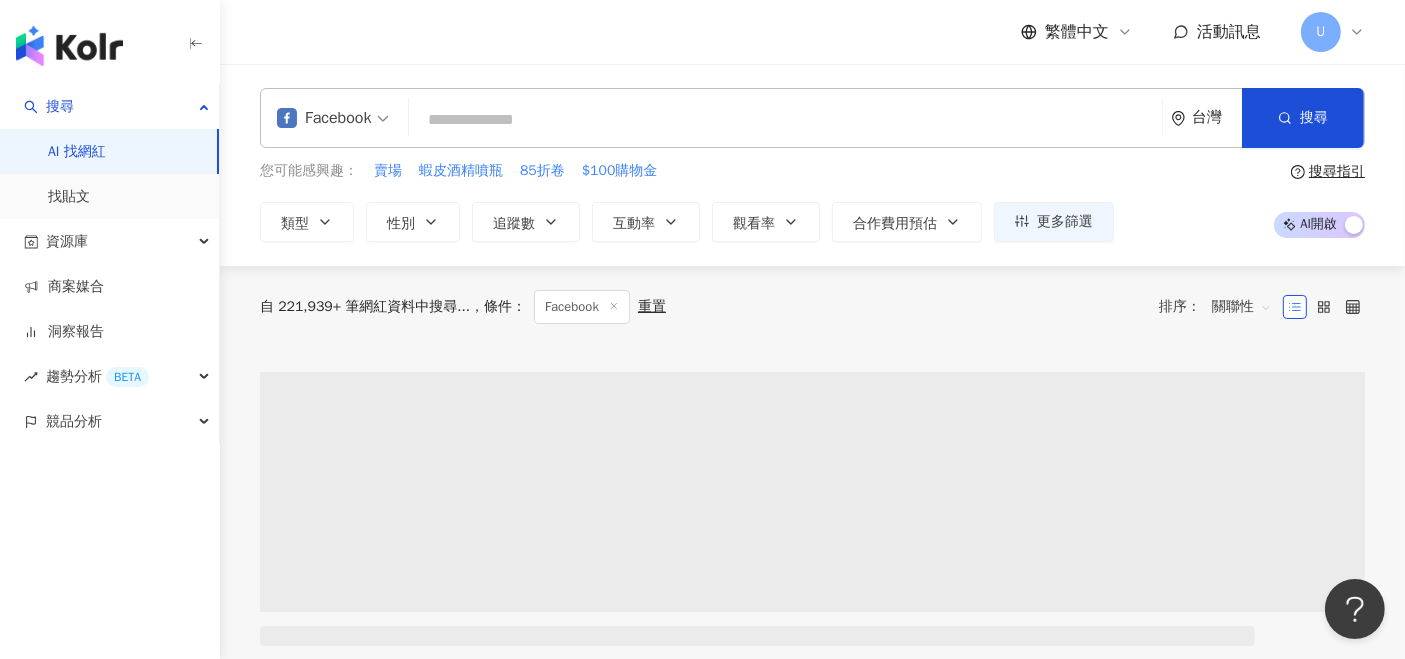click at bounding box center (785, 120) 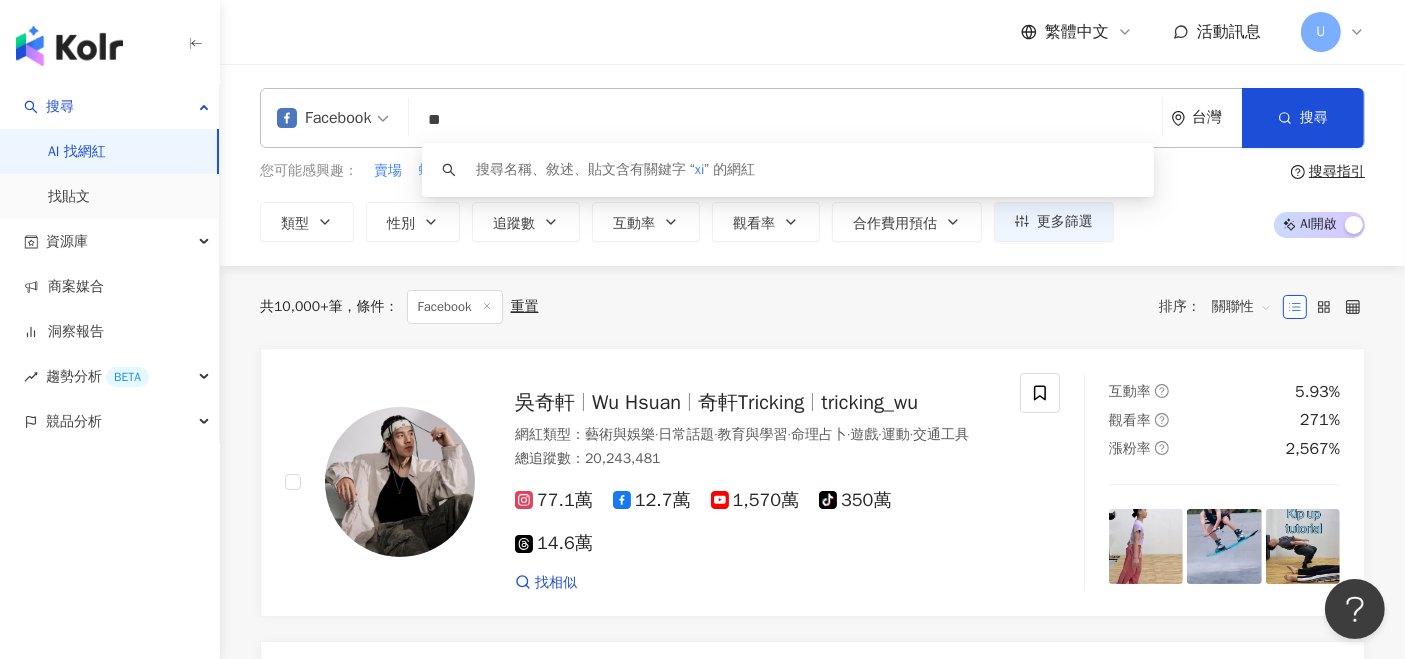type on "*" 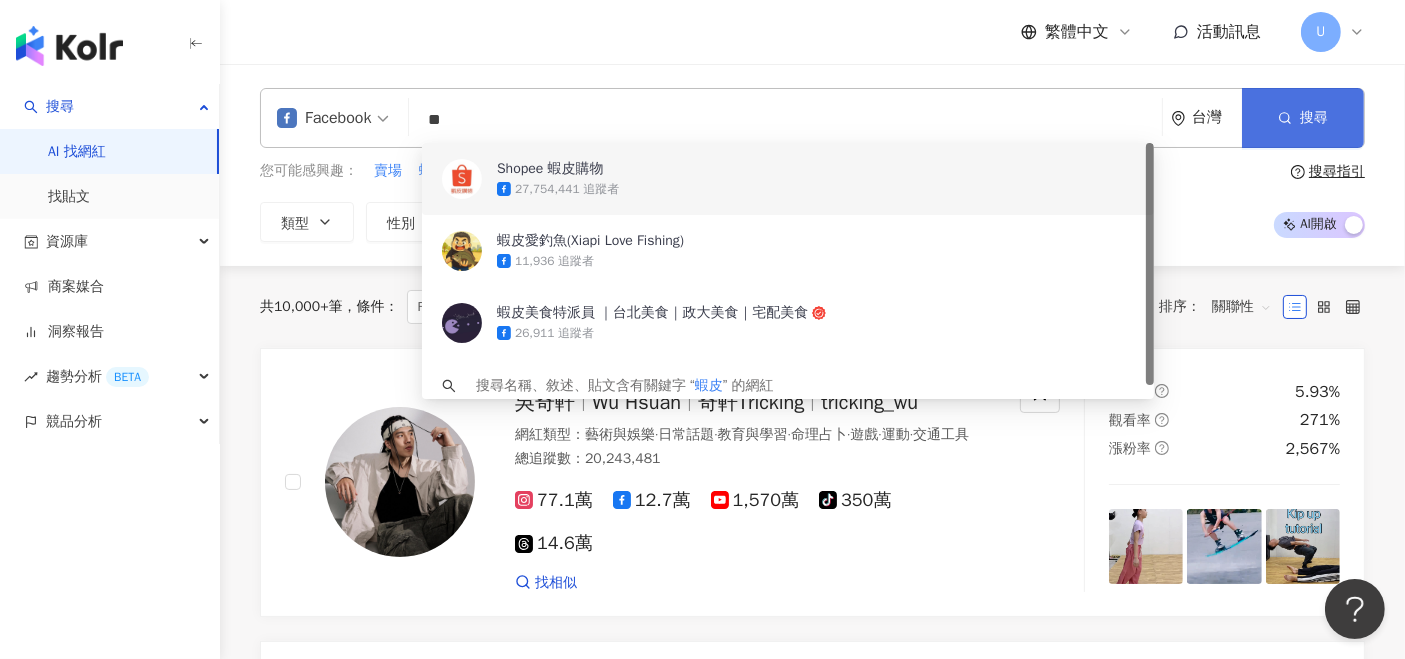 type on "**" 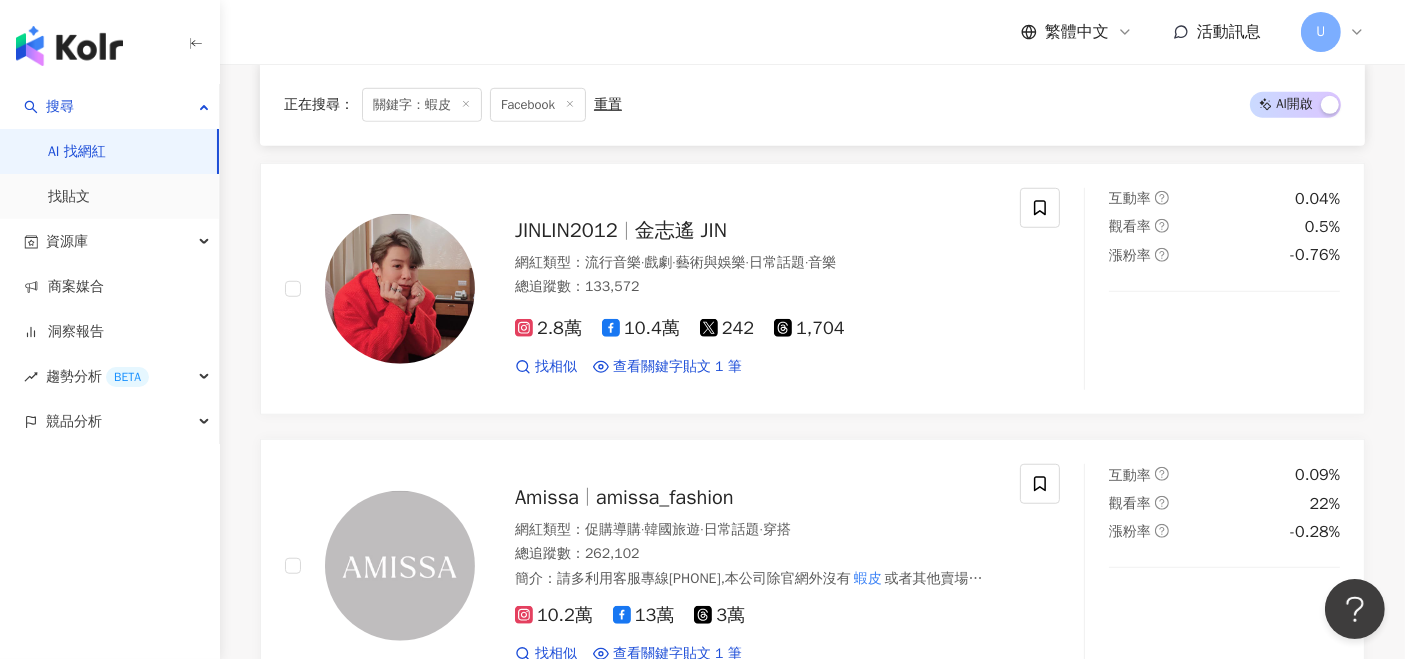 scroll, scrollTop: 1555, scrollLeft: 0, axis: vertical 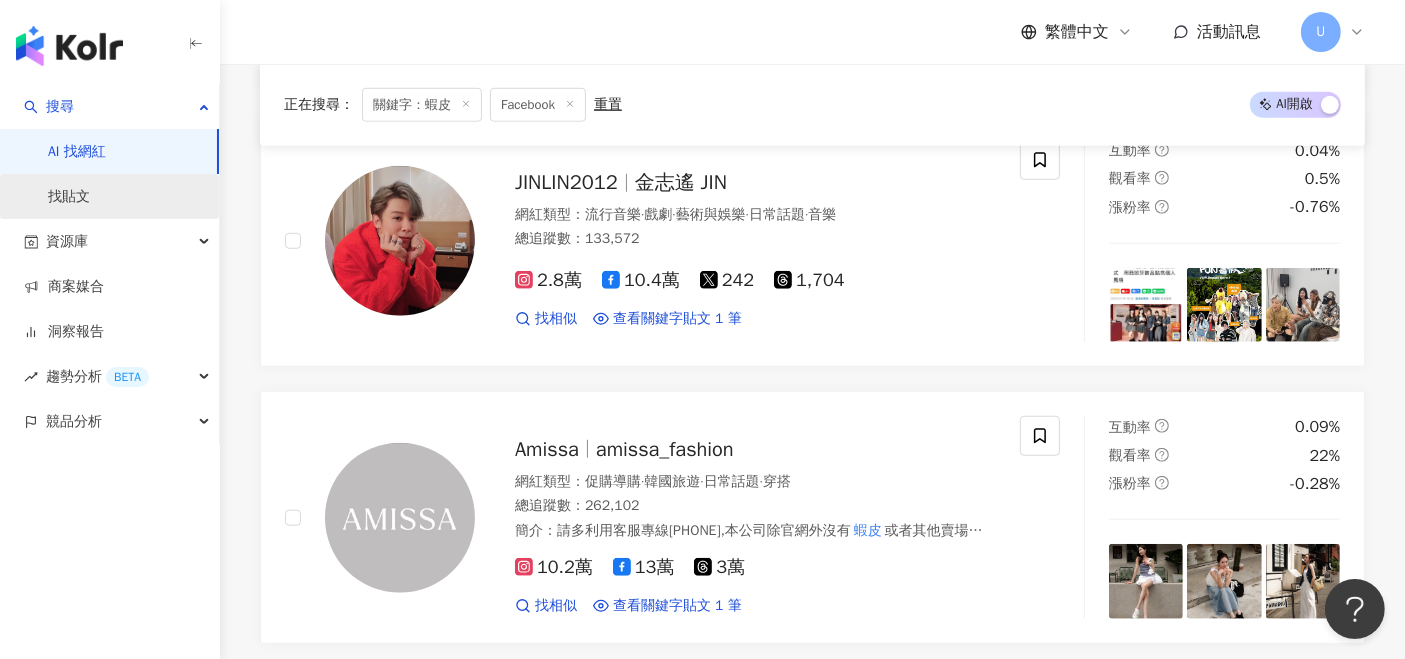click on "找貼文" at bounding box center [69, 197] 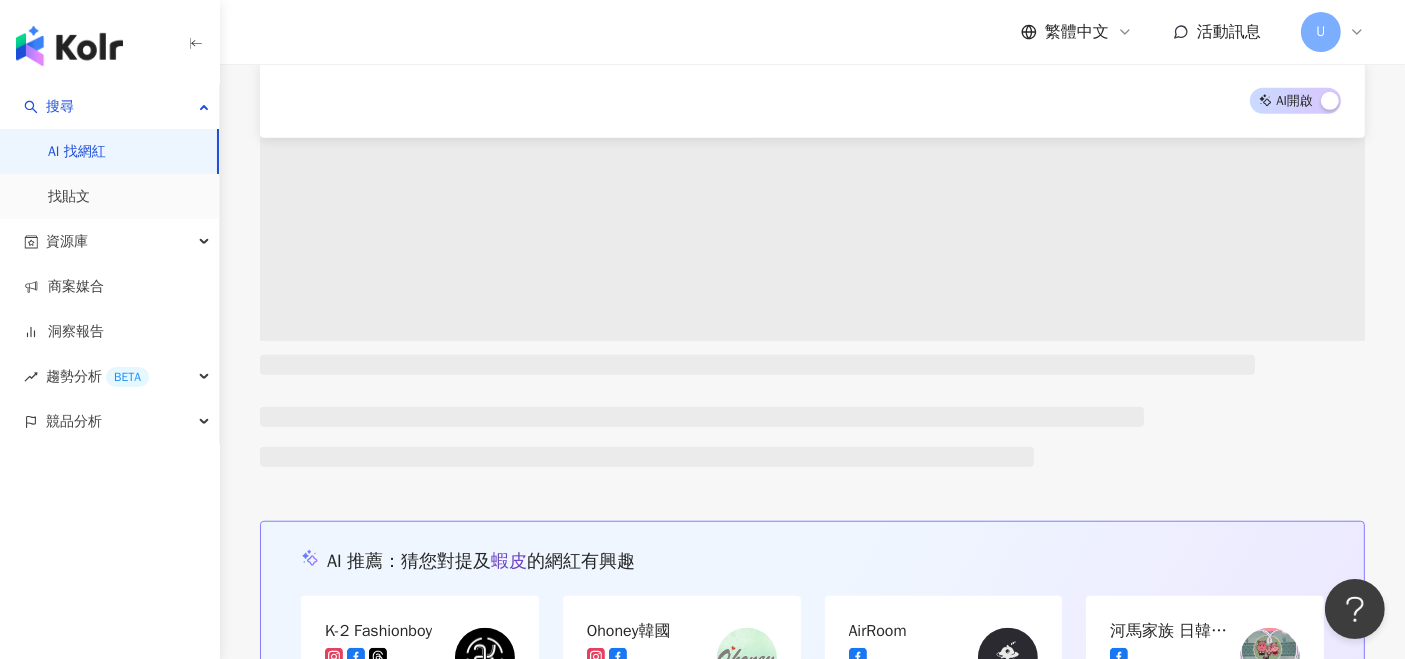 type 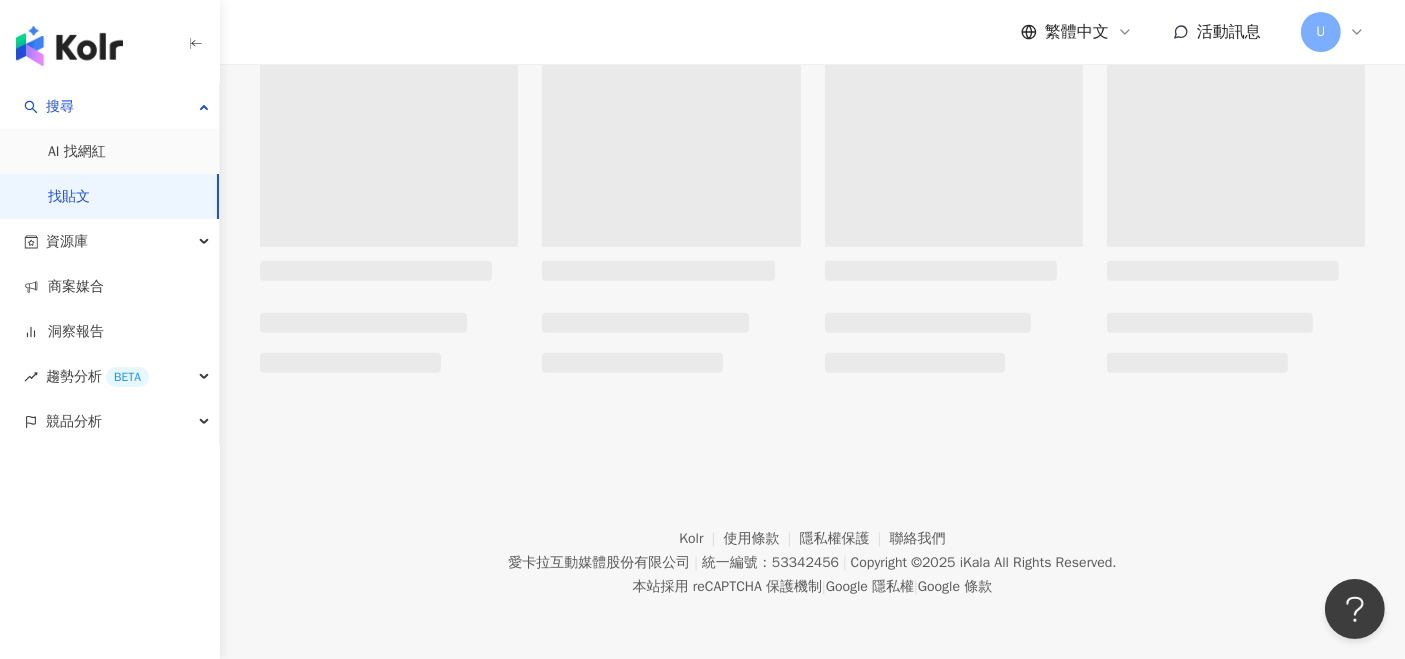 scroll, scrollTop: 0, scrollLeft: 0, axis: both 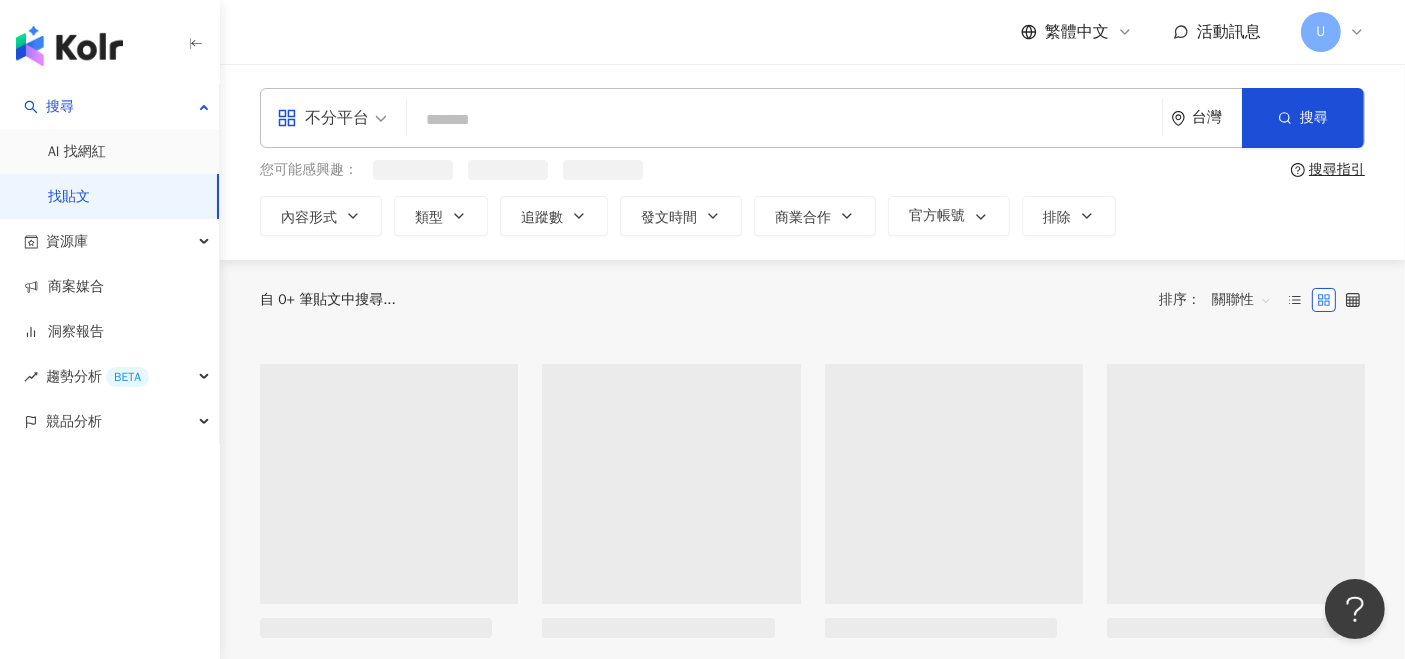 click at bounding box center (784, 119) 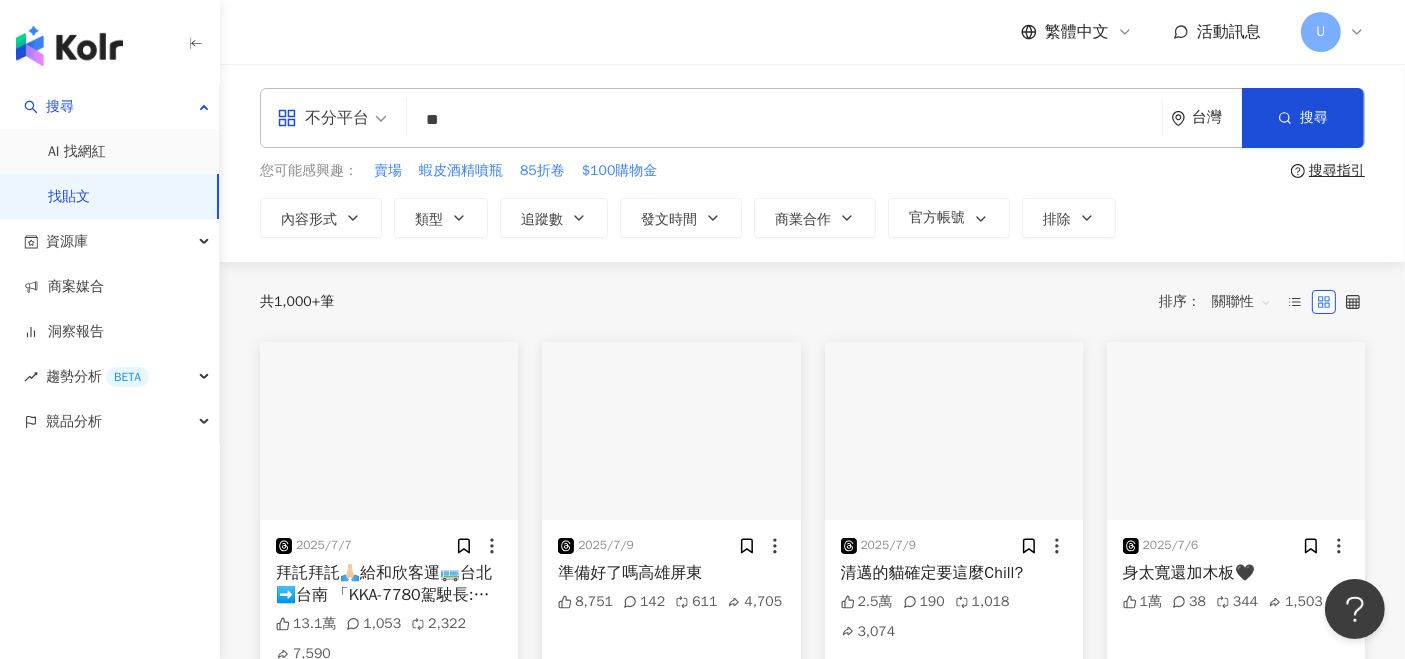 type on "**" 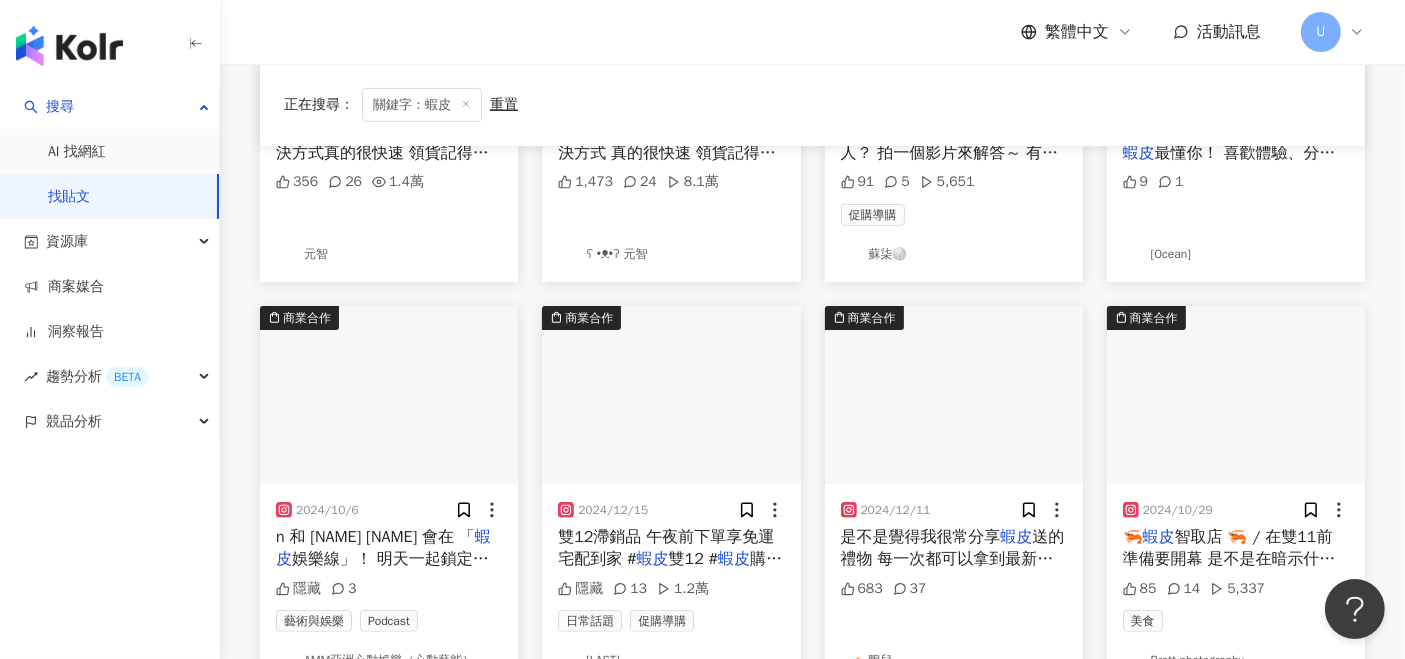 scroll, scrollTop: 0, scrollLeft: 0, axis: both 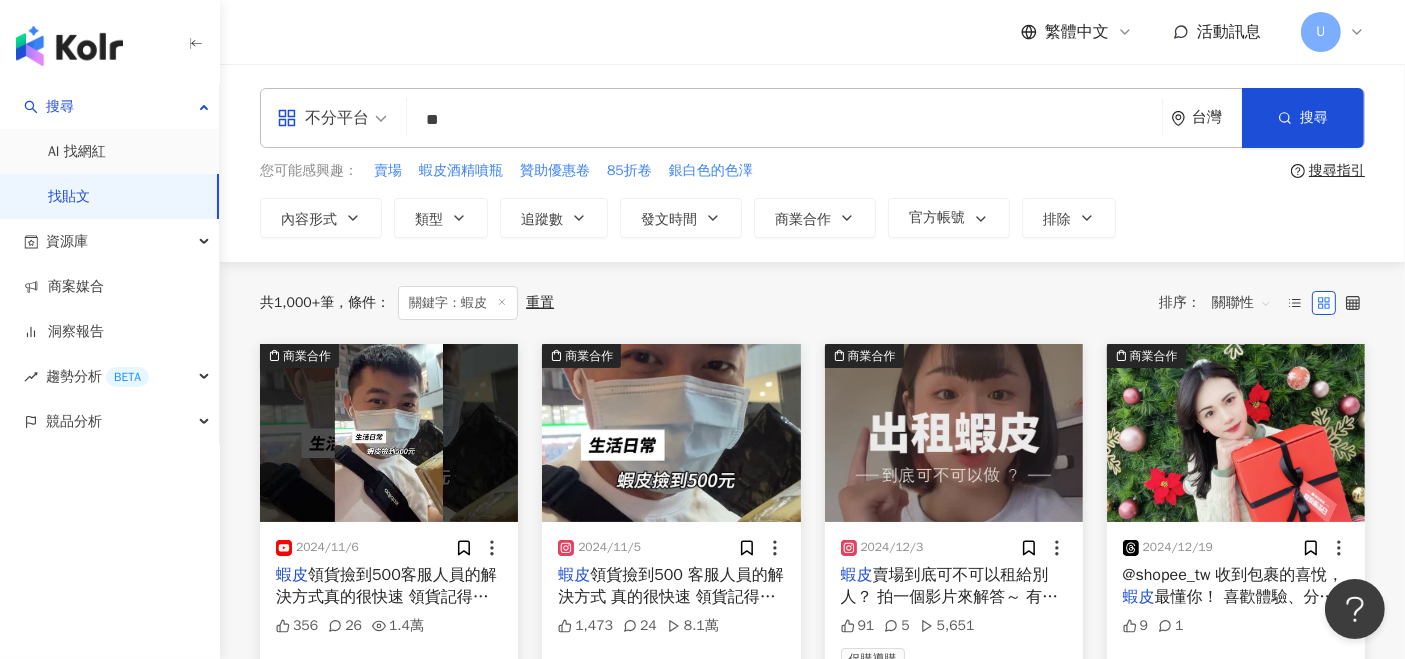 click on "不分平台" at bounding box center (332, 118) 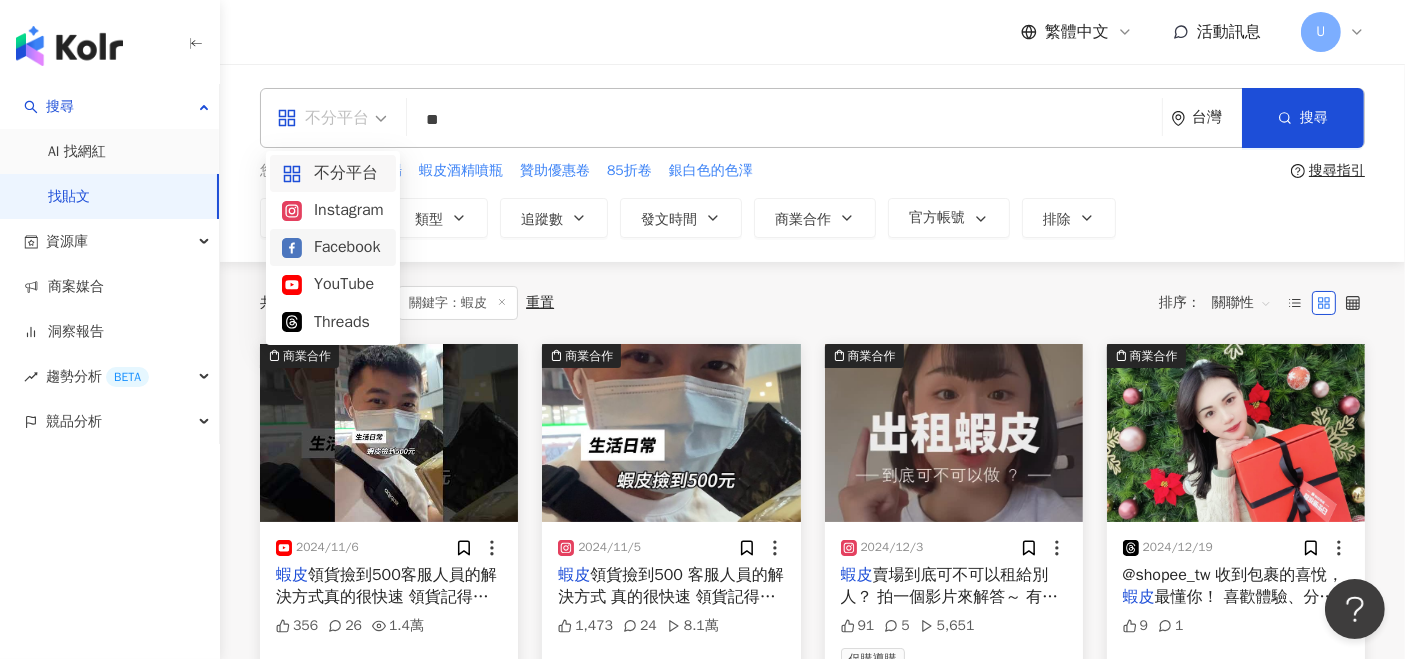 click on "Facebook" at bounding box center [333, 247] 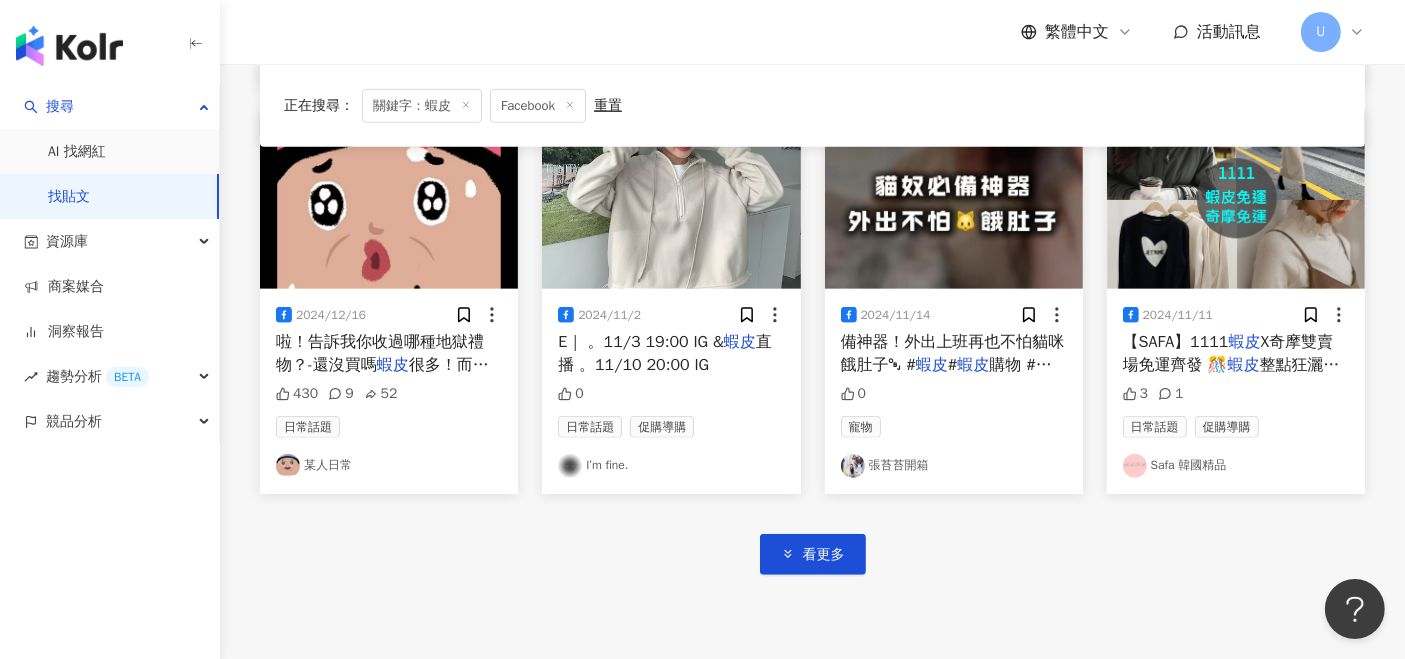 scroll, scrollTop: 1228, scrollLeft: 0, axis: vertical 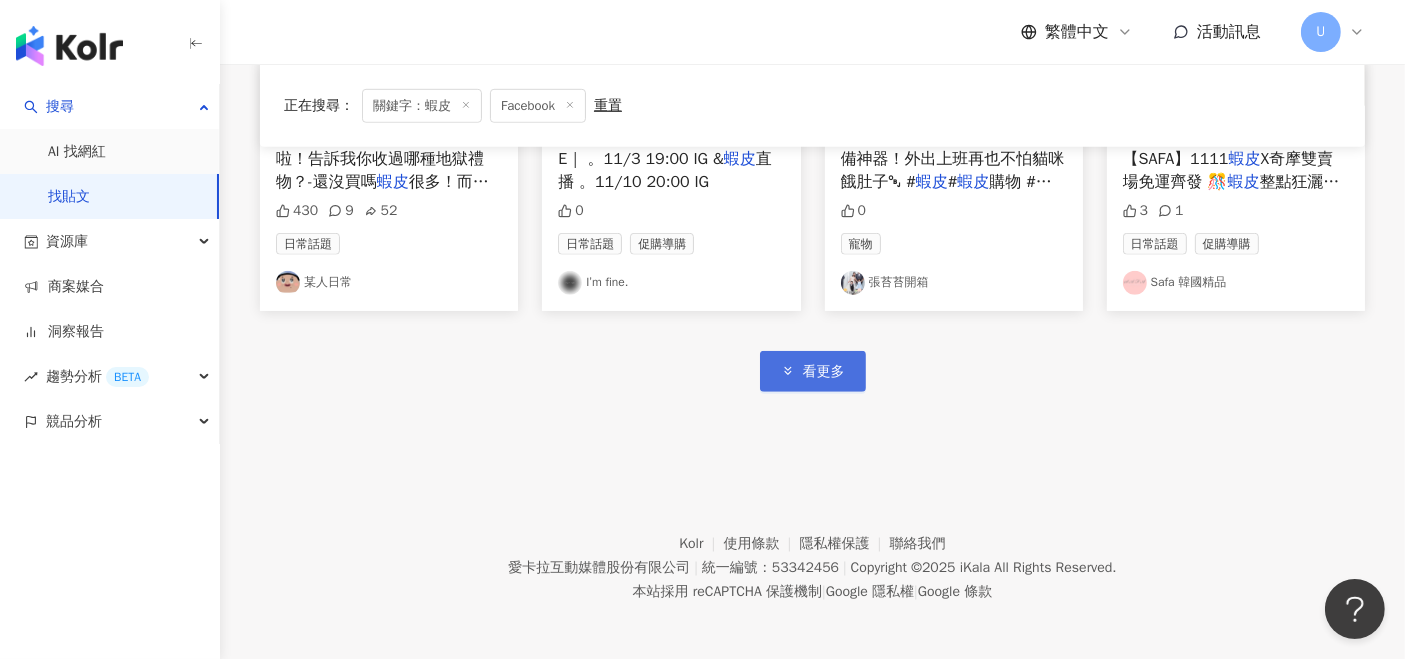 click on "看更多" at bounding box center (813, 371) 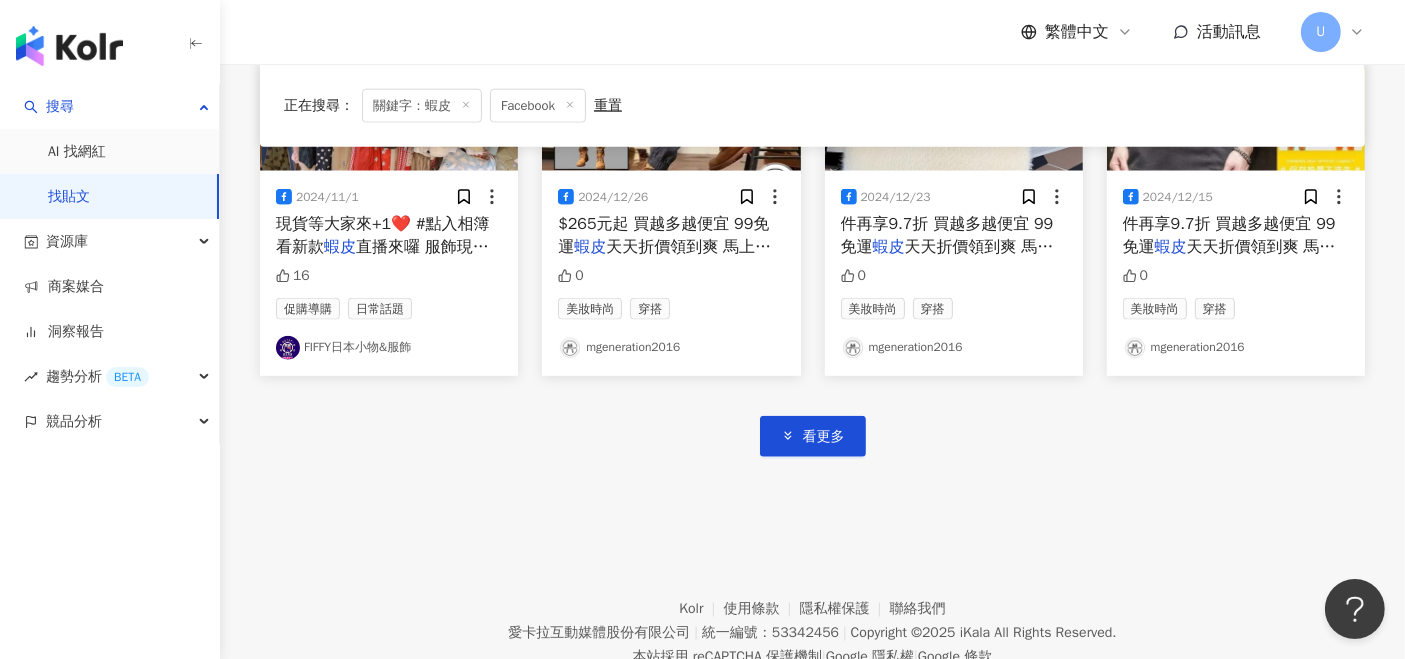 scroll, scrollTop: 2445, scrollLeft: 0, axis: vertical 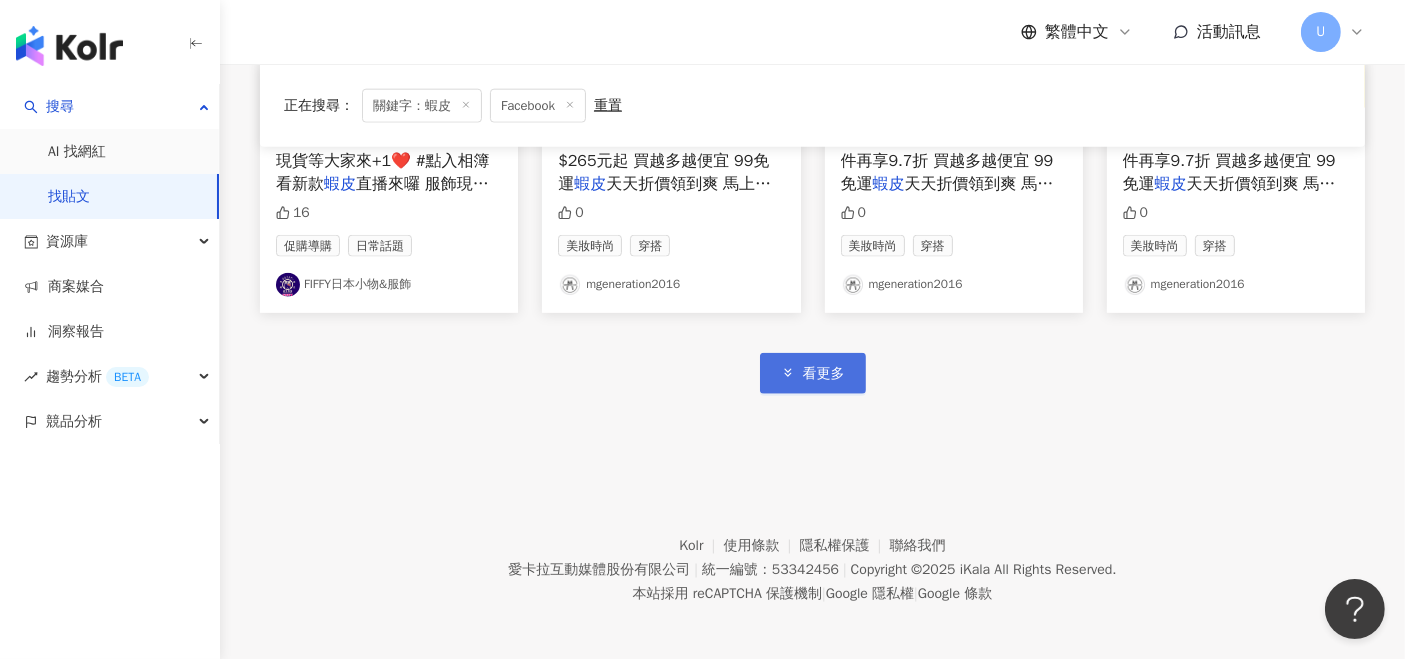 click on "看更多" at bounding box center [824, 374] 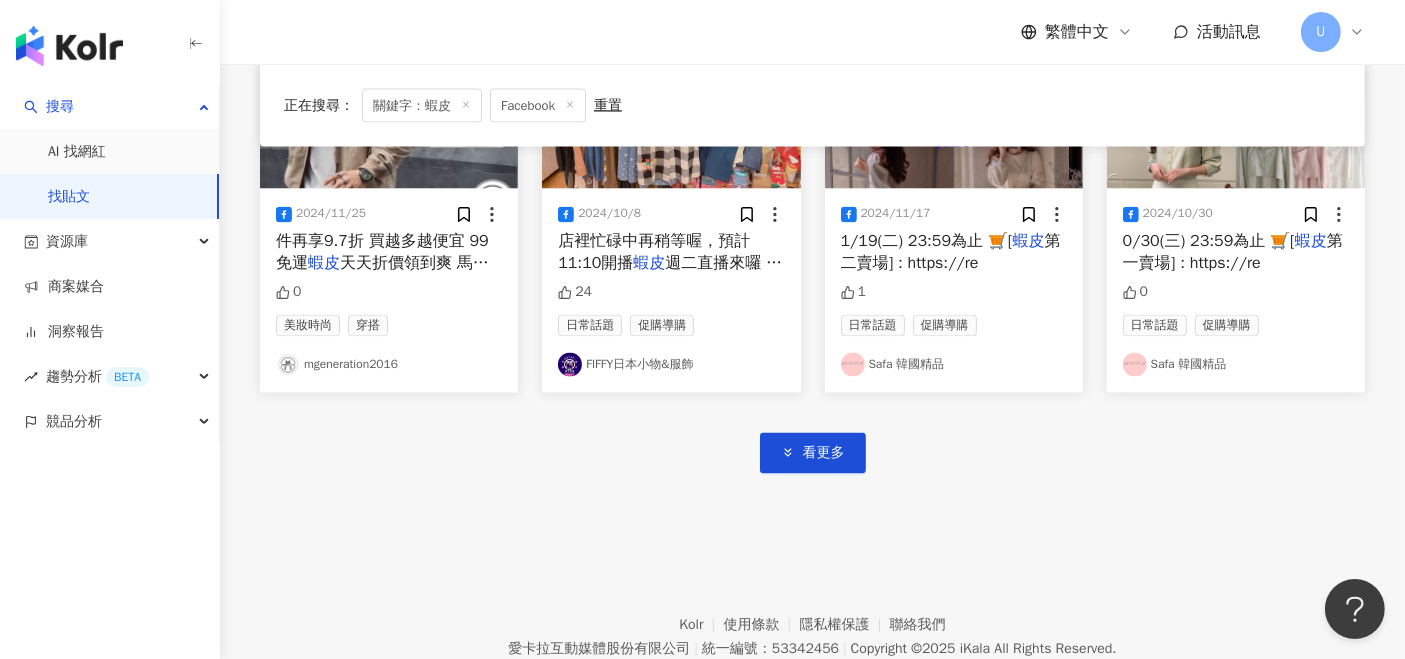 scroll, scrollTop: 3662, scrollLeft: 0, axis: vertical 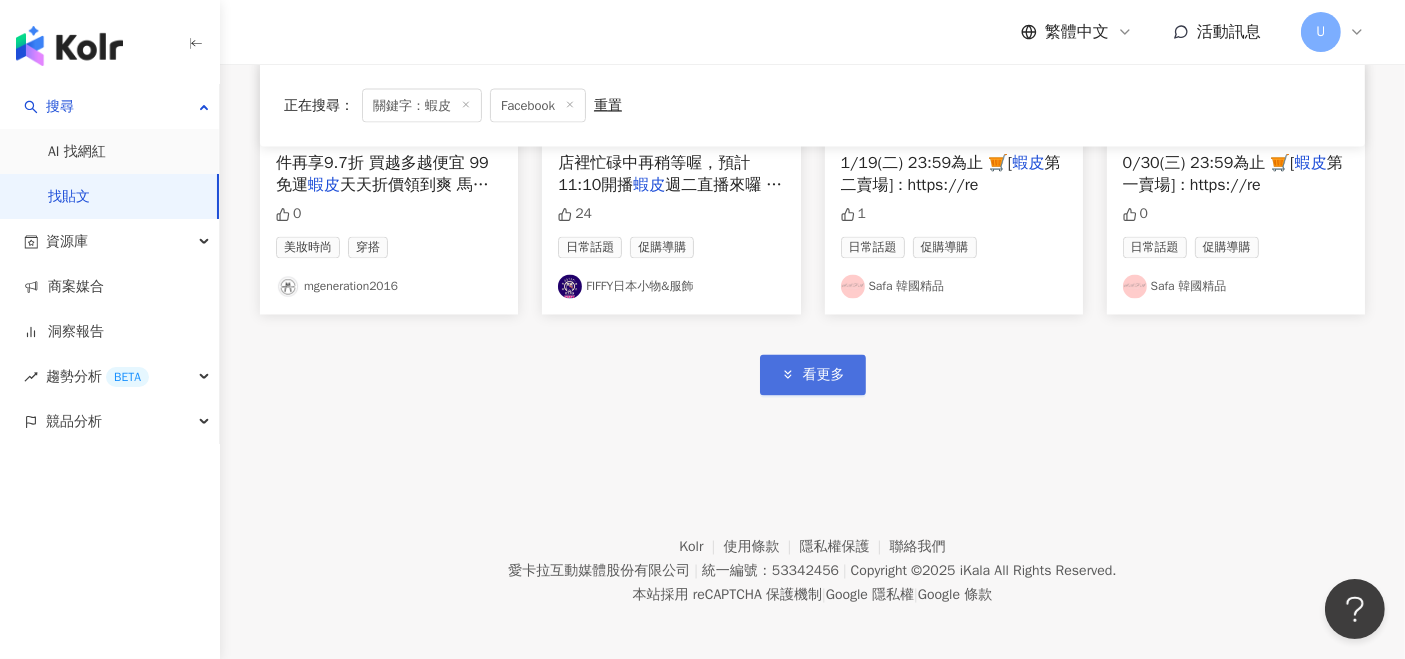 click on "看更多" at bounding box center (824, 376) 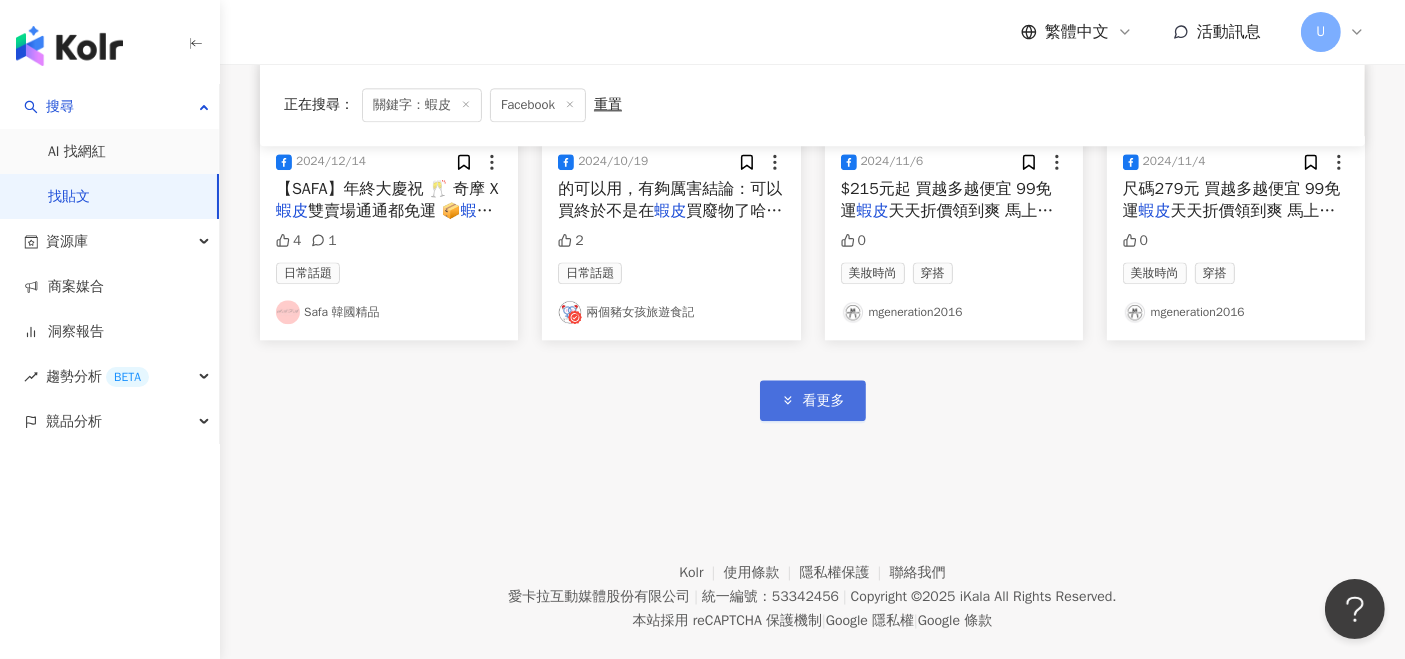 scroll, scrollTop: 4880, scrollLeft: 0, axis: vertical 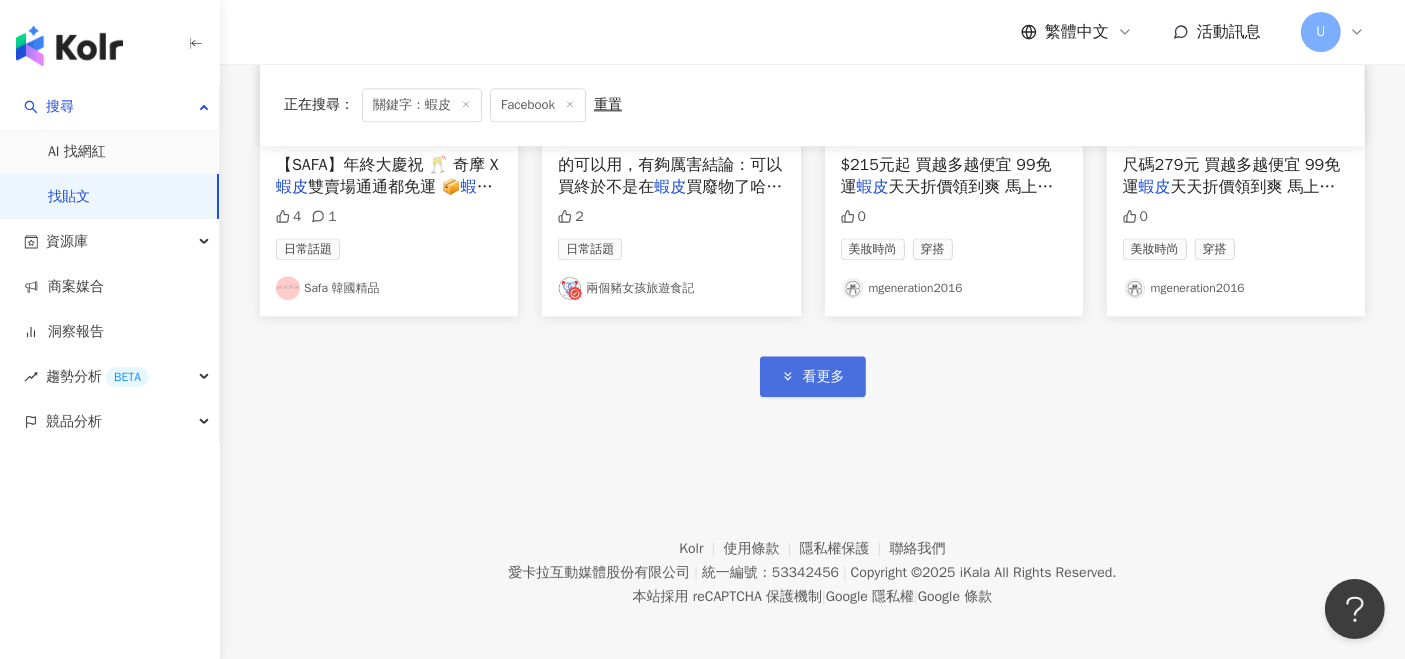 click 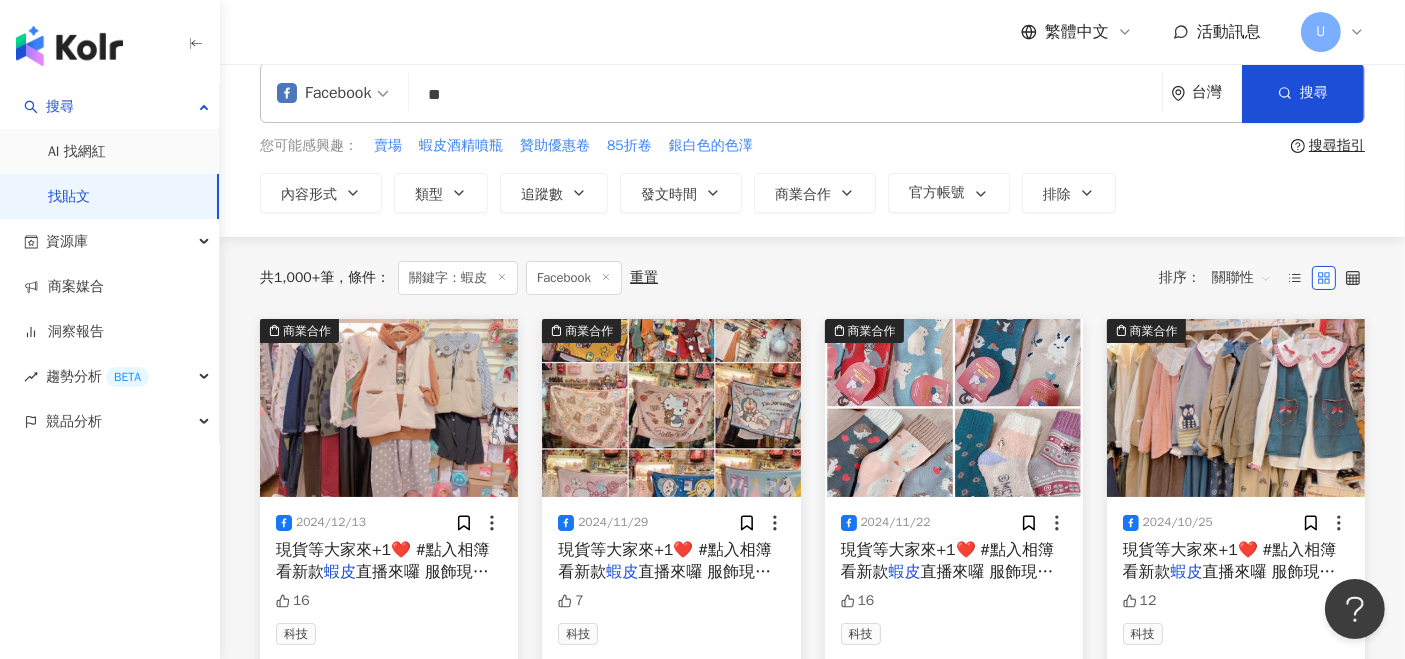 scroll, scrollTop: 0, scrollLeft: 0, axis: both 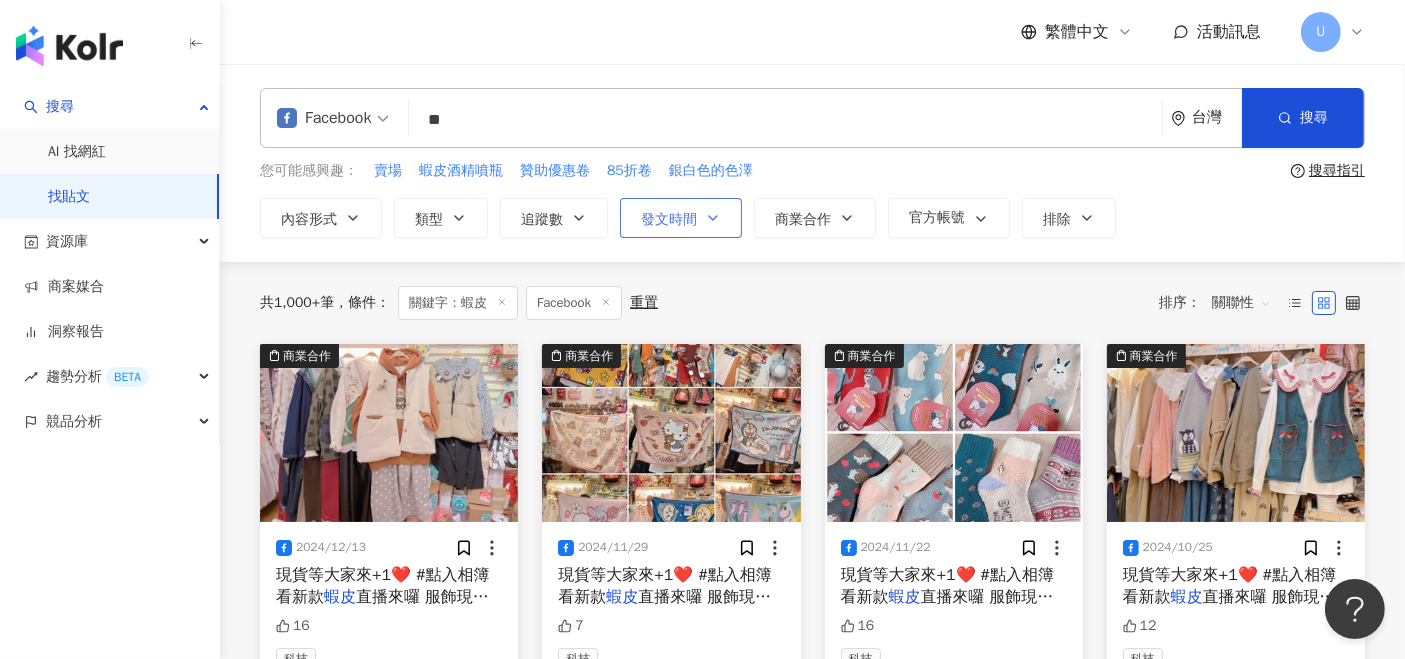 click 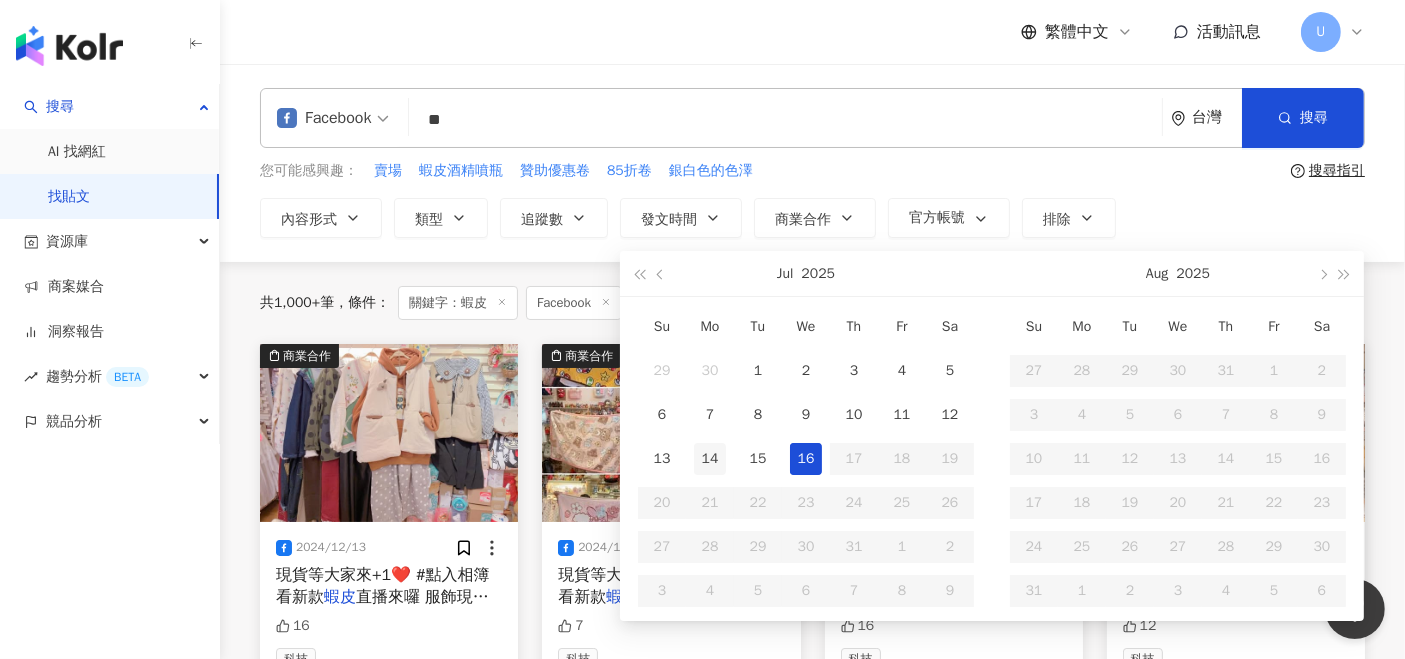 type on "**********" 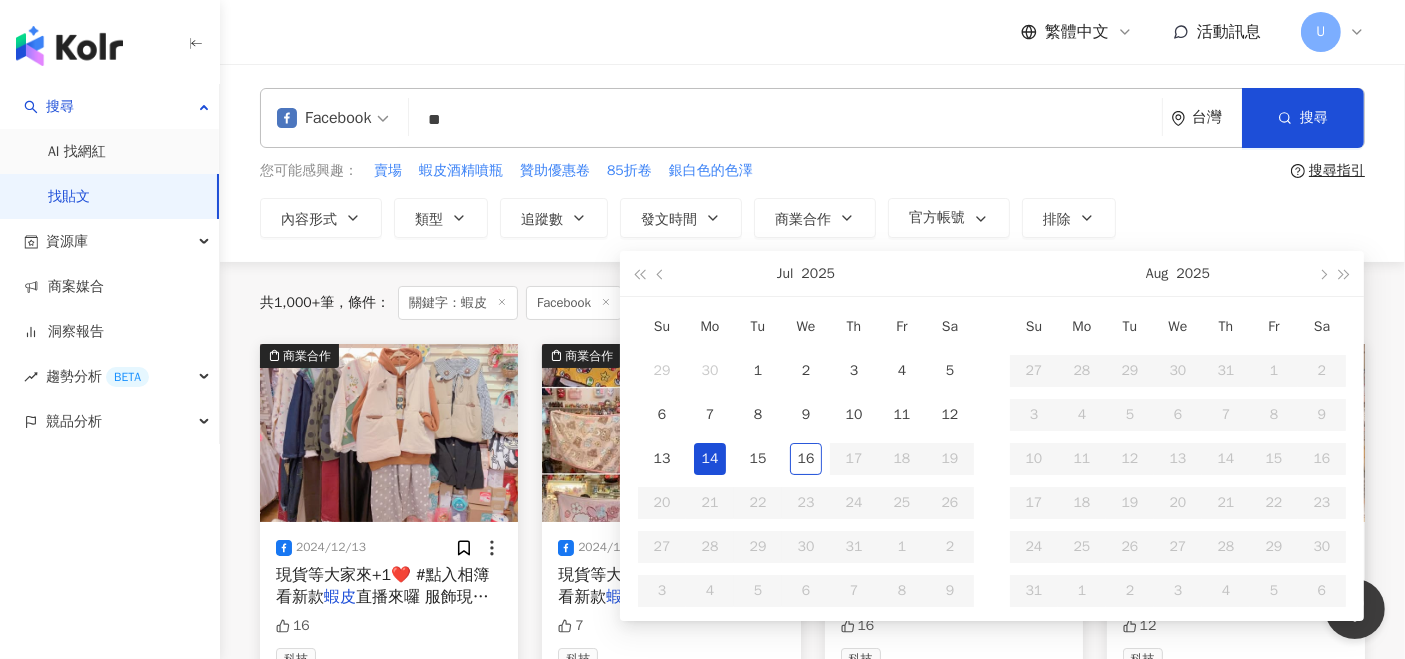 click on "14" at bounding box center [710, 459] 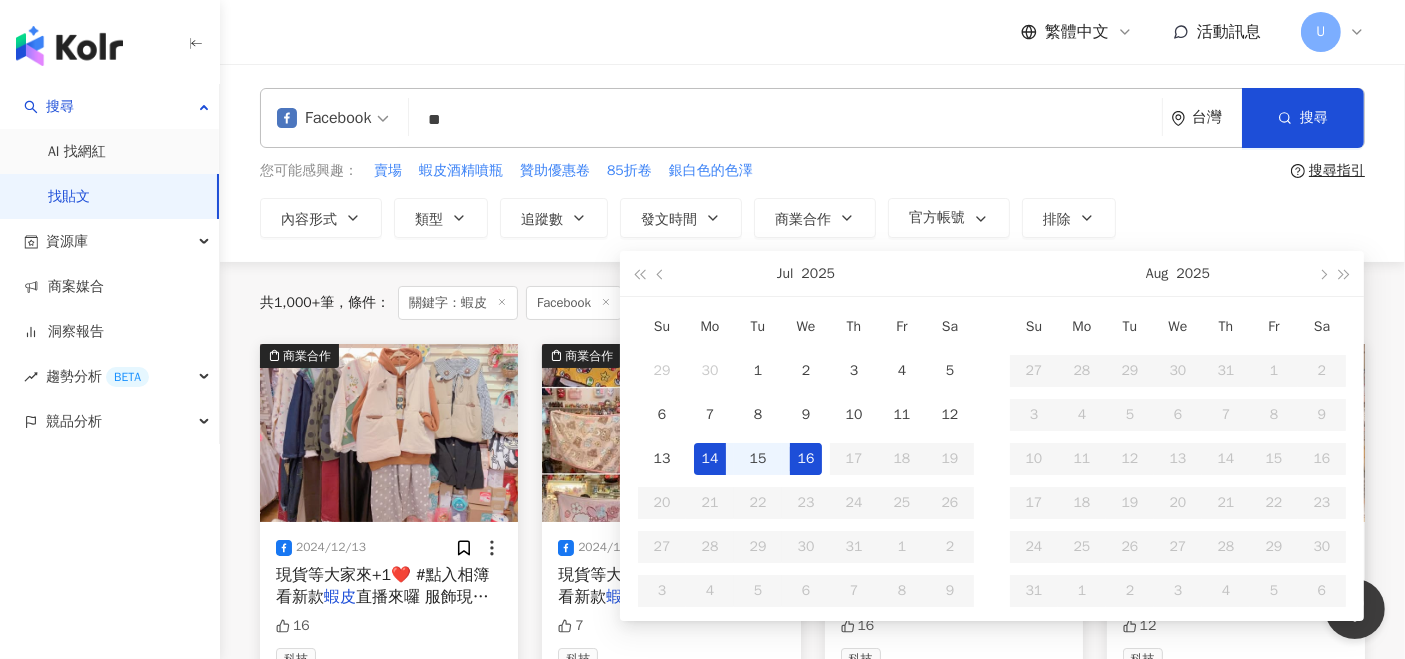 click on "16" at bounding box center (806, 459) 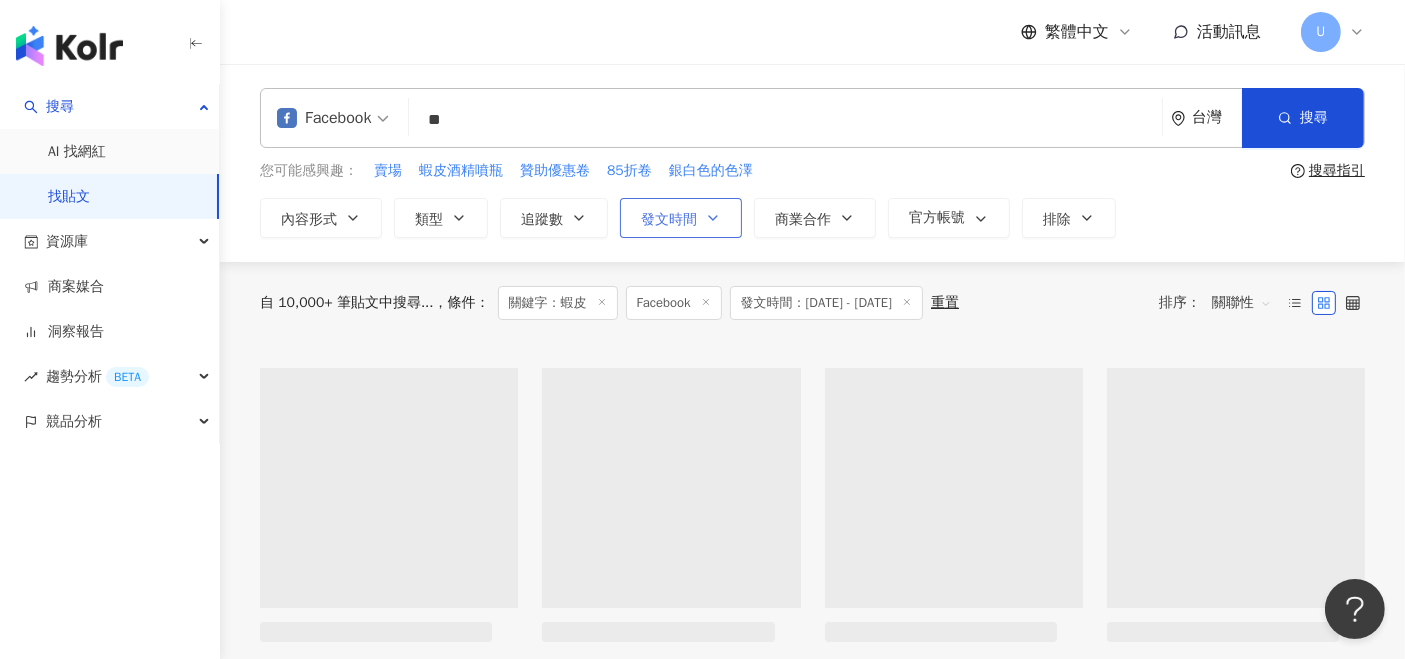 click 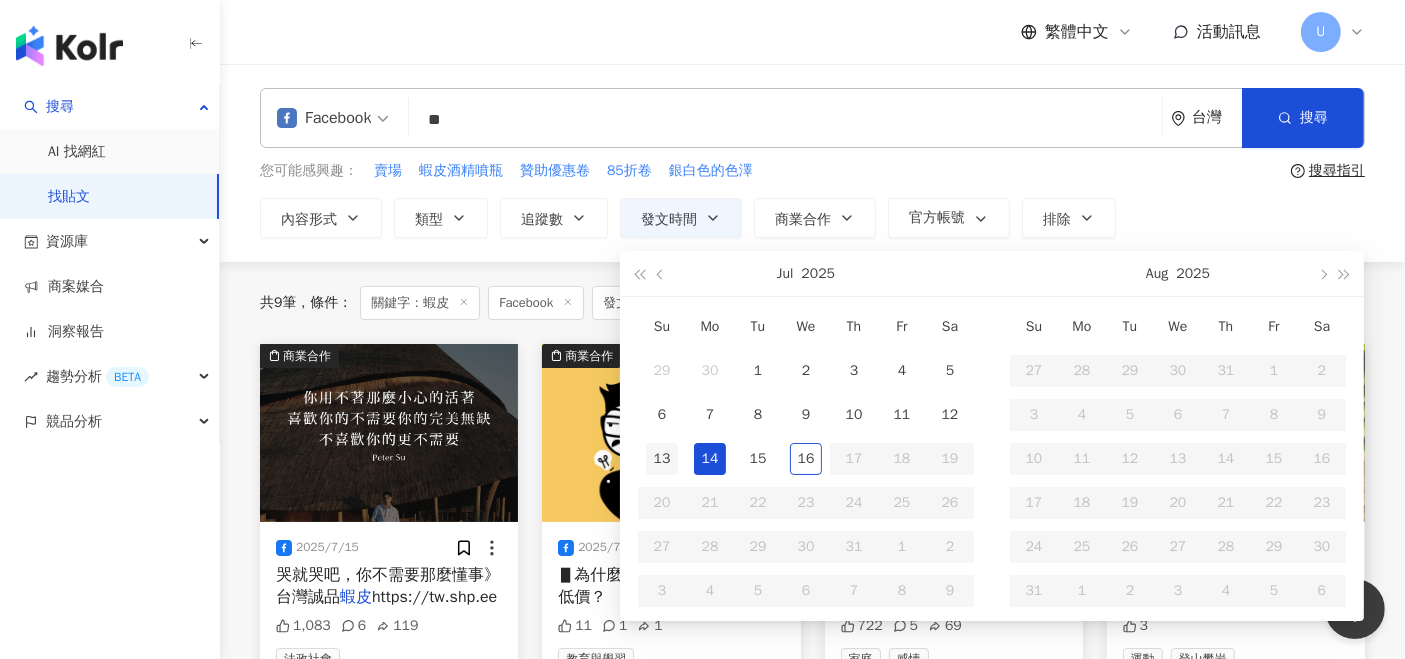 type on "**********" 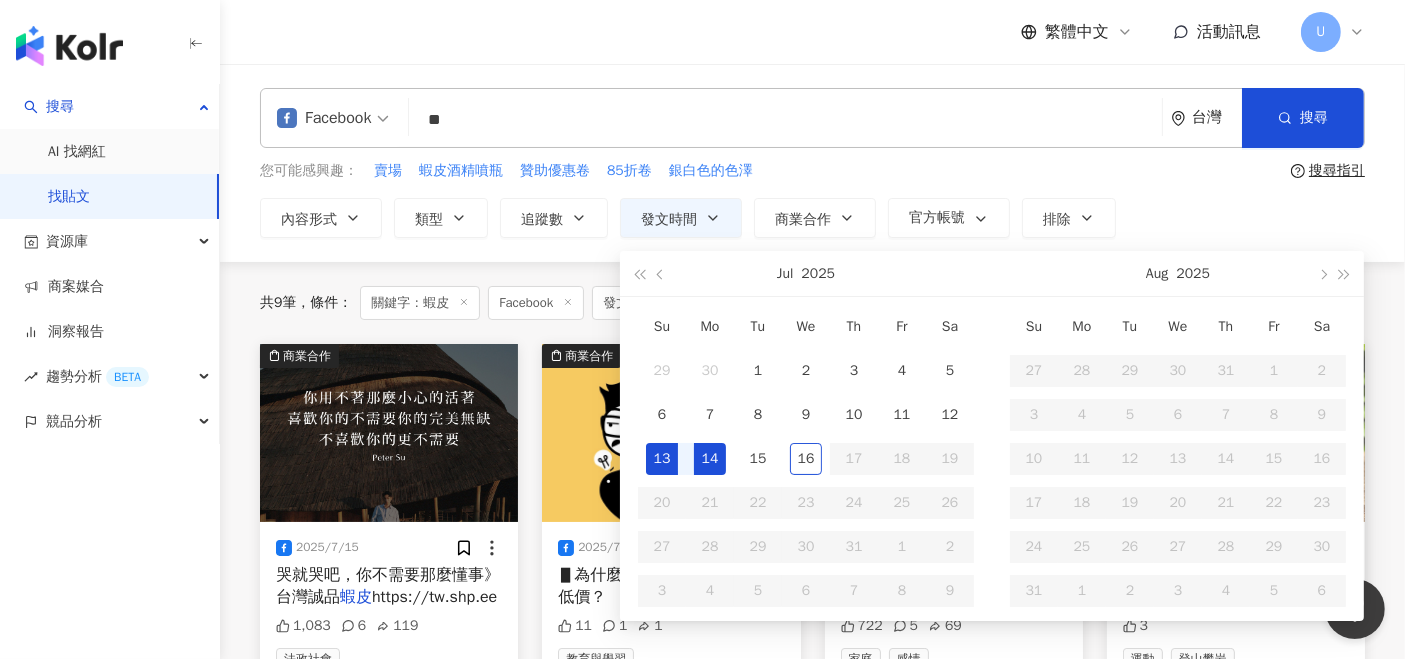 click on "13" at bounding box center (662, 459) 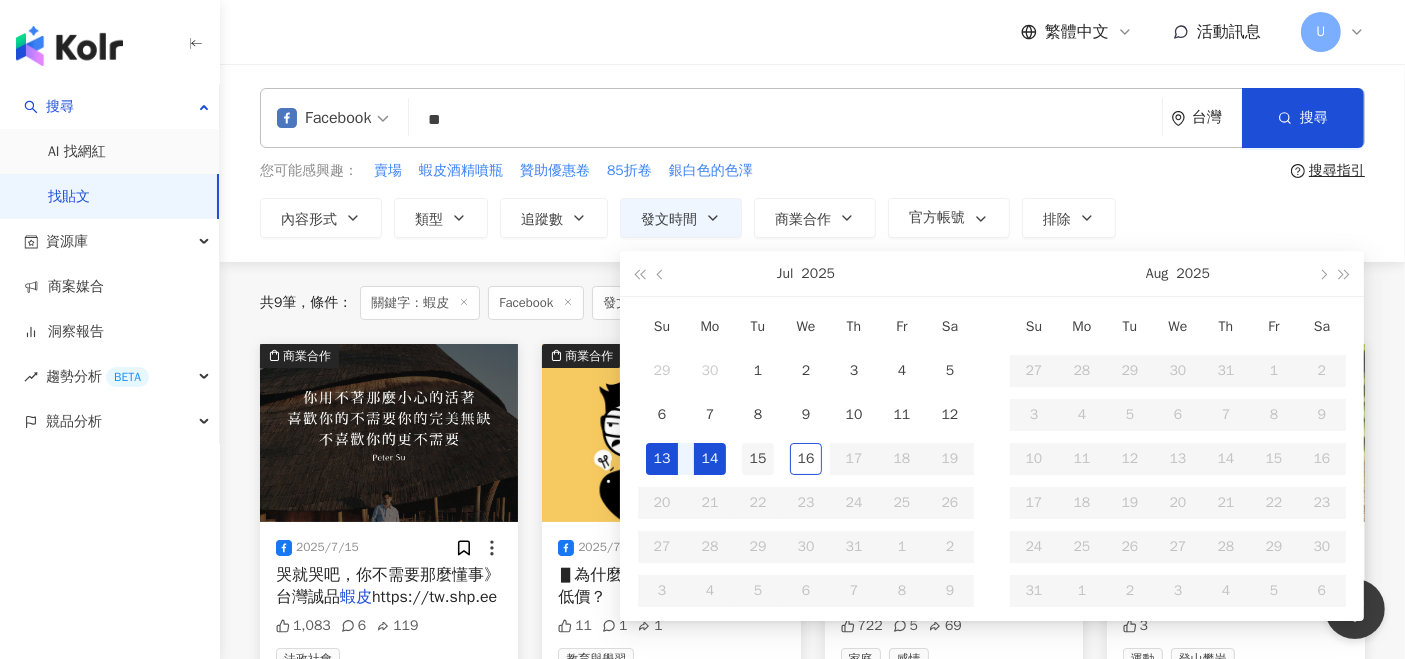 scroll, scrollTop: 0, scrollLeft: 49, axis: horizontal 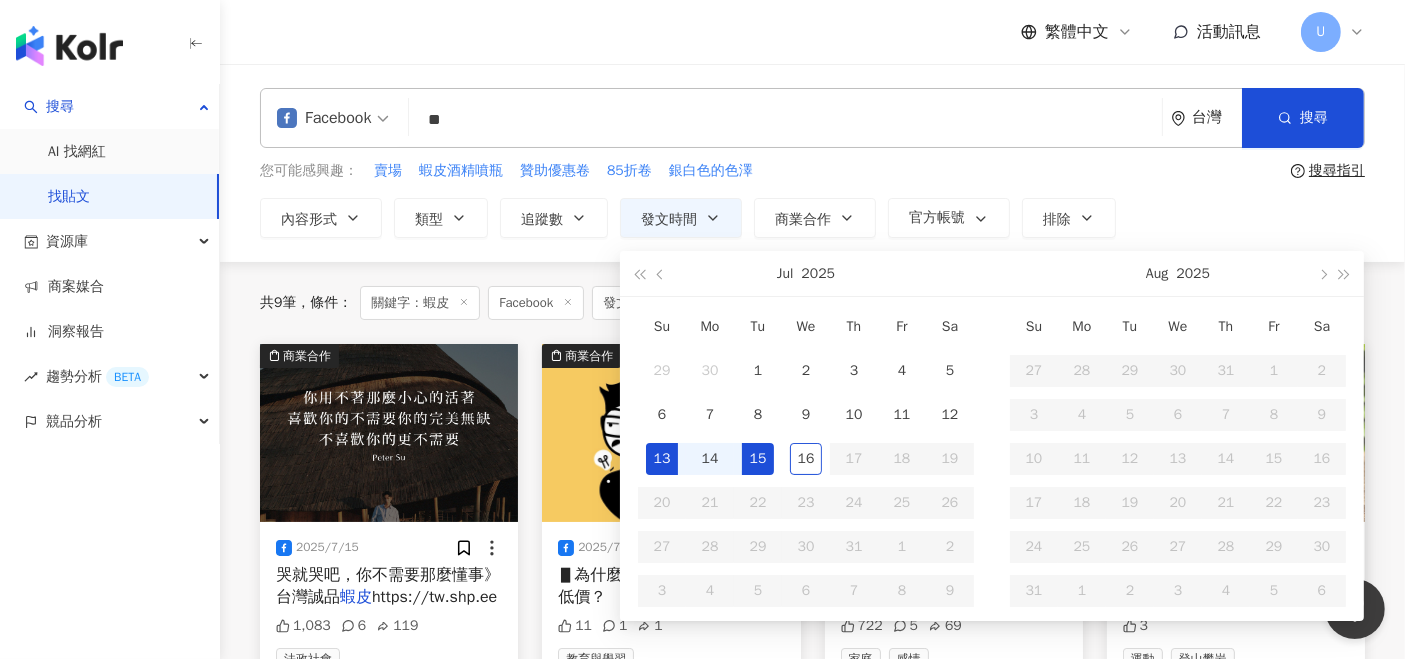 click on "15" at bounding box center [758, 459] 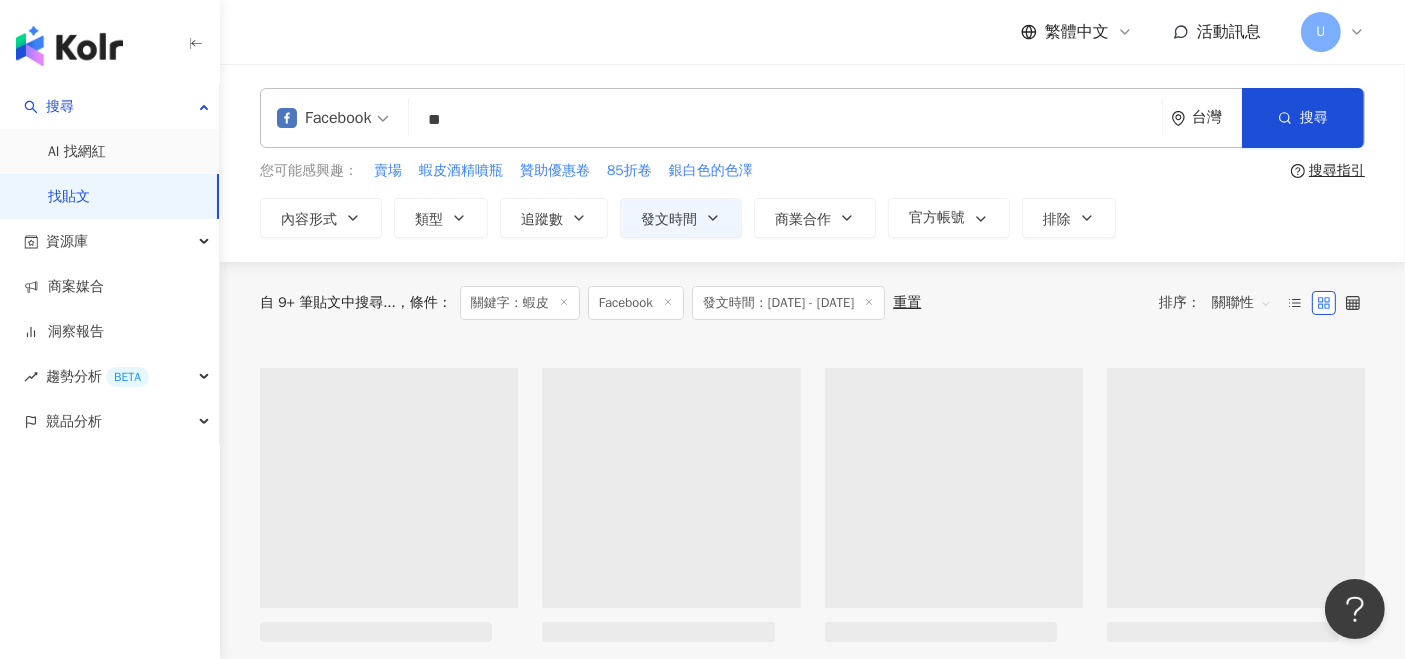 type on "**********" 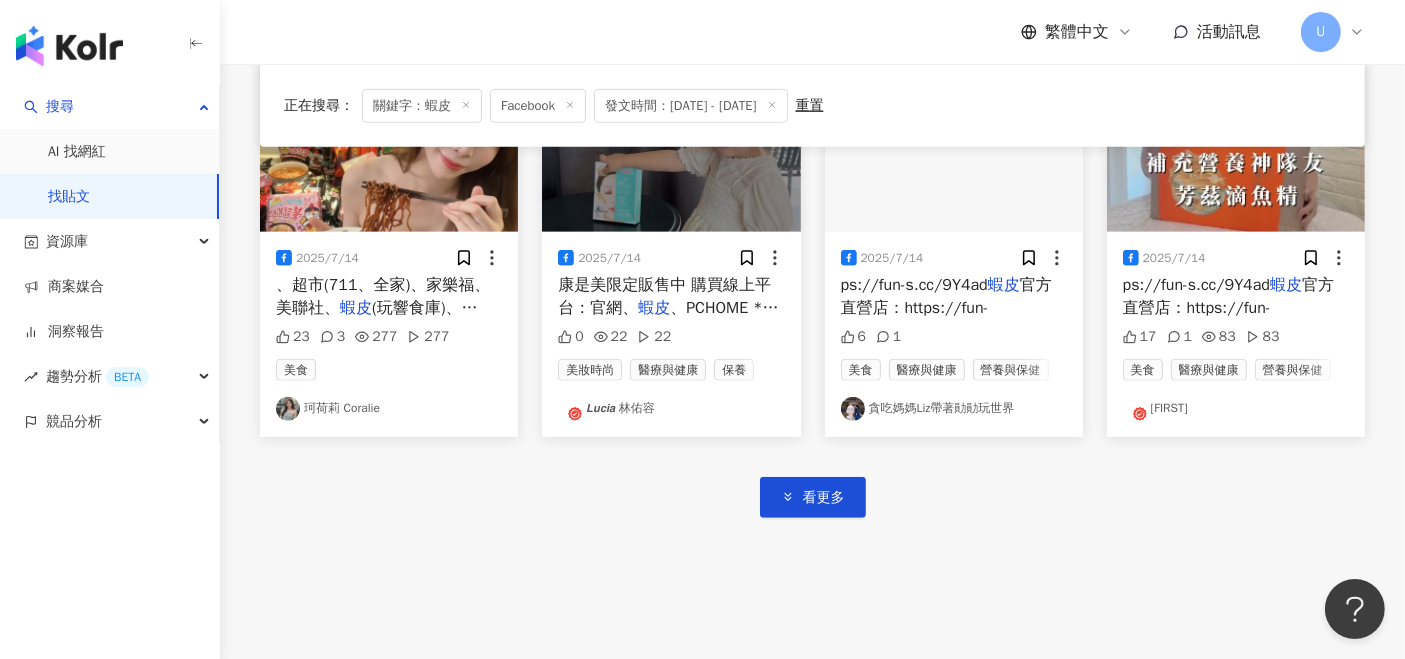 scroll, scrollTop: 1111, scrollLeft: 0, axis: vertical 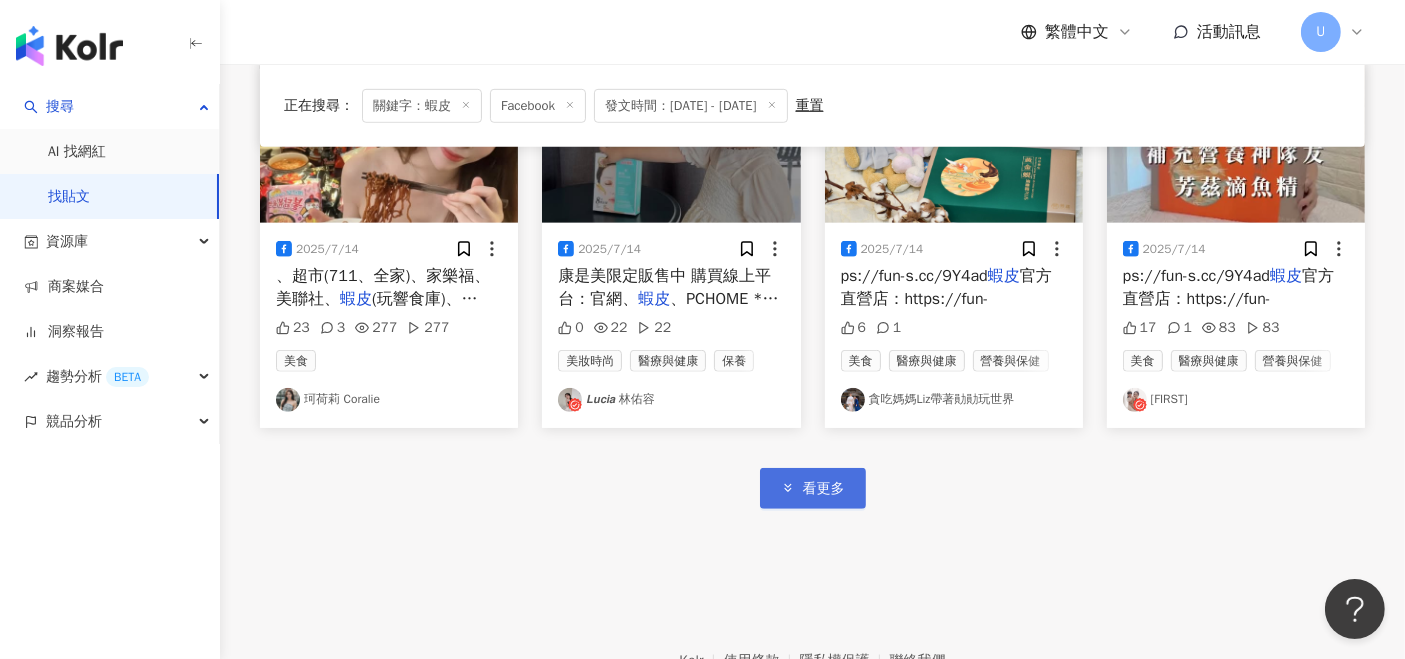 click on "看更多" at bounding box center (813, 488) 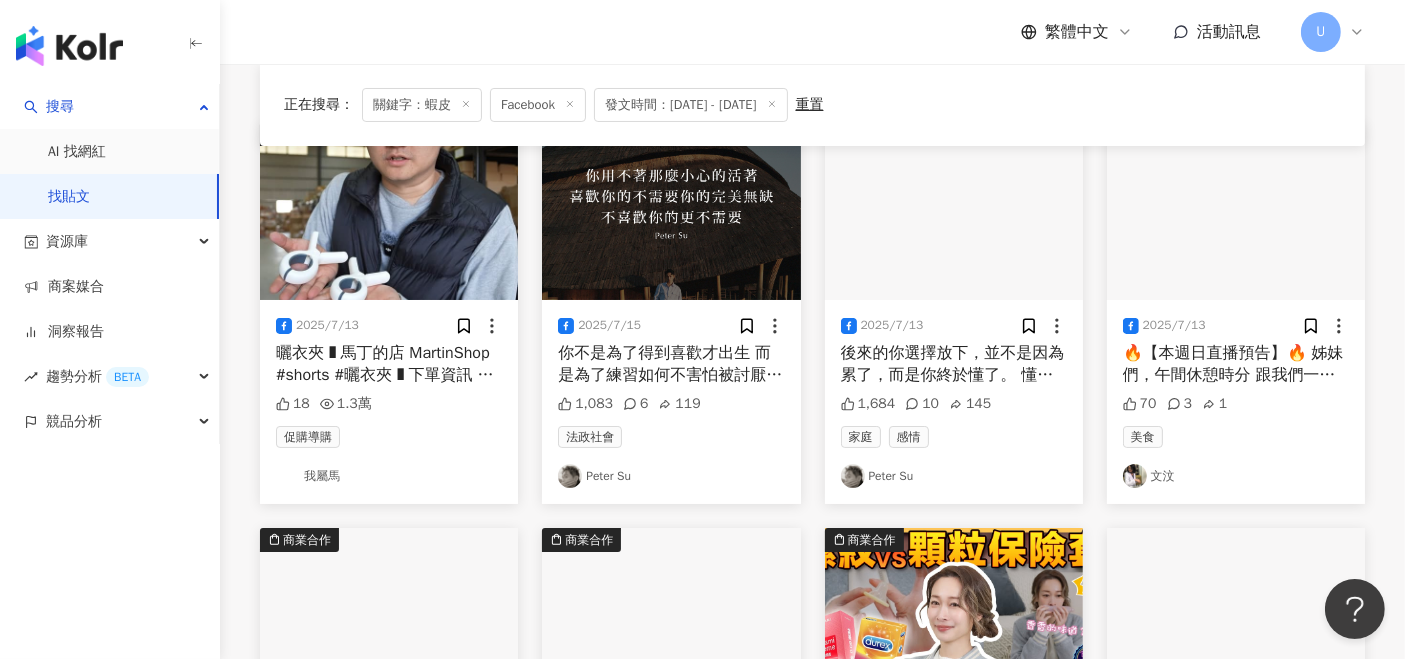 scroll, scrollTop: 0, scrollLeft: 0, axis: both 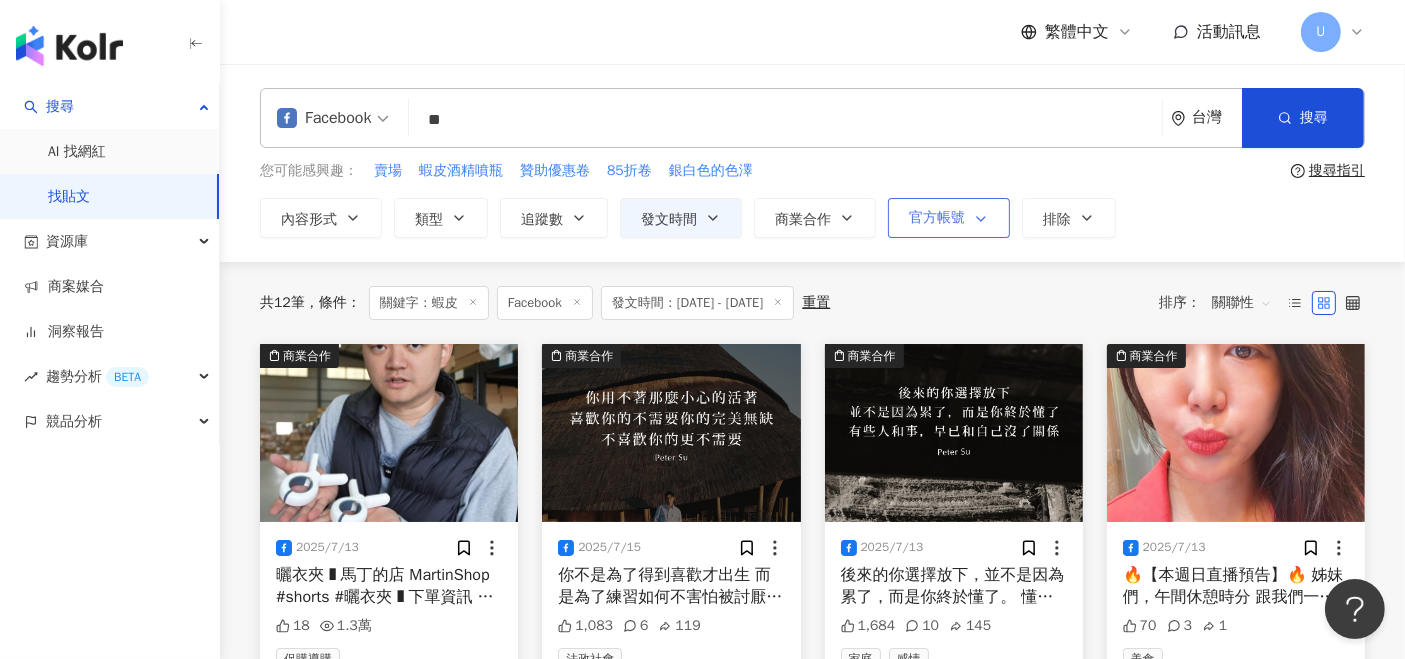 click on "官方帳號" at bounding box center [937, 218] 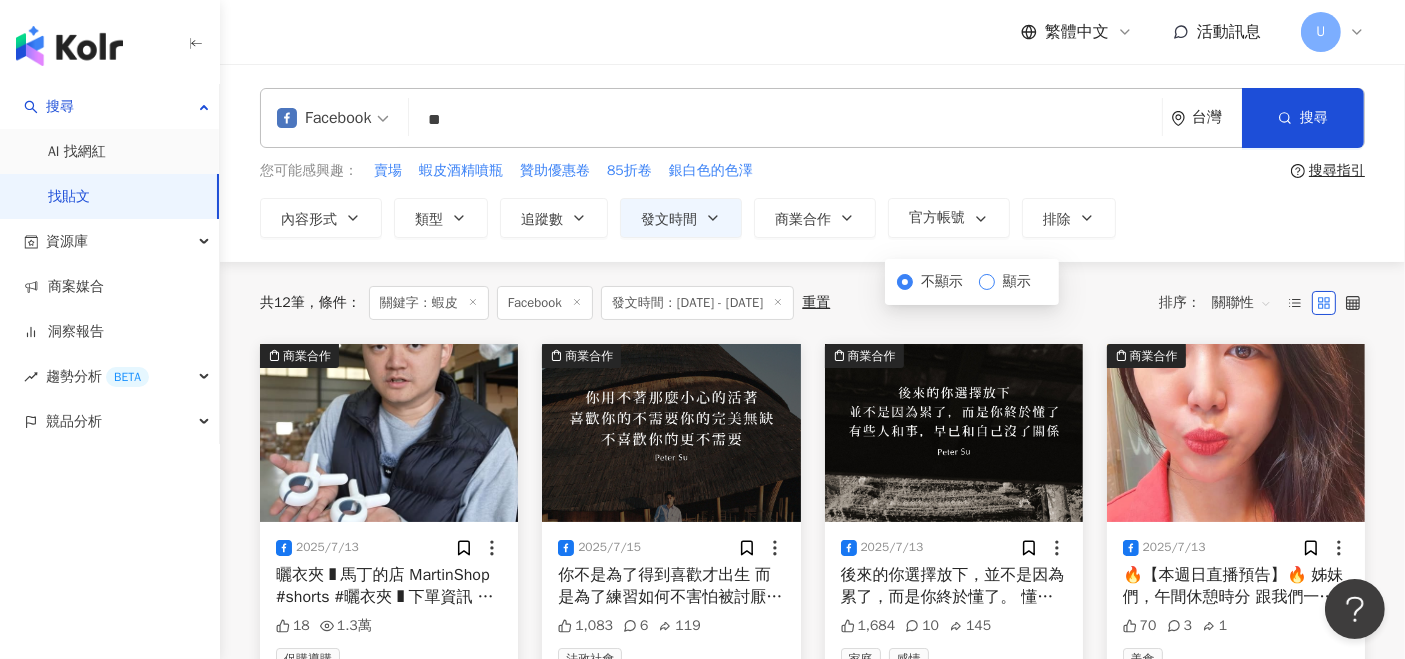 click on "顯示" at bounding box center [1017, 282] 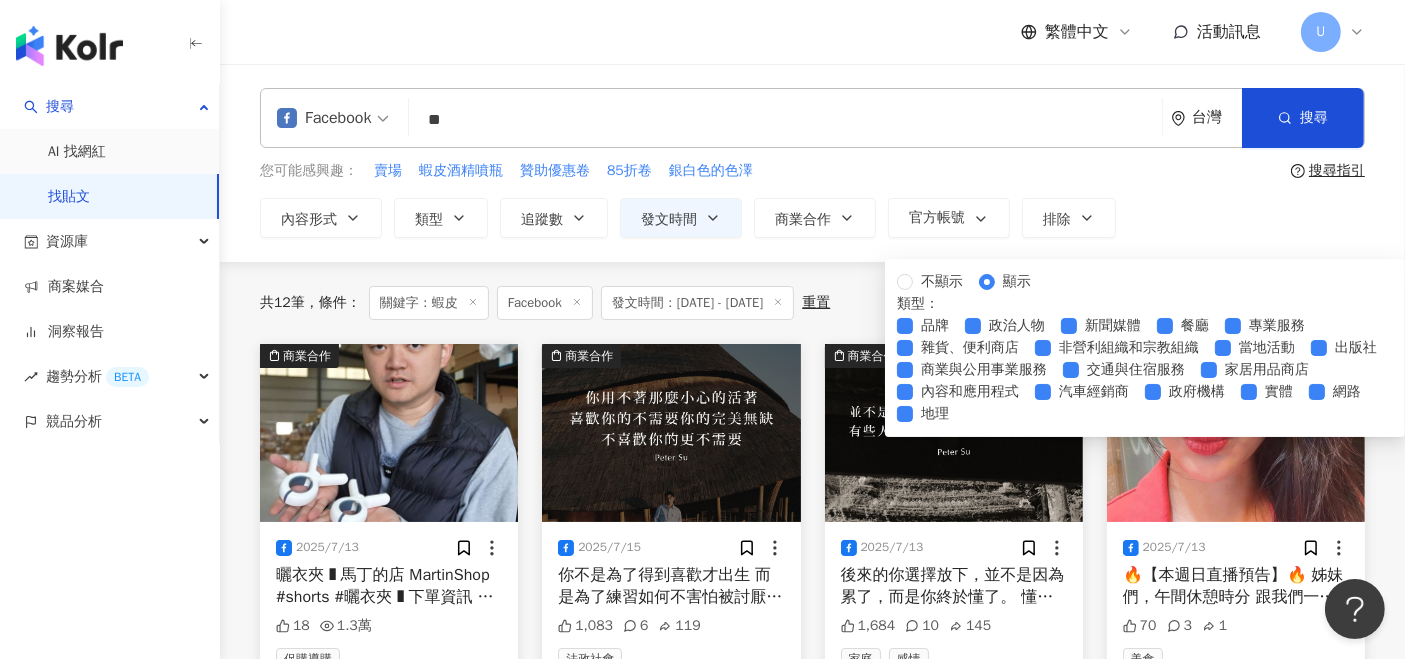 scroll, scrollTop: 574, scrollLeft: 0, axis: vertical 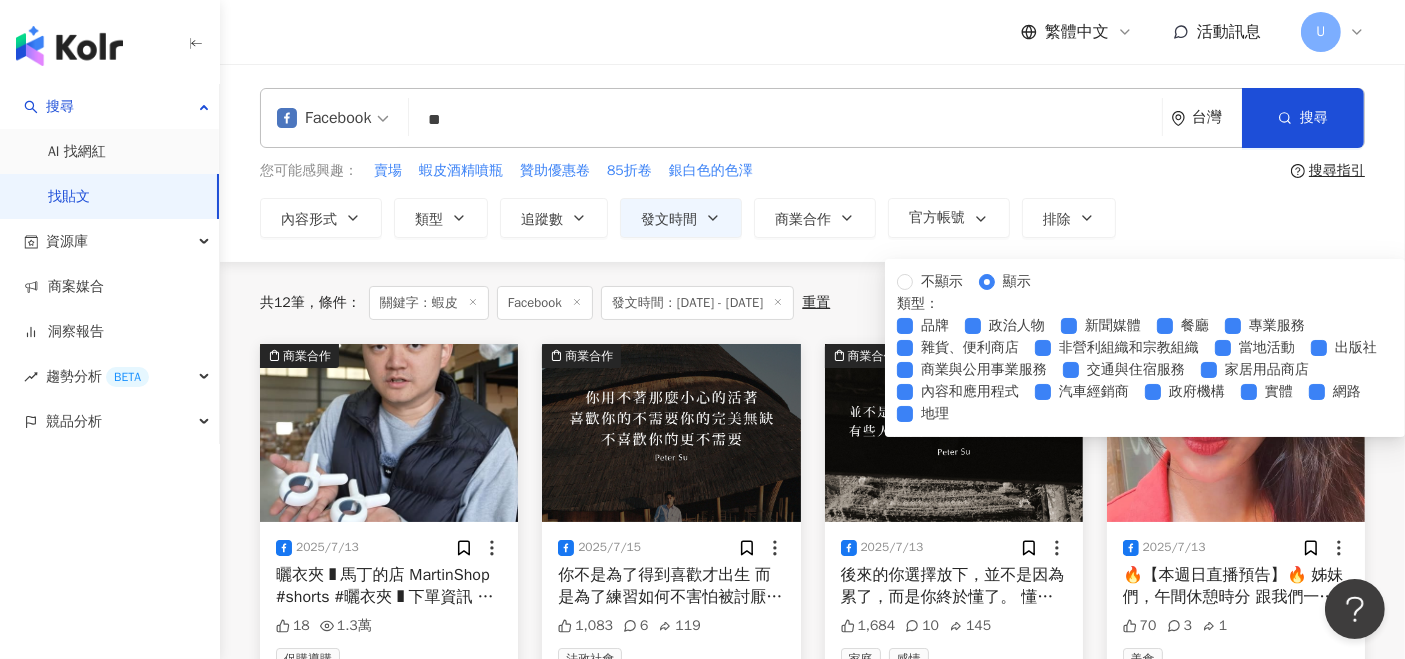 click on "共  12  筆 條件 ： 關鍵字：蝦皮 Facebook 發文時間：2025/7/13 - 2025/7/15 重置 排序： 關聯性" at bounding box center [812, 303] 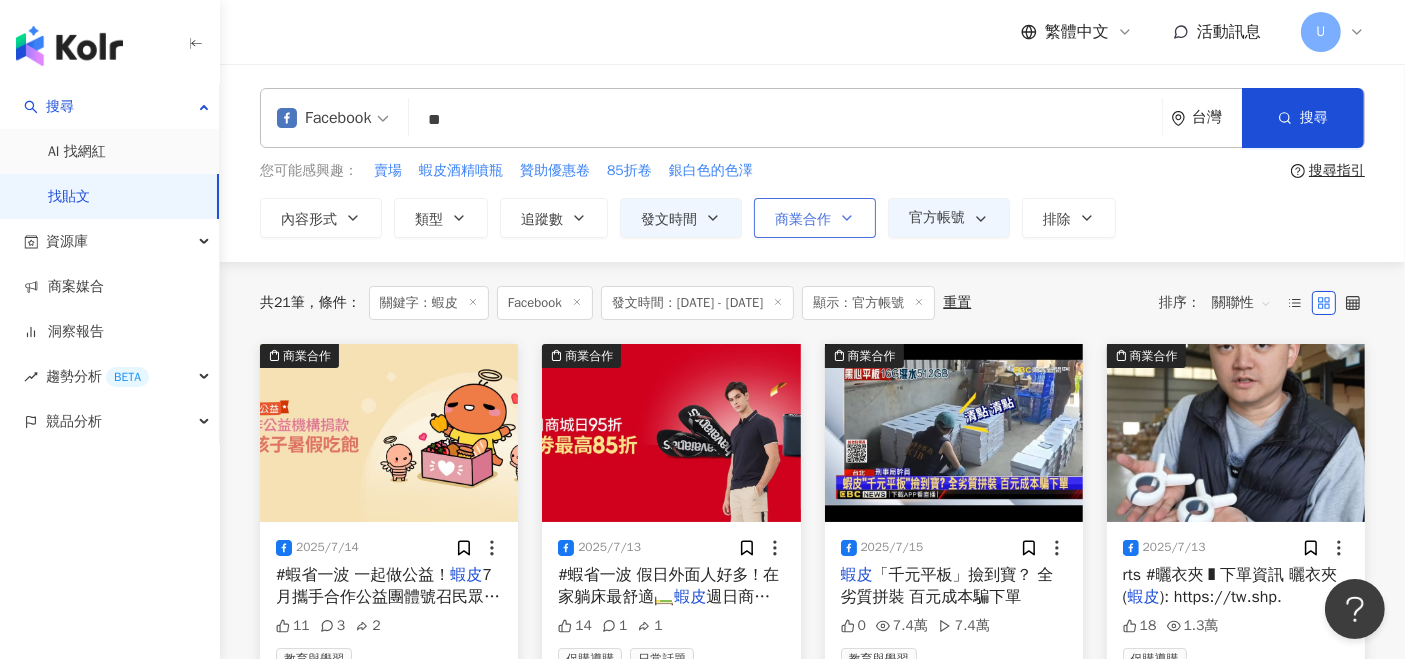 click on "商業合作" at bounding box center [815, 218] 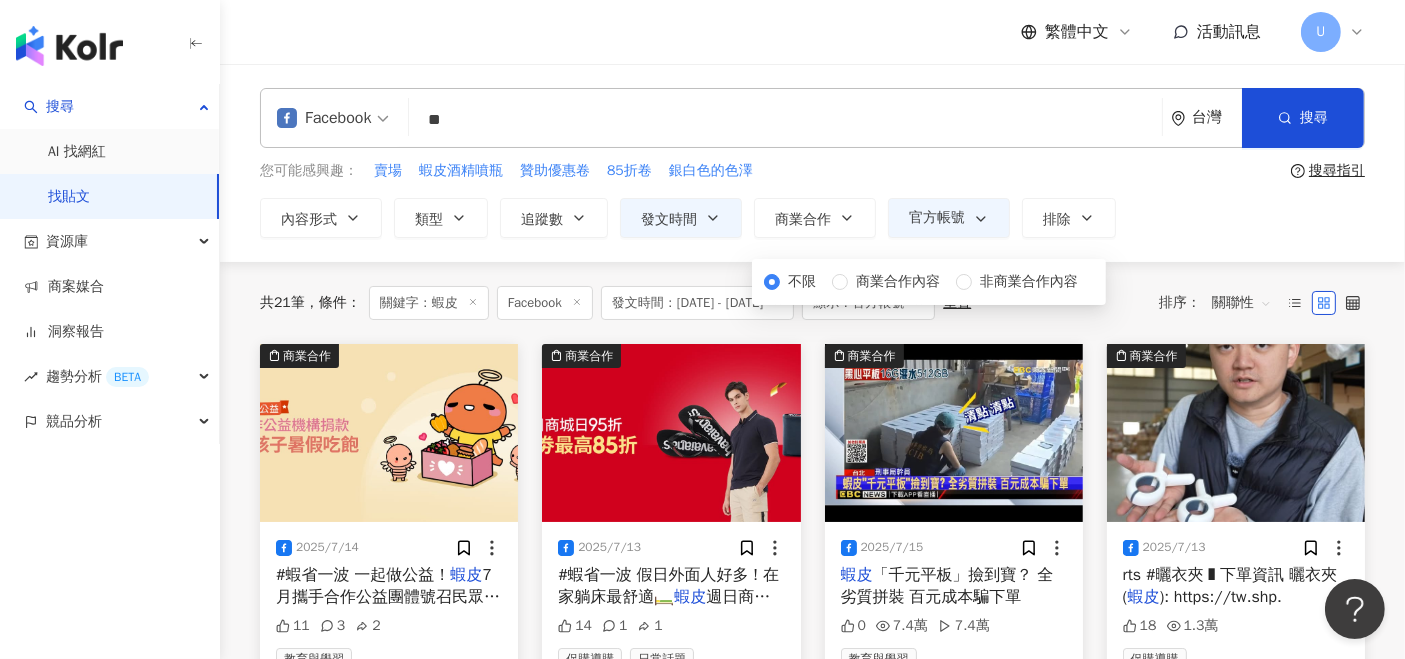 click on "共  21  筆 條件 ： 關鍵字：蝦皮 Facebook 發文時間：2025/7/13 - 2025/7/15 顯示：官方帳號 重置 排序： 關聯性" at bounding box center [812, 303] 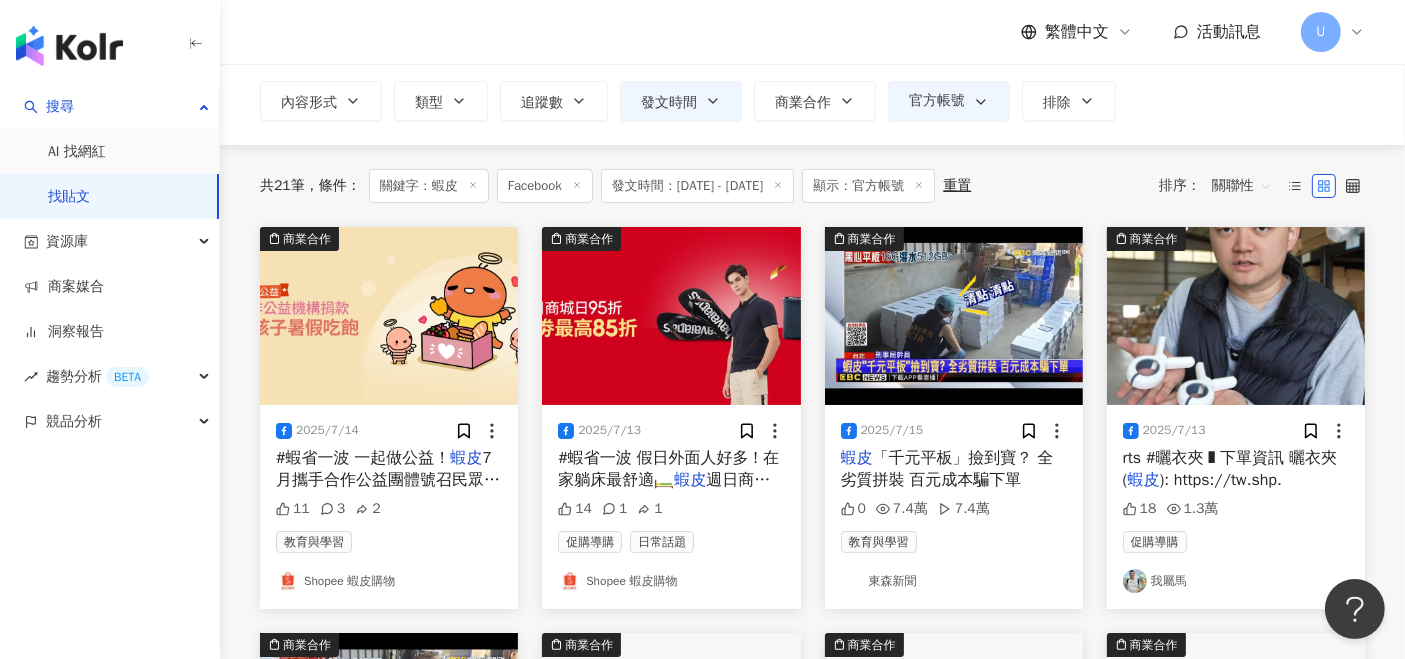 scroll, scrollTop: 333, scrollLeft: 0, axis: vertical 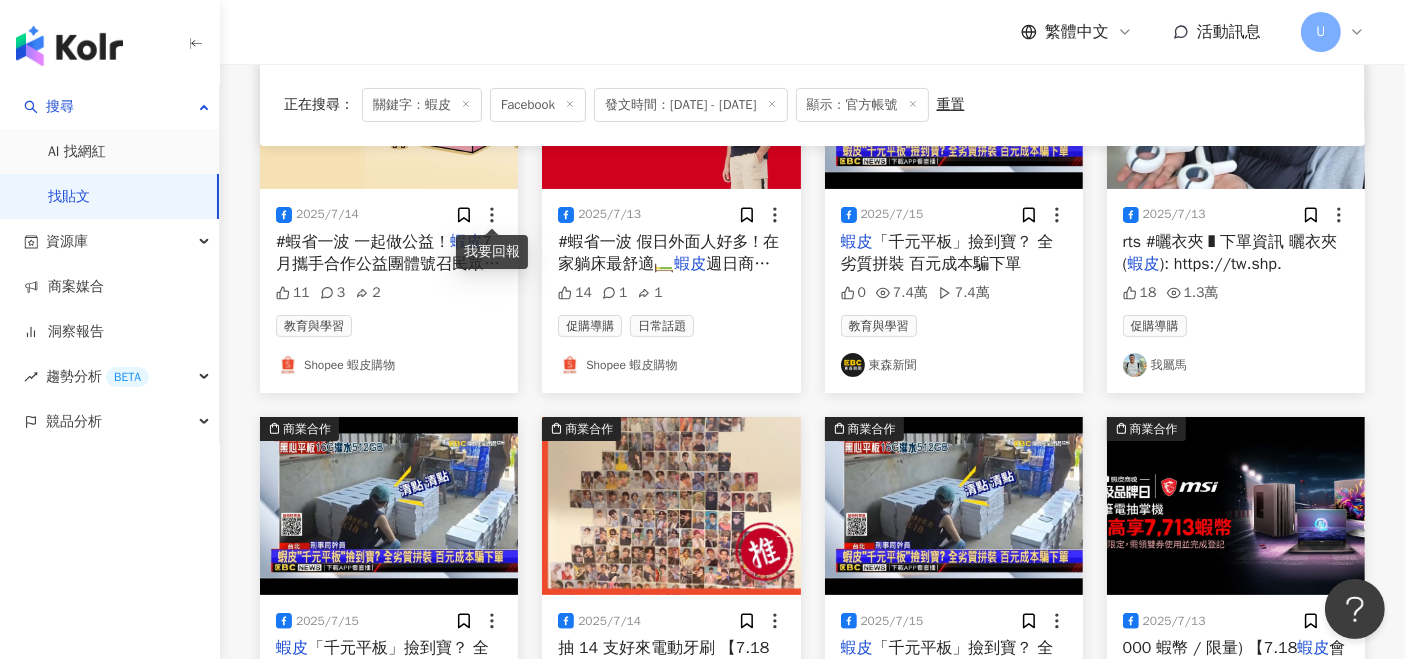 drag, startPoint x: 490, startPoint y: 214, endPoint x: 491, endPoint y: 248, distance: 34.0147 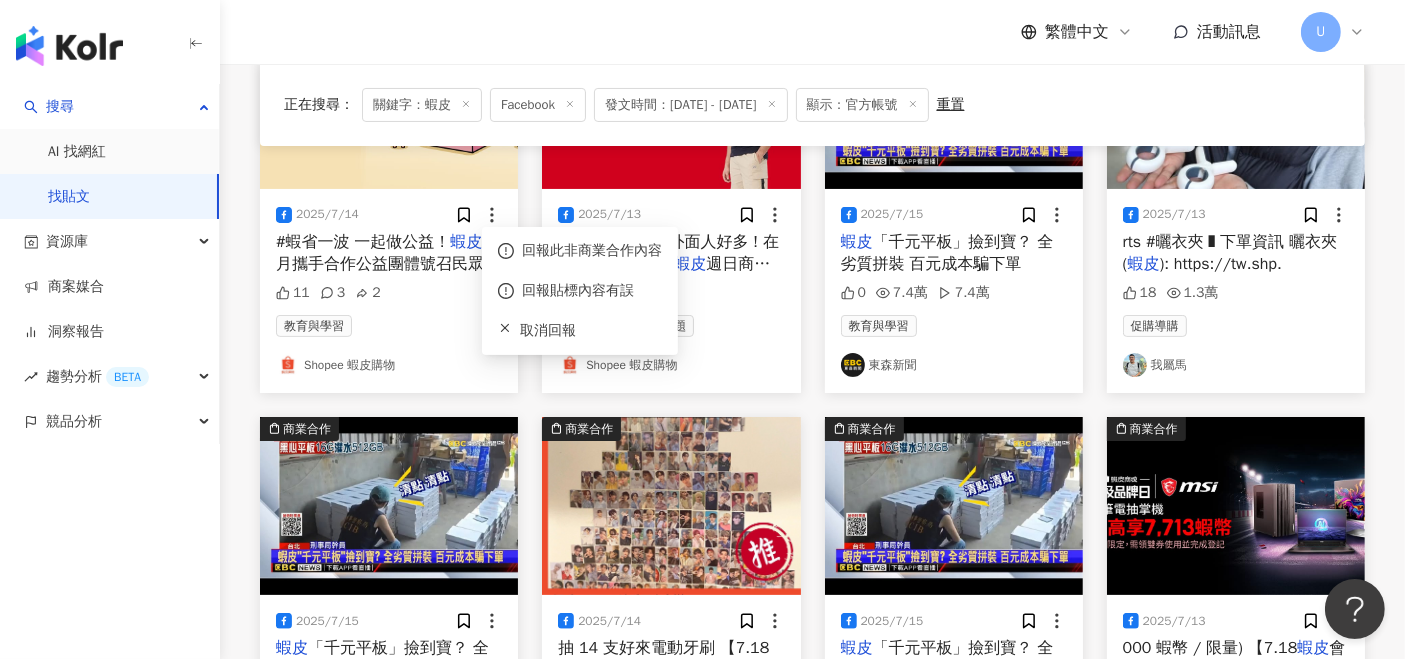 click on "#蝦省一波
一起做公益！" at bounding box center (363, 242) 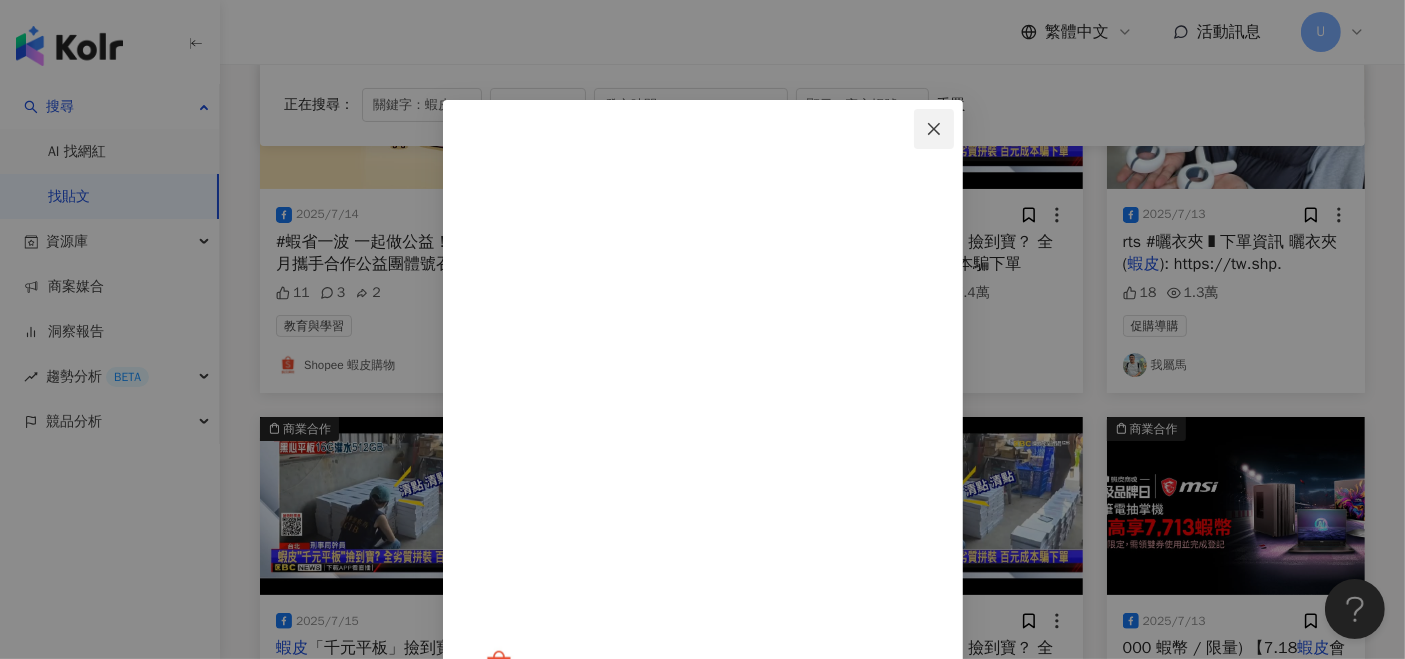 click 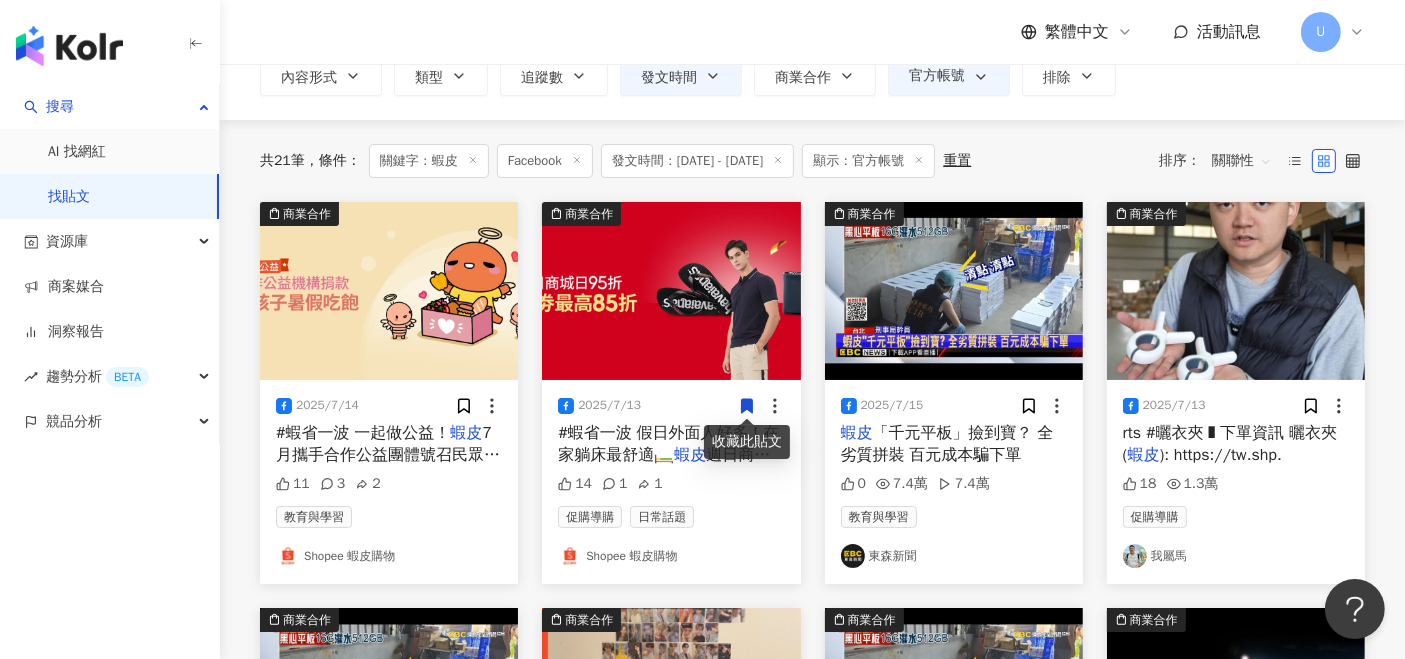 scroll, scrollTop: 0, scrollLeft: 0, axis: both 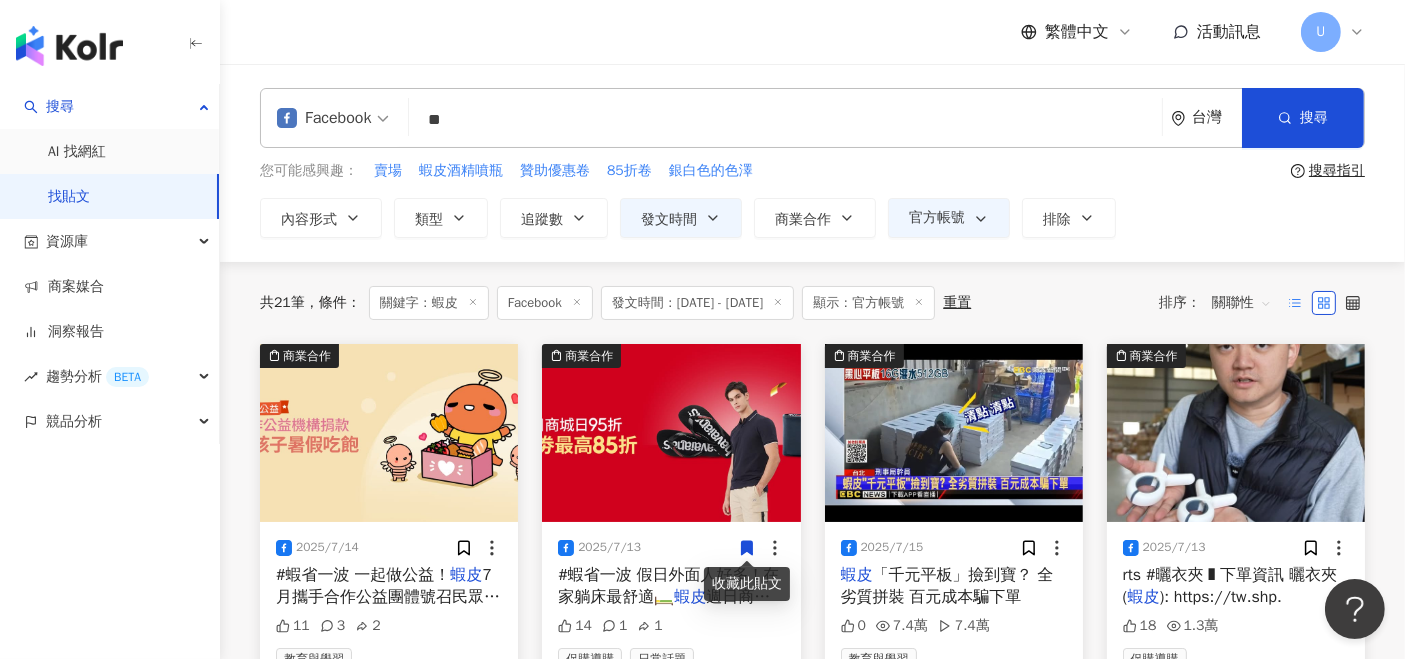 click 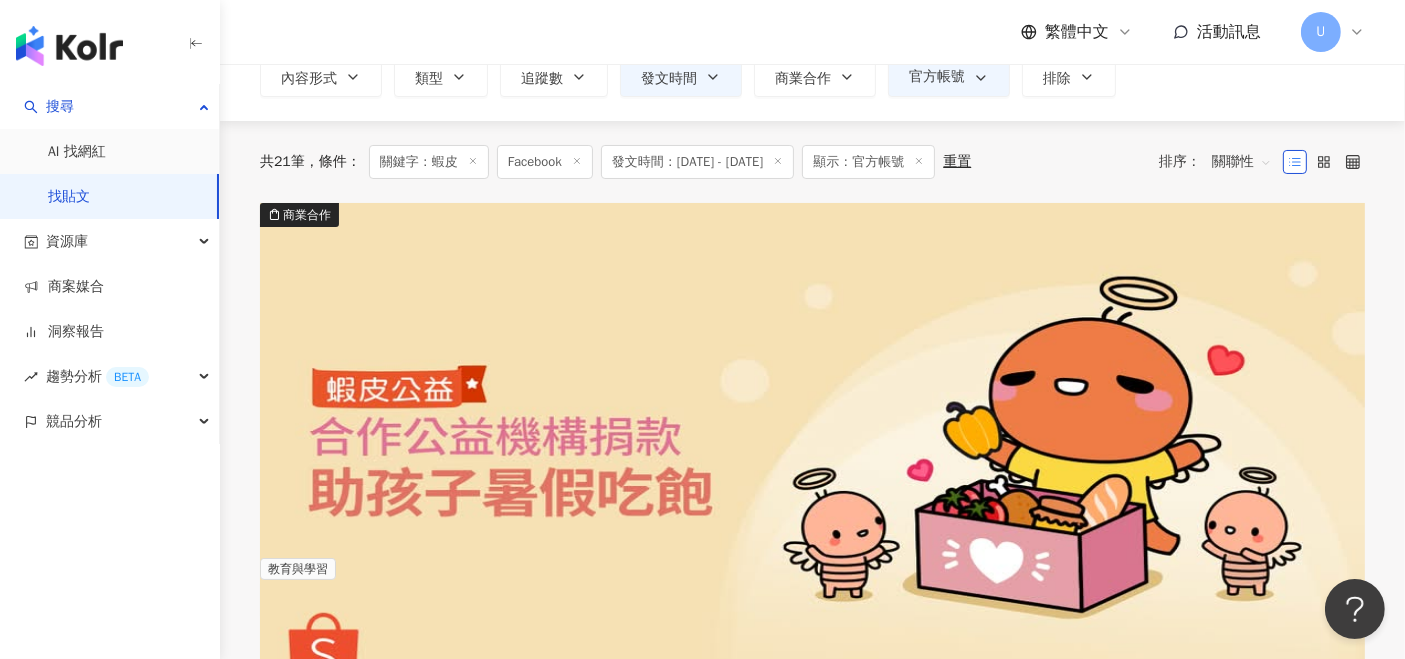 scroll, scrollTop: 222, scrollLeft: 0, axis: vertical 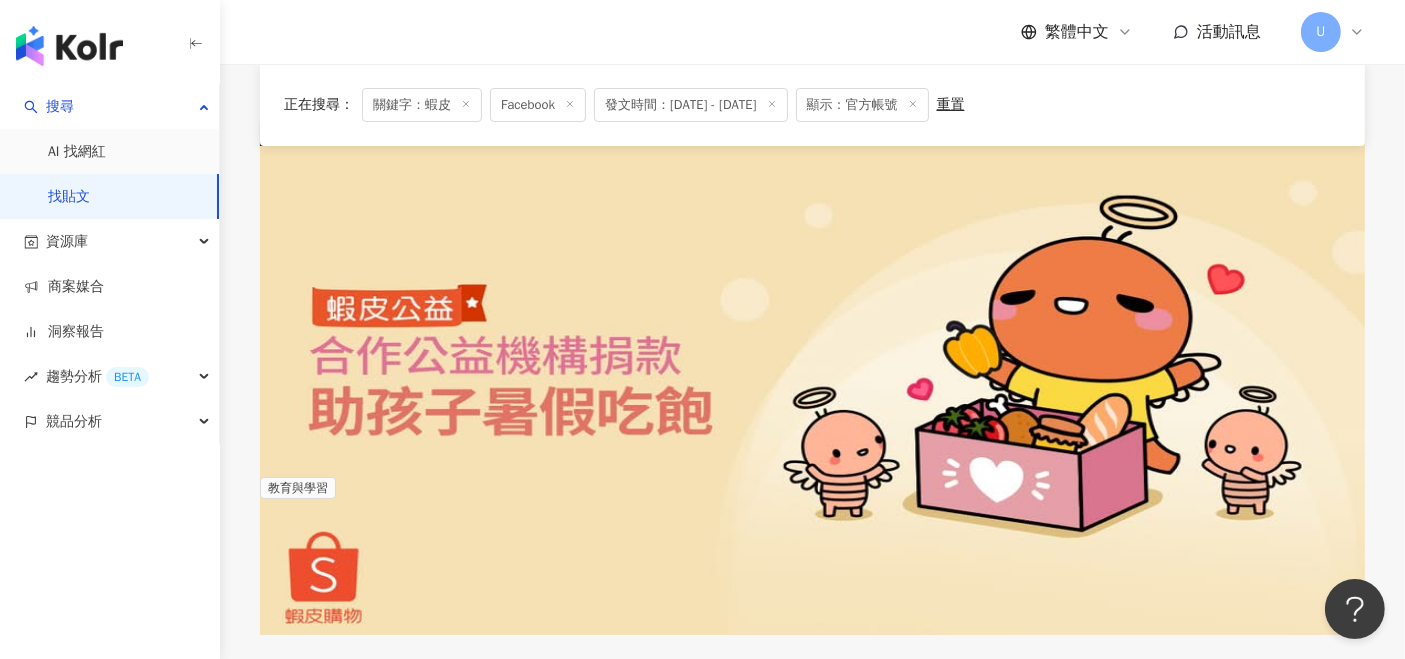 drag, startPoint x: 854, startPoint y: 276, endPoint x: 749, endPoint y: 275, distance: 105.00476 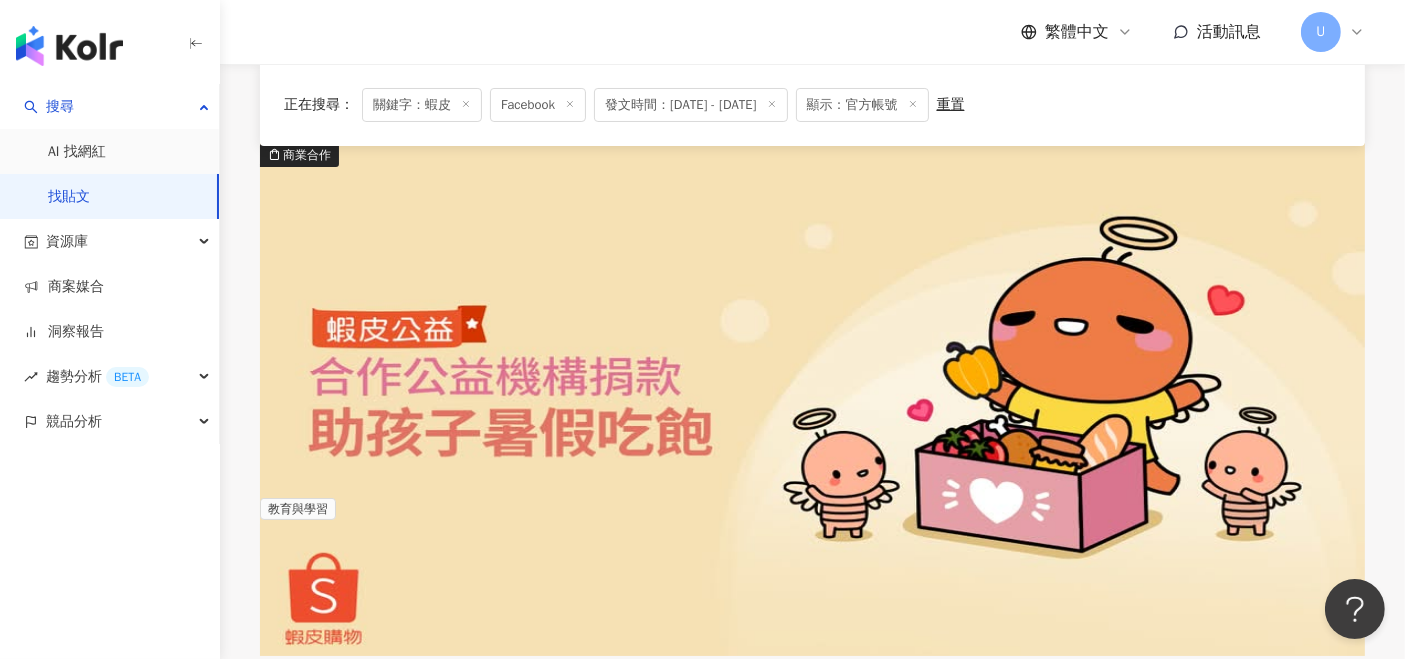 scroll, scrollTop: 444, scrollLeft: 0, axis: vertical 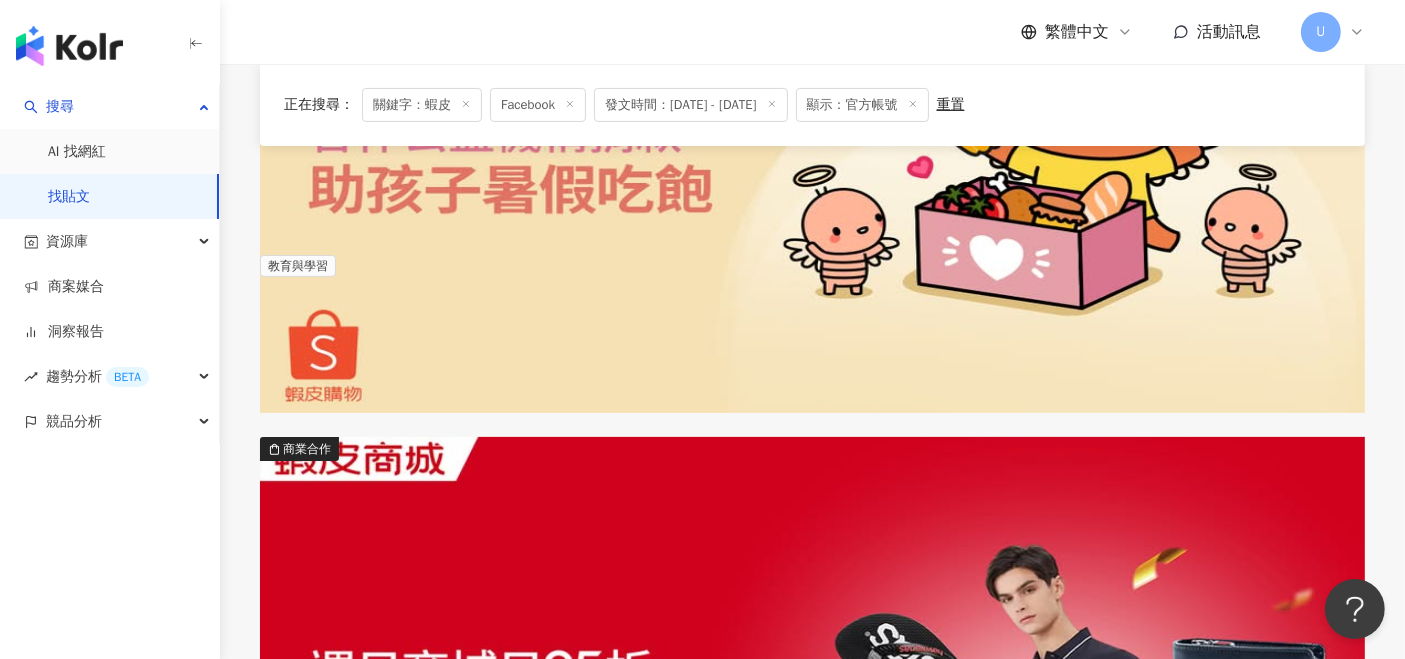 click on "#蝦省一波
假日外面人好多 ! 在家躺床最舒適🛏️" at bounding box center [373, 485] 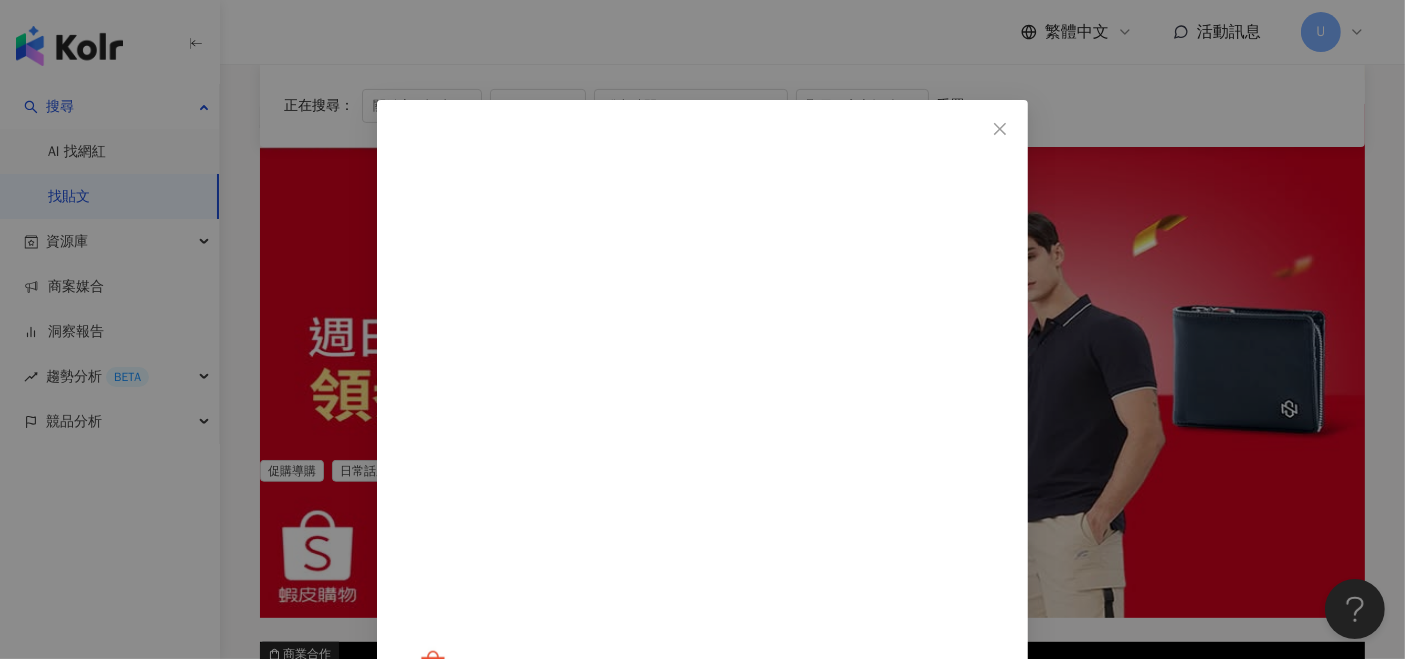 scroll, scrollTop: 666, scrollLeft: 0, axis: vertical 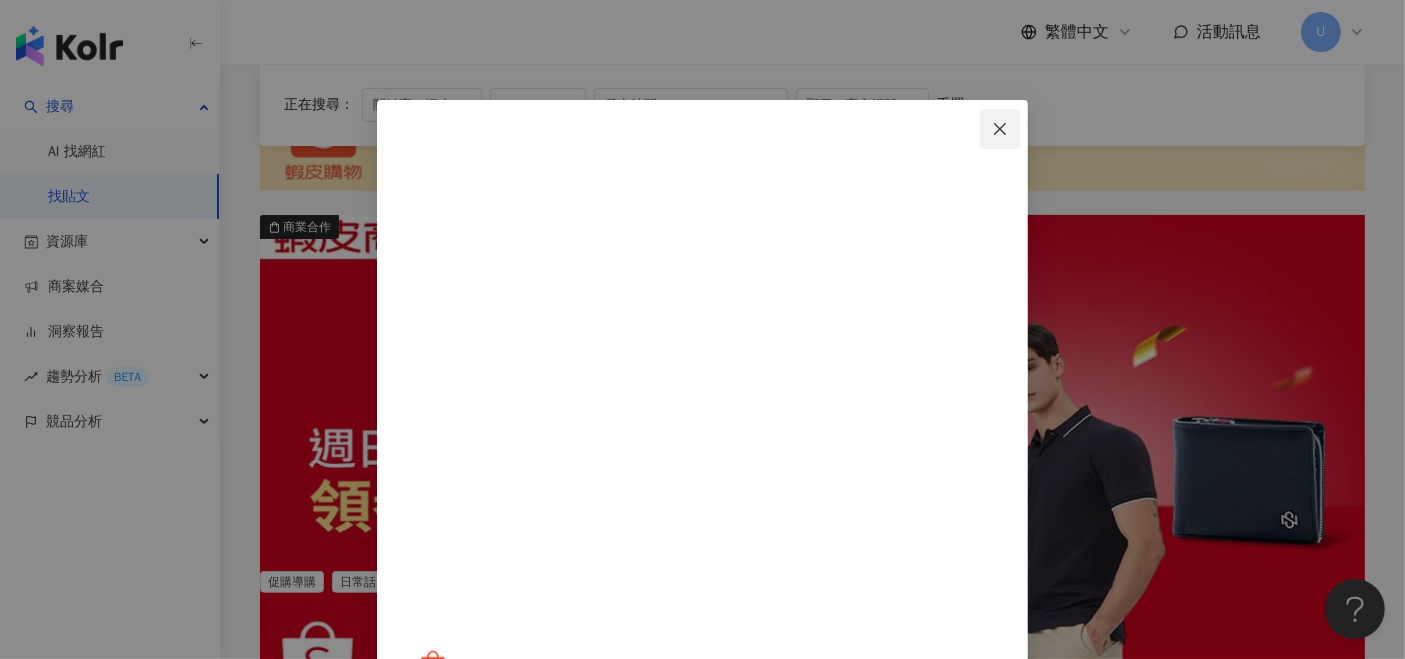 click at bounding box center [1000, 129] 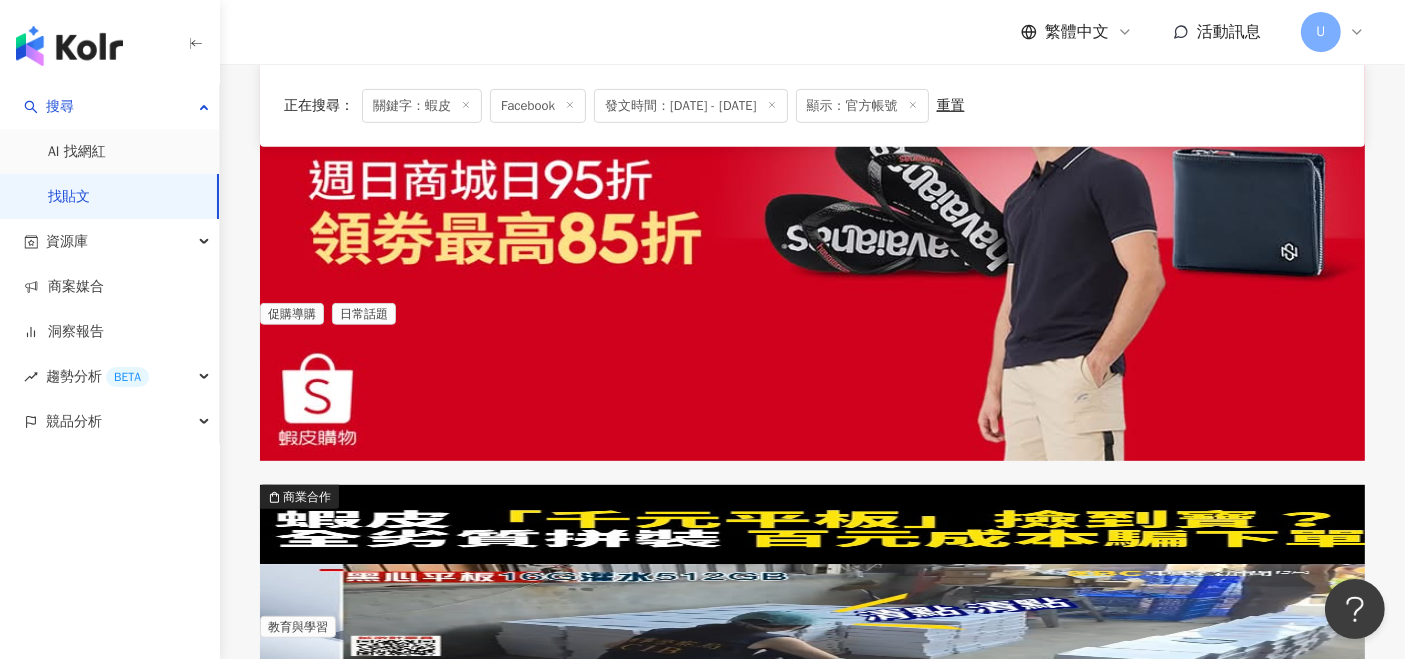 scroll, scrollTop: 888, scrollLeft: 0, axis: vertical 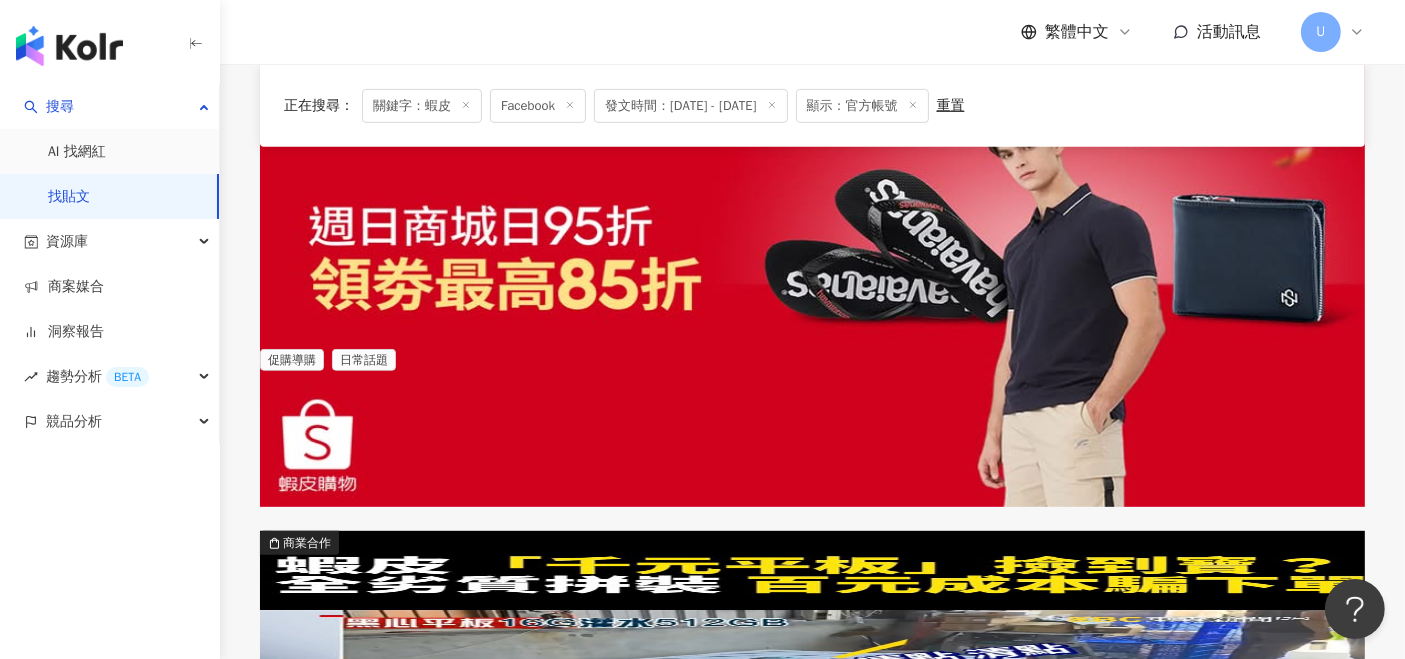 click on "18 - 1.3萬 - -" at bounding box center [812, 966] 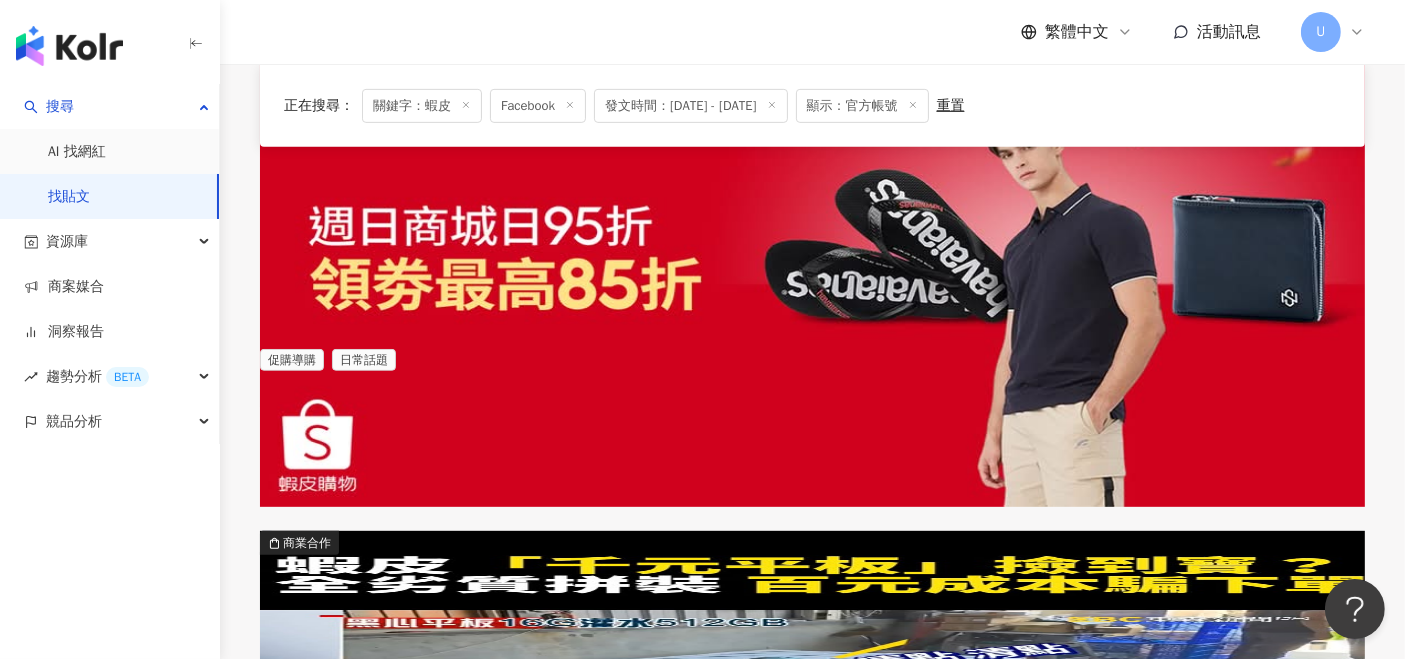 click on "rts #曬衣夾 ❚ 下單資訊
曬衣夾( 蝦皮 ):
https://tw.shp." at bounding box center [812, 900] 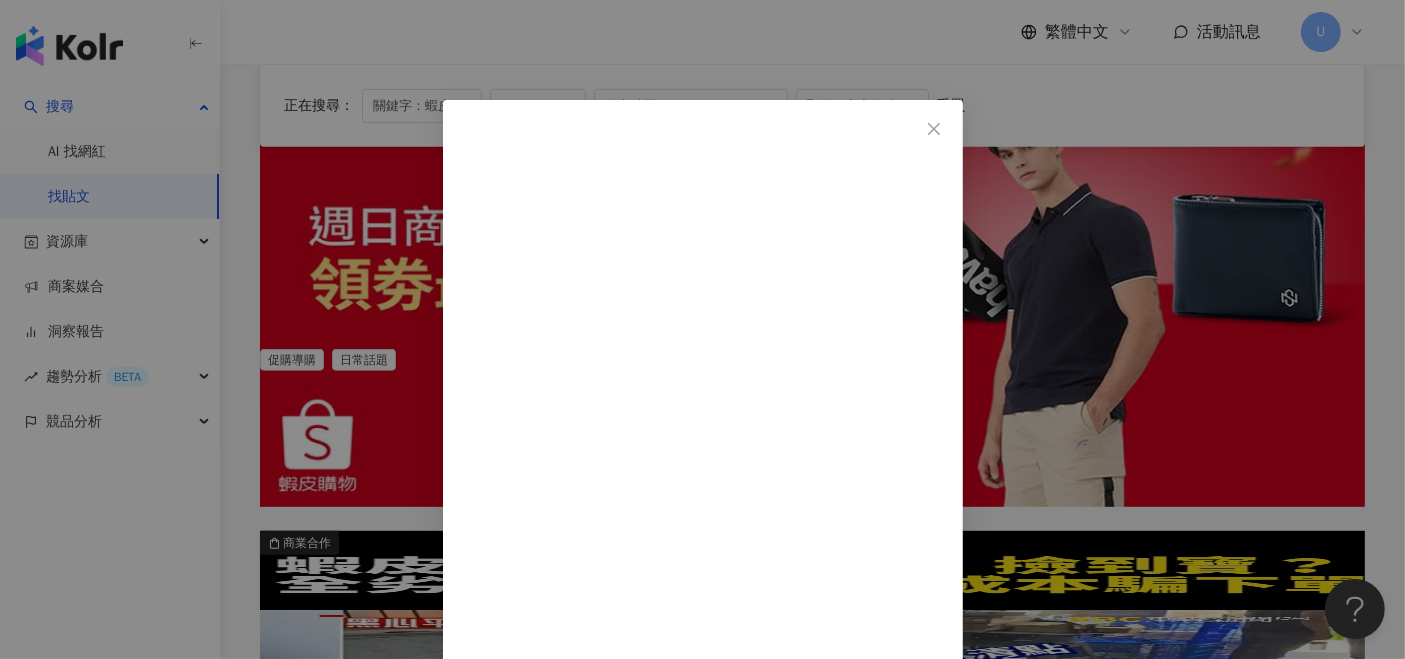 scroll, scrollTop: 100, scrollLeft: 0, axis: vertical 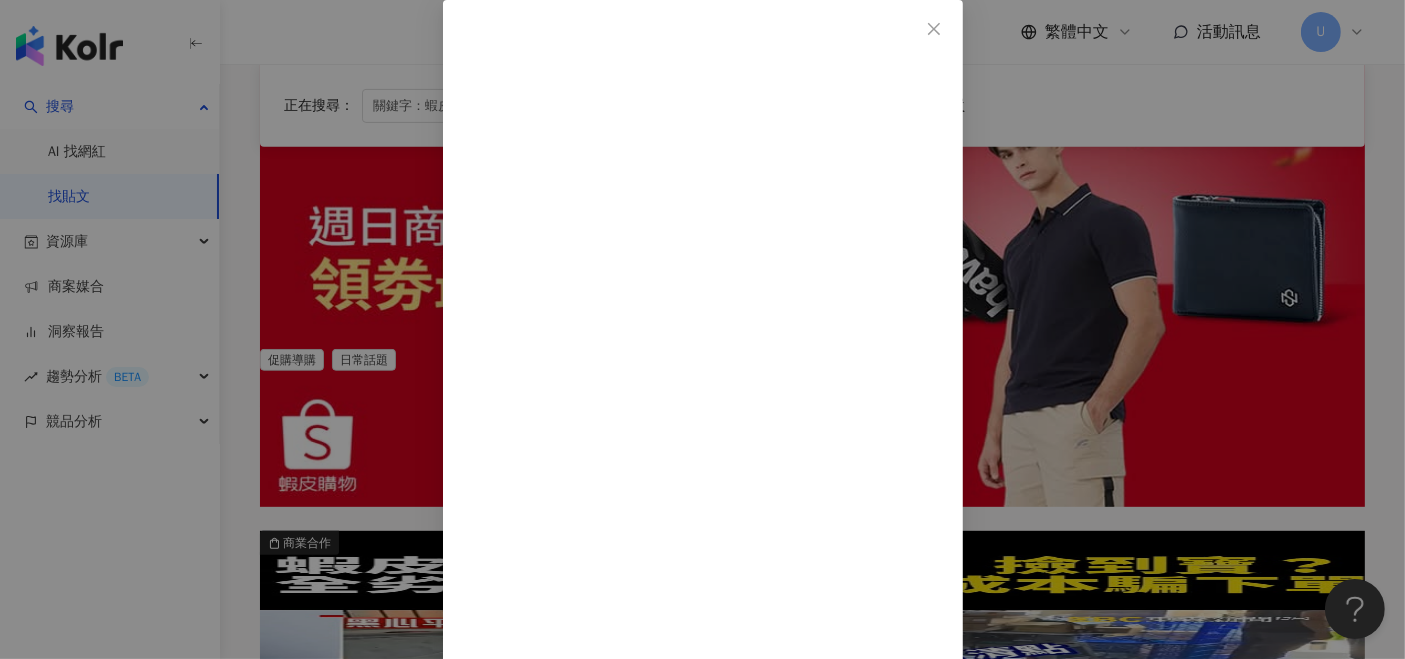 click on "我屬馬 2025/7/13 曬衣夾 ❚ 馬丁的店 MartinShop #shorts #曬衣夾 ❚ 下單資訊
曬衣夾(蝦皮):
https://tw.shp.ee/K1buLoW
馬丁的店(蝦皮站):
https://s.shopee.tw/50EbMMRW2B
馬丁的店(露天站):
http://store.ruten.com.tw/simpsonnho
❚ 聯繫我們
Line ID:@martinshop
Mail:waosuma.media@gmail.com
❚ TAG專區
#馬丁的店 #Martinshop #曬衣夾 #棉被夾
--
『馬丁品質，堅若磐石』 18 1.3萬 查看原始貼文" at bounding box center [702, 329] 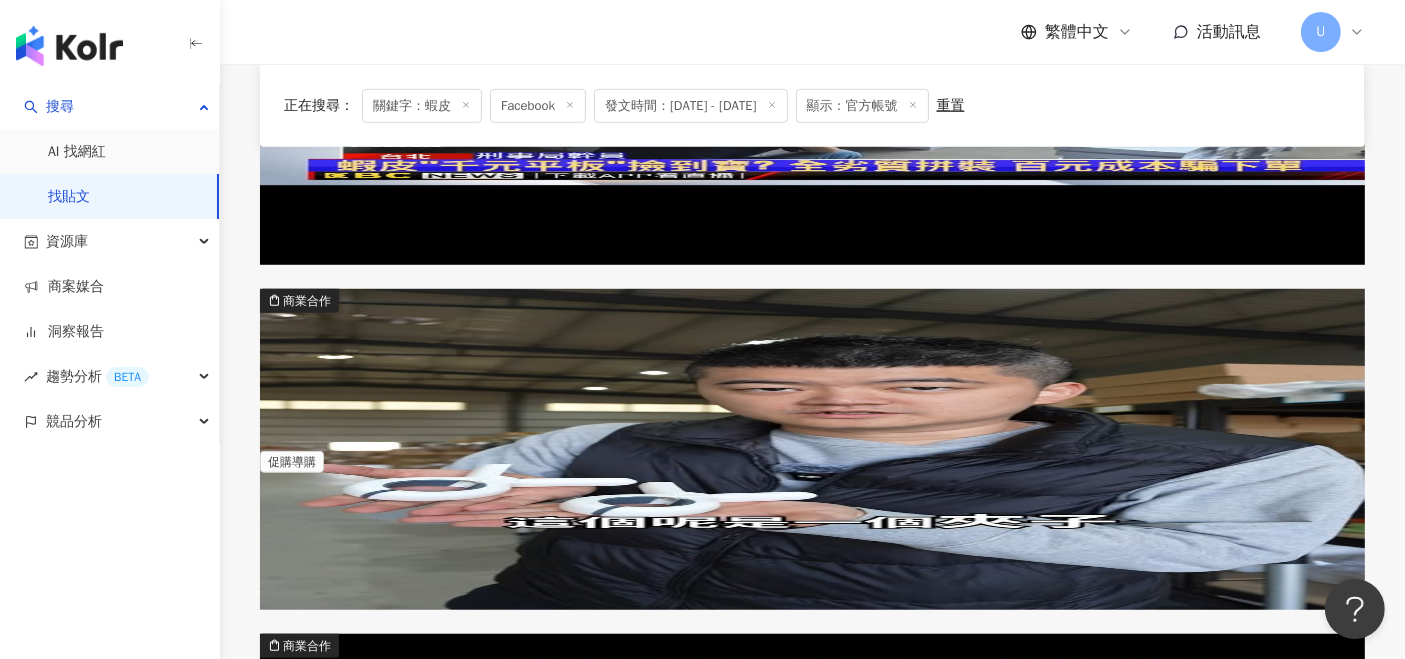 scroll, scrollTop: 1444, scrollLeft: 0, axis: vertical 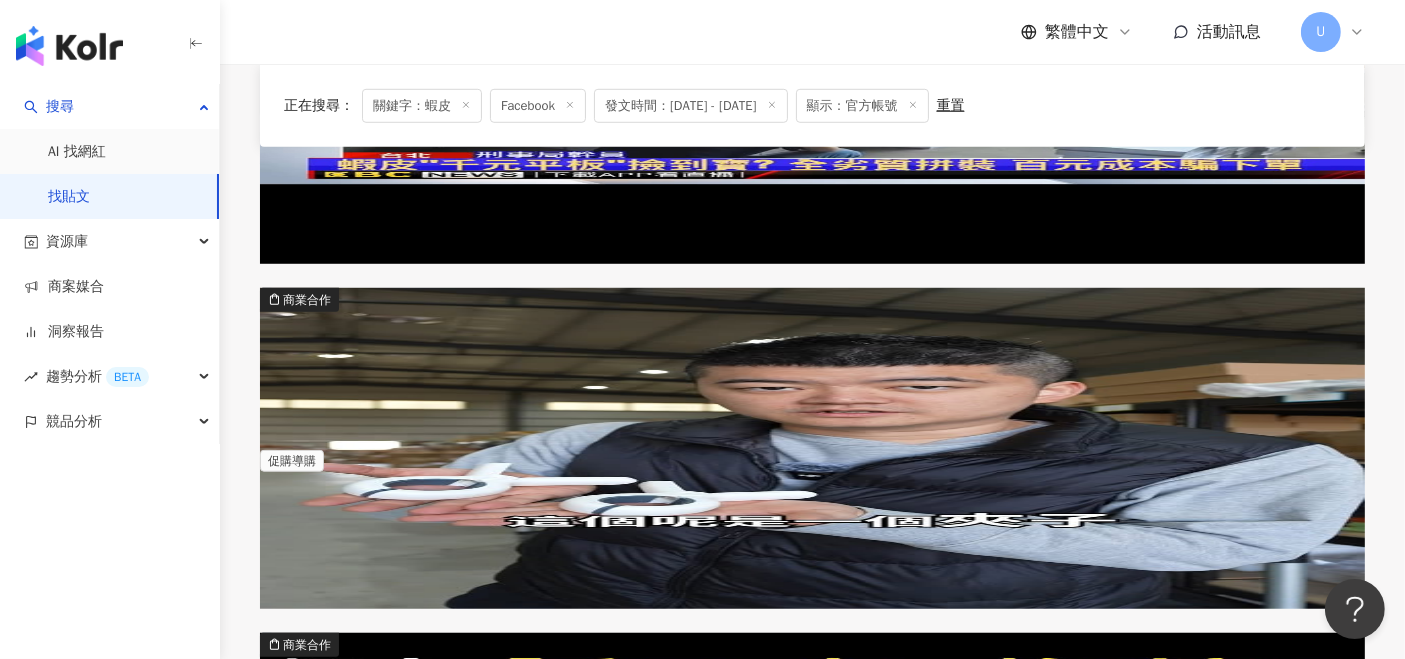 click on "抽 14 支好來電動牙刷
【7.18  蝦皮 會員日】
🌼 隔日到貨 $99 起" at bounding box center (812, 1010) 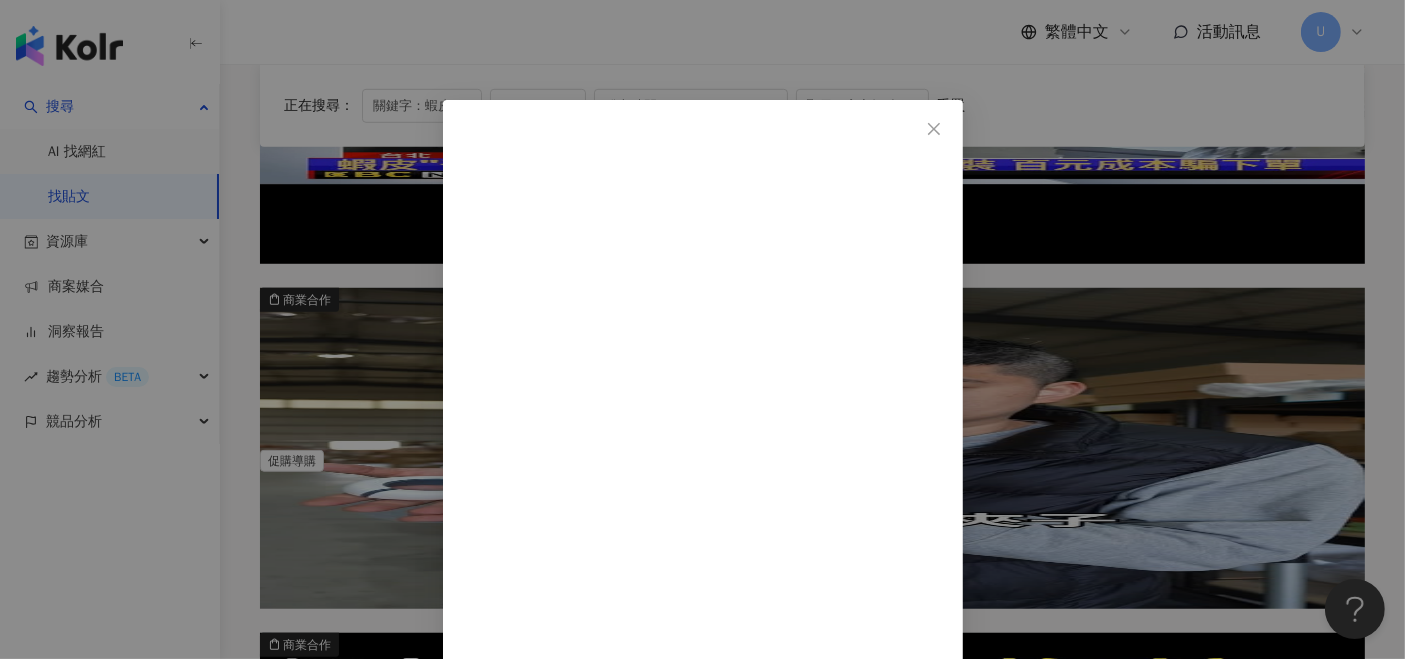 scroll, scrollTop: 46, scrollLeft: 0, axis: vertical 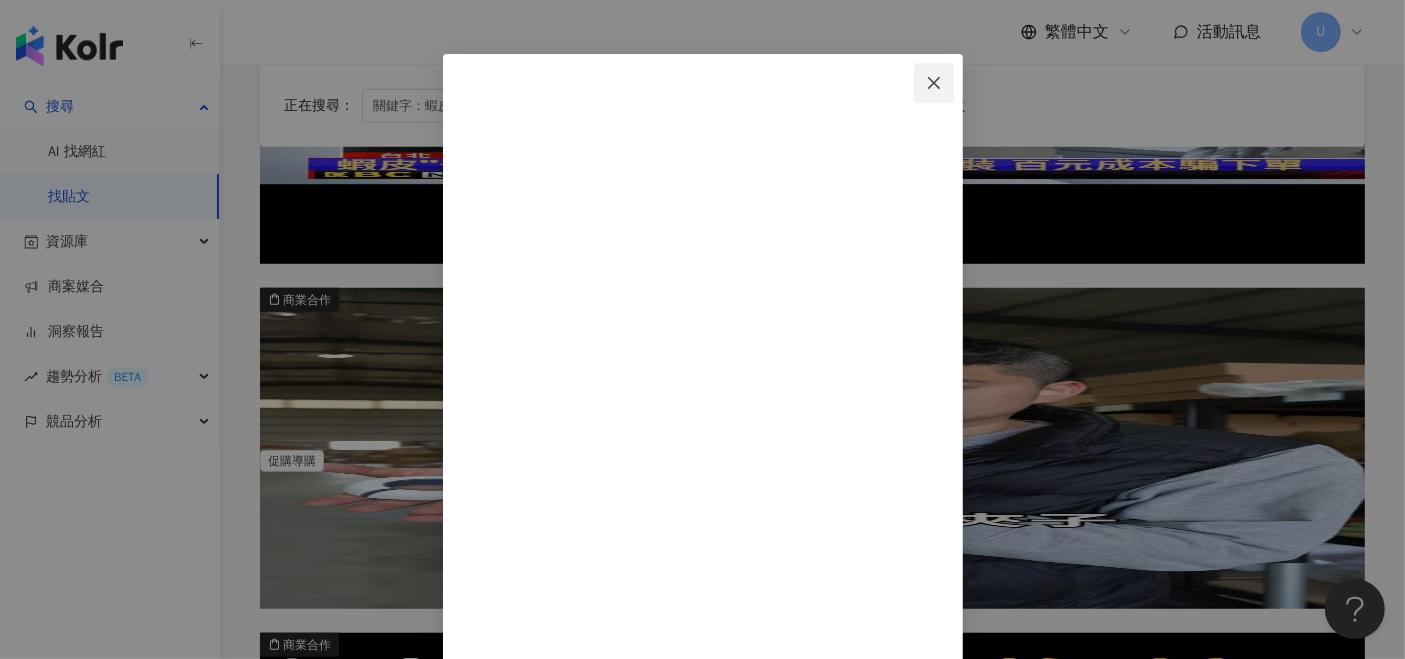 click 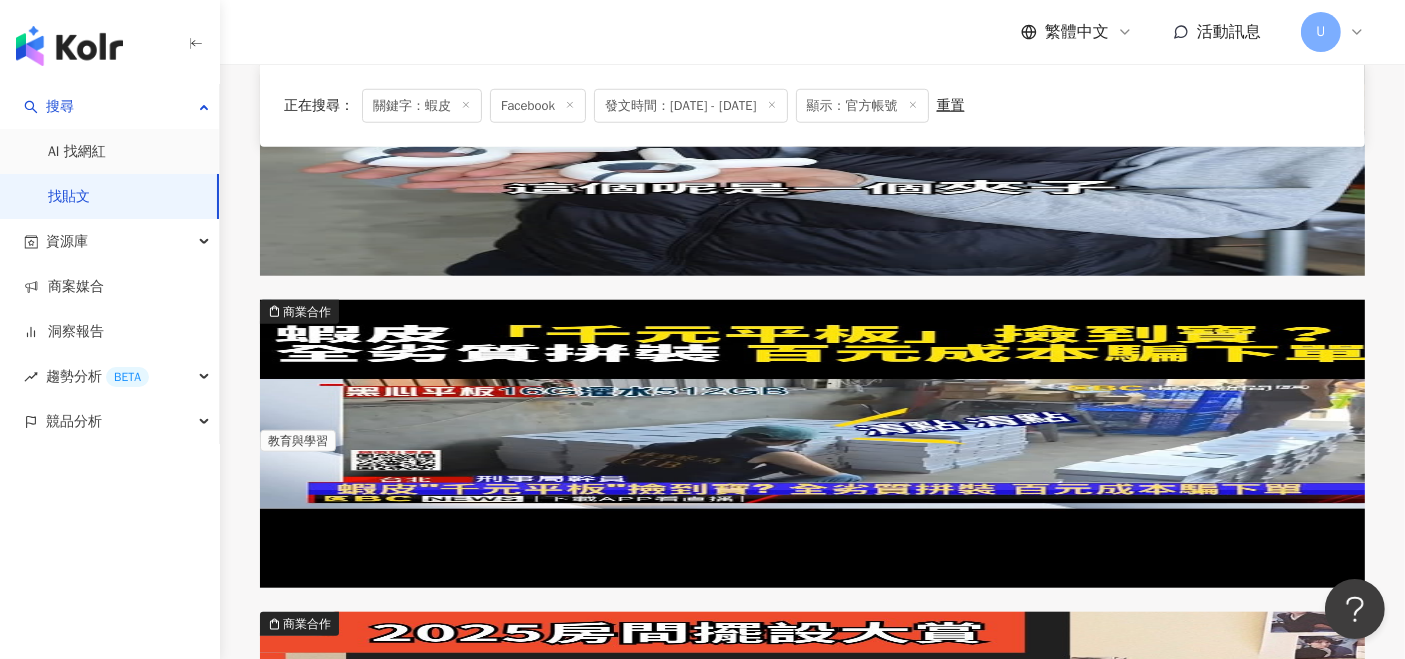 scroll, scrollTop: 2000, scrollLeft: 0, axis: vertical 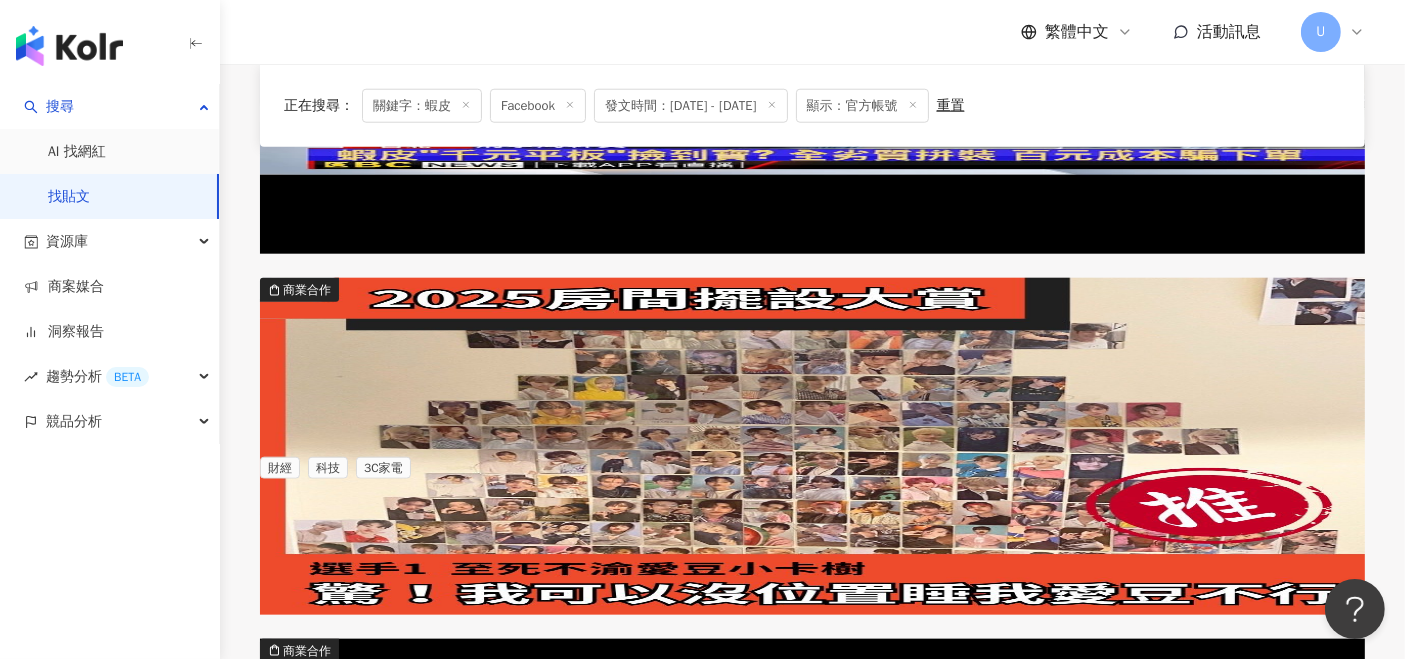 click on "2025/7/13 000 蝦幣 / 限量)
【7.18  蝦皮 會員日】
🌼隔日到貨 $99 起
16 2 - - - 科技 3C家電" at bounding box center [812, 1051] 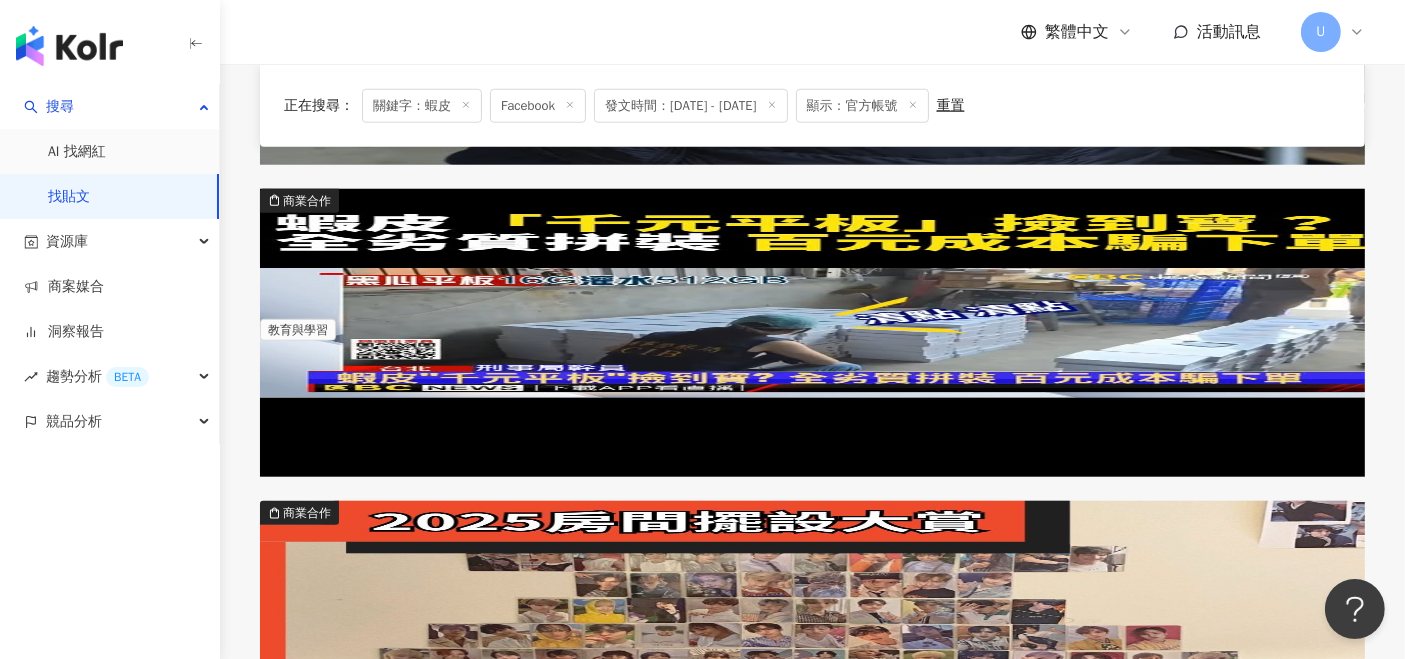 click on "2025/7/13 000 蝦幣 / 限量)
【7.18  蝦皮 會員日】
🌼隔日到貨 $99 起
16 2 - - - 科技 3C家電" at bounding box center [812, 1274] 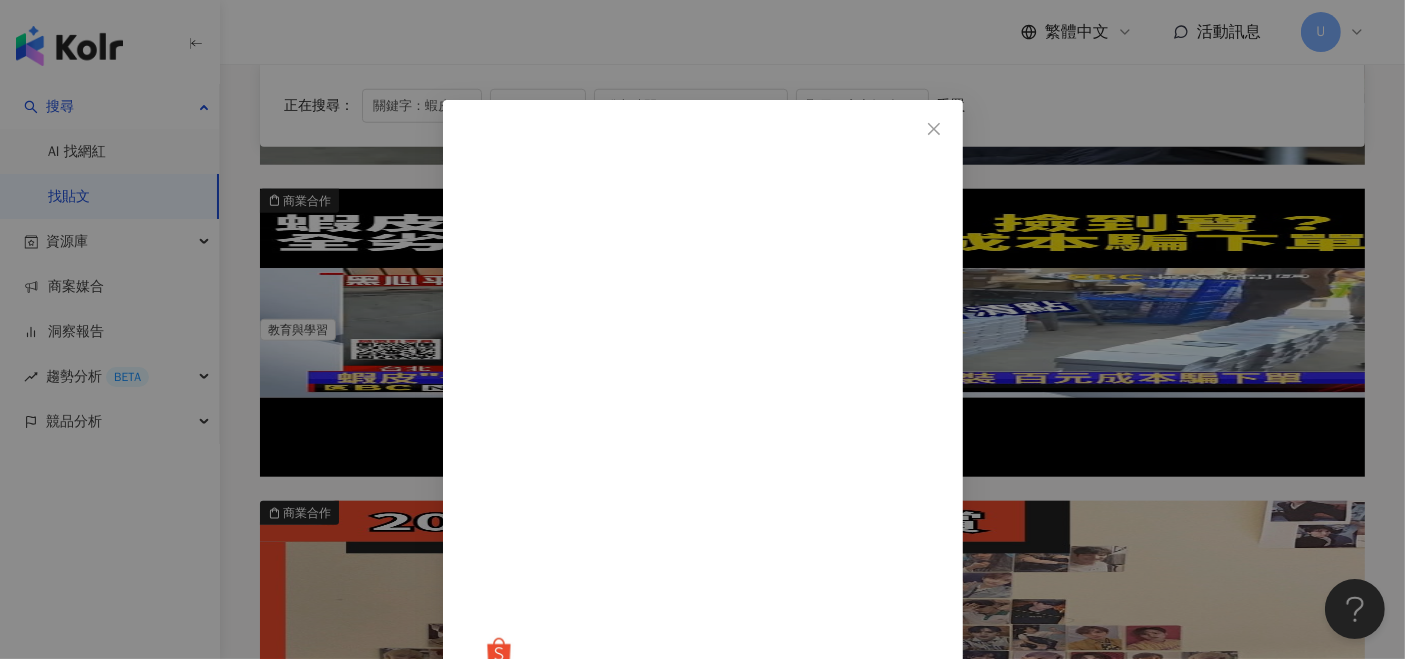 click on "Shopee 蝦皮購物 [DATE] #蝦省一波
暑假期間，該升級裝備了吧😎
>>https://sho.pe/7ur9nu
【微星品牌旗艦館】
📍領券最高回饋 7,000 蝦幣
📍全館筆電下單抽 MSI 電競掌機
📍全館下單 + 評論抽 MSI 龍魂電競椅
📍筆電單筆滿 $20,000 回饋 8% 蝦幣 (上限 2,000 蝦幣 / 限量)
【7.18 蝦皮會員日】
🌼隔日到貨 $99 起
🌼蝦幣 18% 回饋
🌼夏日居家 9 折起
#蝦皮購物 #ShopeeTW #正品保障 [NUMBER] [NUMBER] 查看原始貼文" at bounding box center [702, 329] 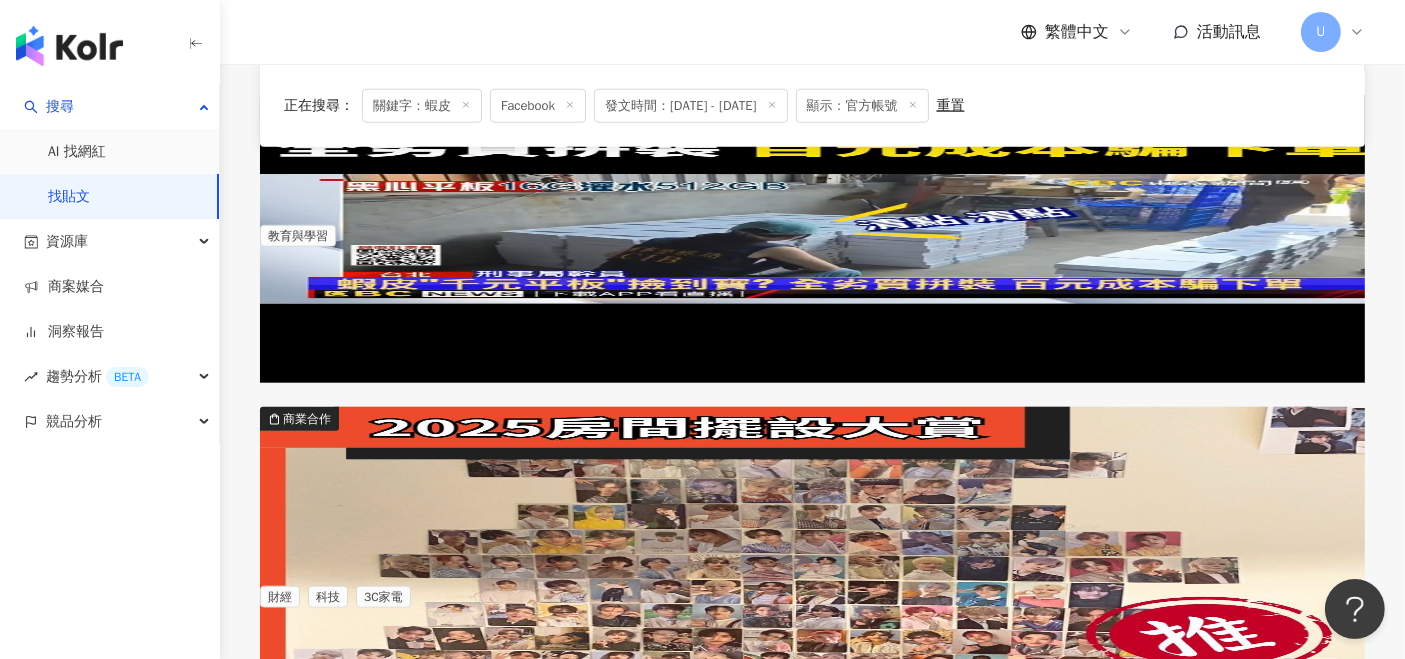 scroll, scrollTop: 2111, scrollLeft: 0, axis: vertical 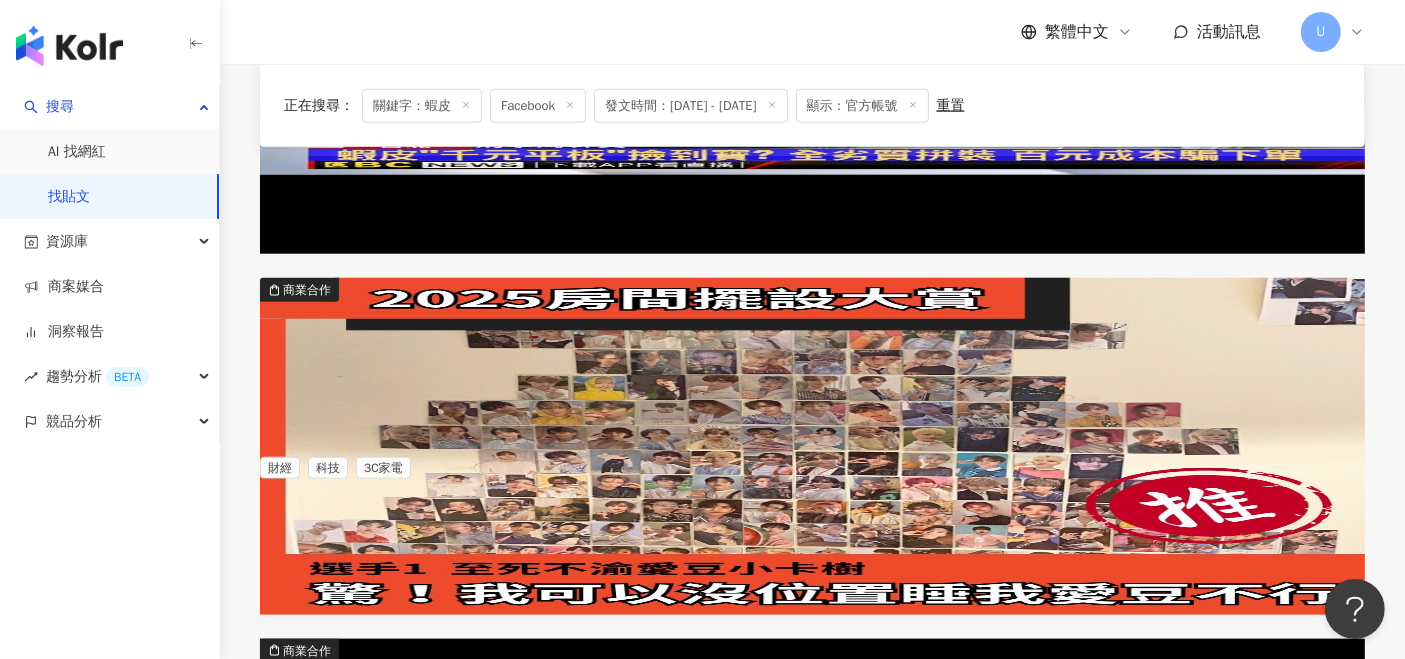 click on "哭就哭吧，你不需要那麼懂事》
台灣誠品 蝦皮
https://tw.shp.ee" at bounding box center (812, 1369) 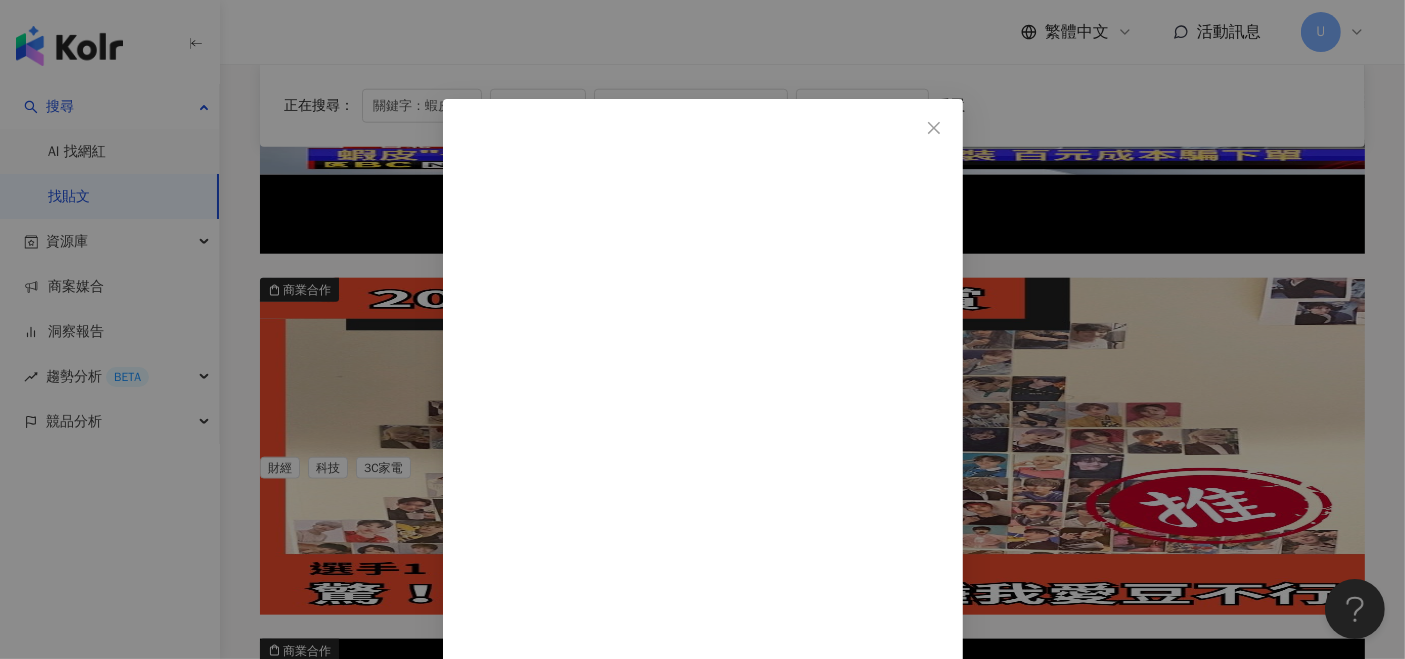 scroll, scrollTop: 0, scrollLeft: 0, axis: both 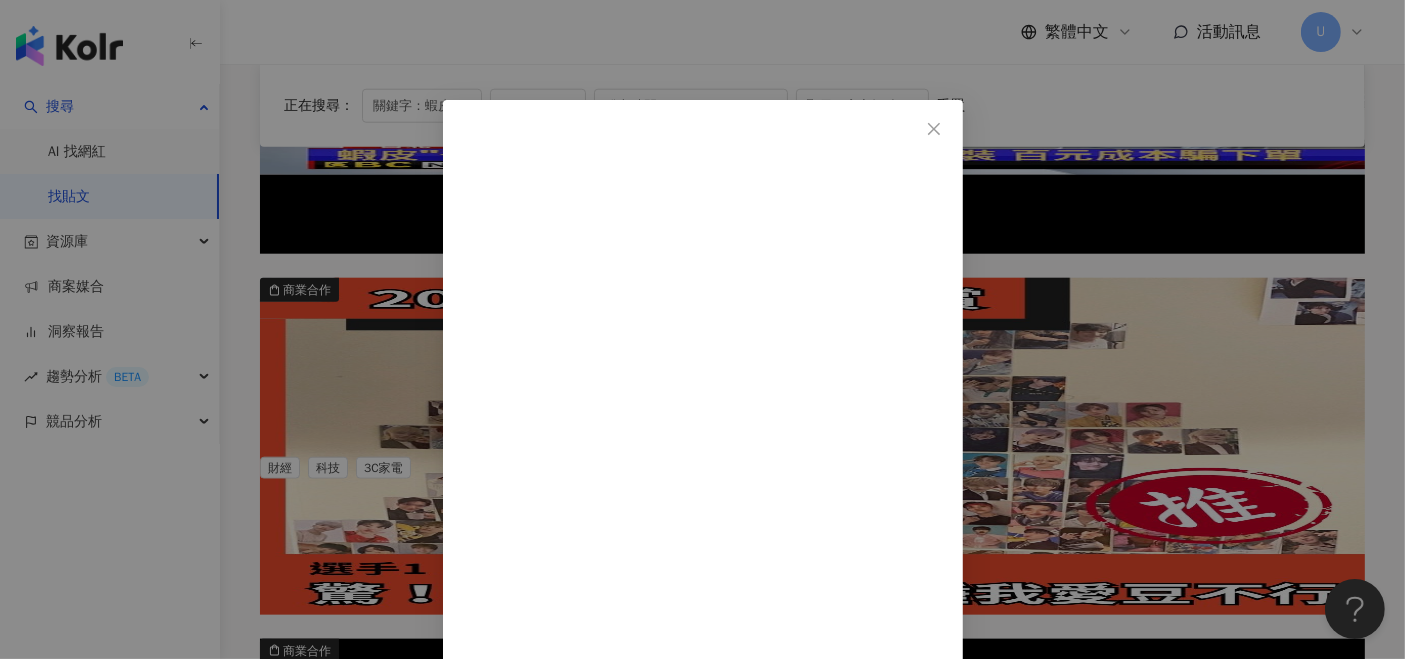 click on "Peter Su 2025/7/15 你不是為了得到喜歡才出生
而是為了練習如何不害怕被討厭
有些人離開，不是因為你不夠好
而是他沒準備好愛一個完整的人
所以請你鬆一點，別再活成他人期待裡的你
你已經很好，真的
新書《想哭就哭吧，你不需要那麼懂事》
台灣誠品蝦皮
https://tw.shp.ee/MjGohQZ
馬來西亞誠品蝦皮
https://shopee.com.my/a-i.308085880.26472965360
博客來
https://www.books.com.tw/products/0011011493
#PeterSu #想哭就哭吧你不需要那麼懂事
IG: peter825 1,083 6 119" at bounding box center [703, 1087] 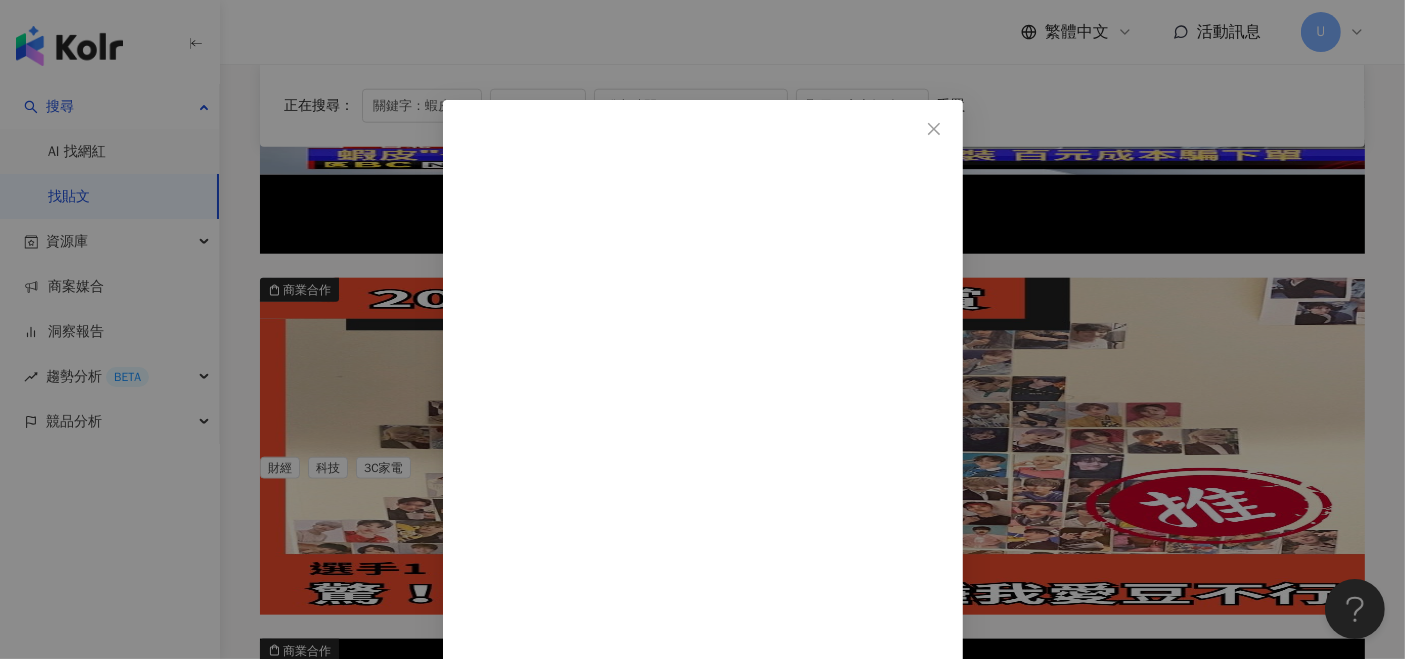 scroll, scrollTop: 117, scrollLeft: 0, axis: vertical 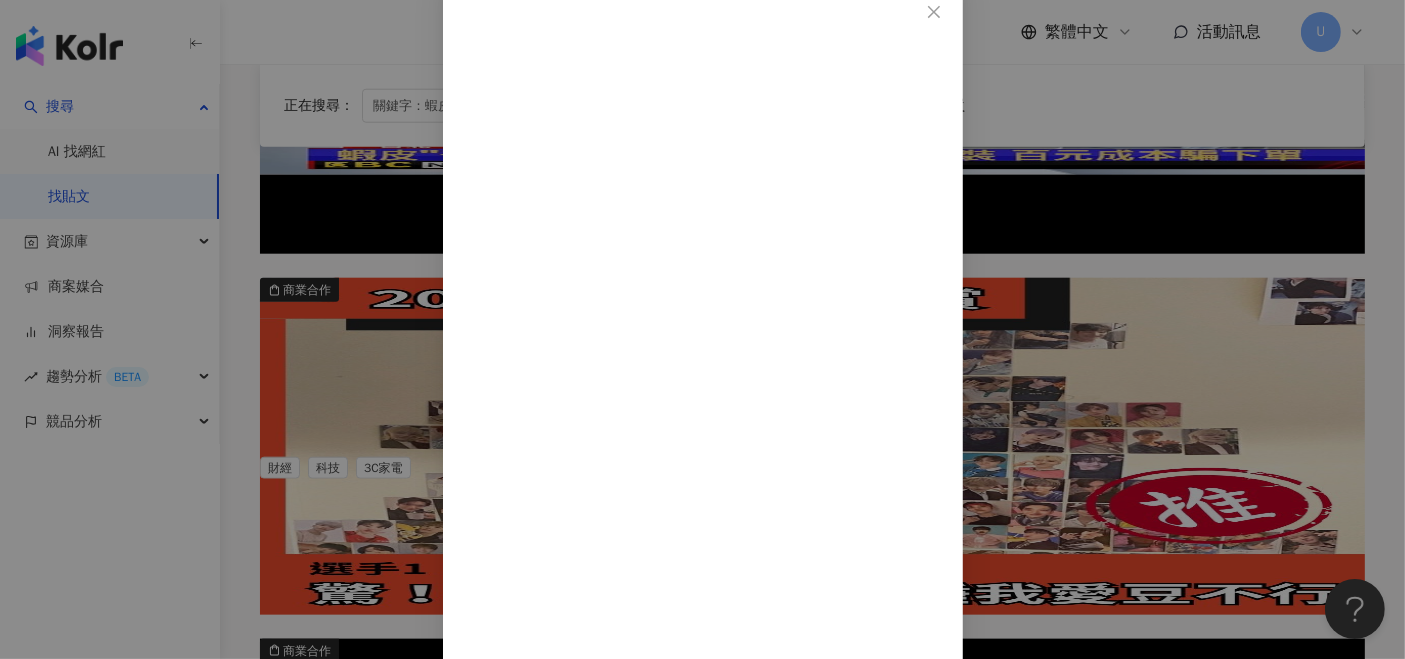 drag, startPoint x: 1274, startPoint y: 233, endPoint x: 1260, endPoint y: 290, distance: 58.694122 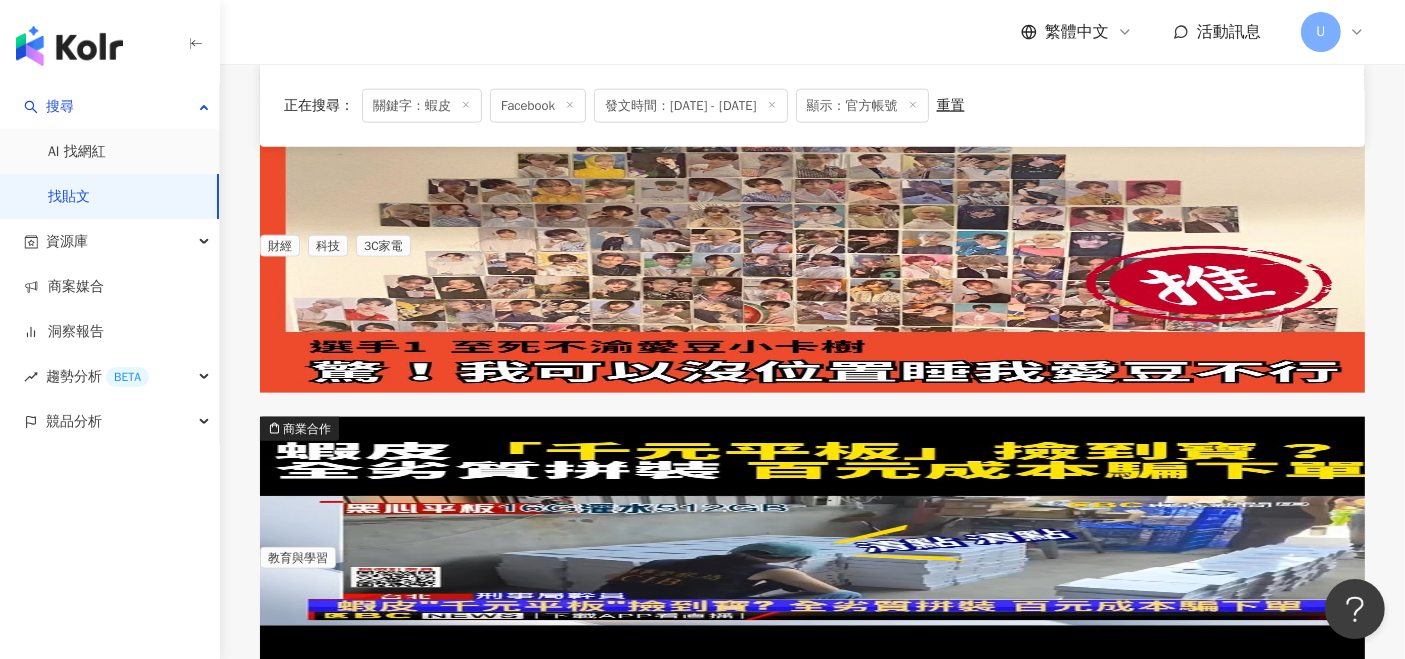 scroll, scrollTop: 2444, scrollLeft: 0, axis: vertical 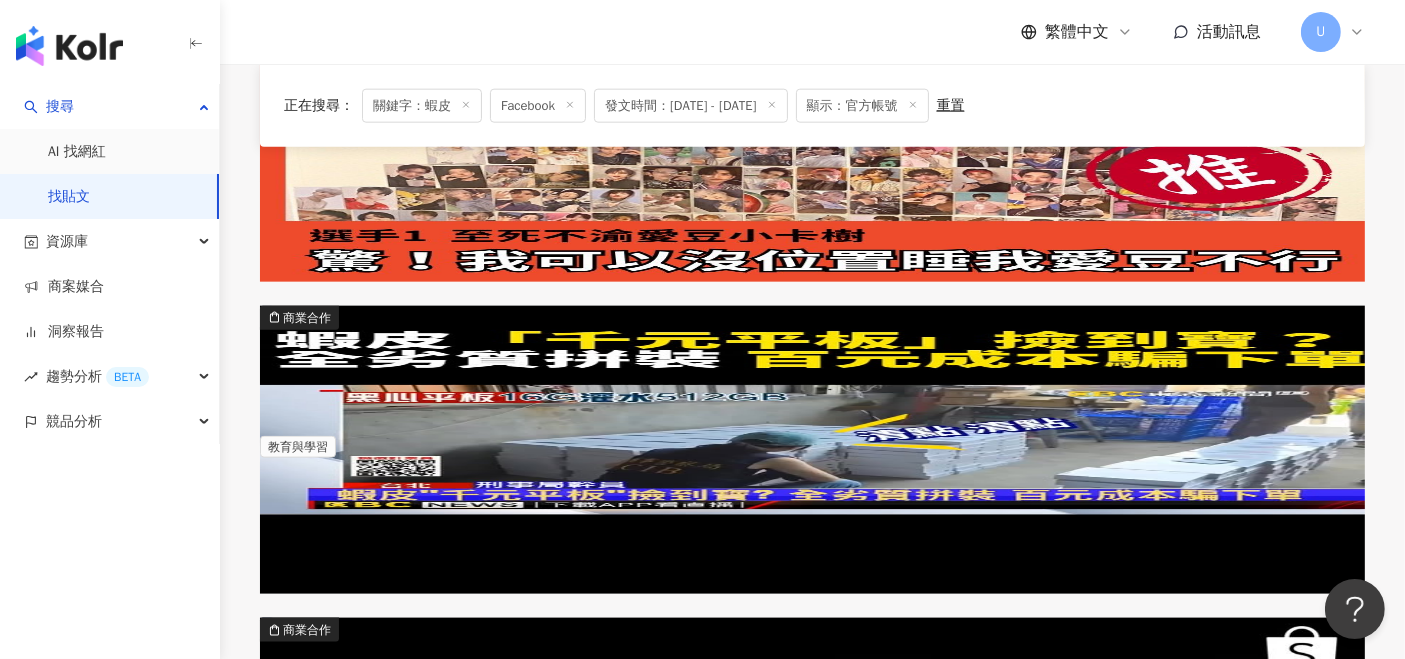 click on "總價值 $30,660)
【7.18  蝦皮 會員日】
隔日到貨 $99 起" at bounding box center [812, 1388] 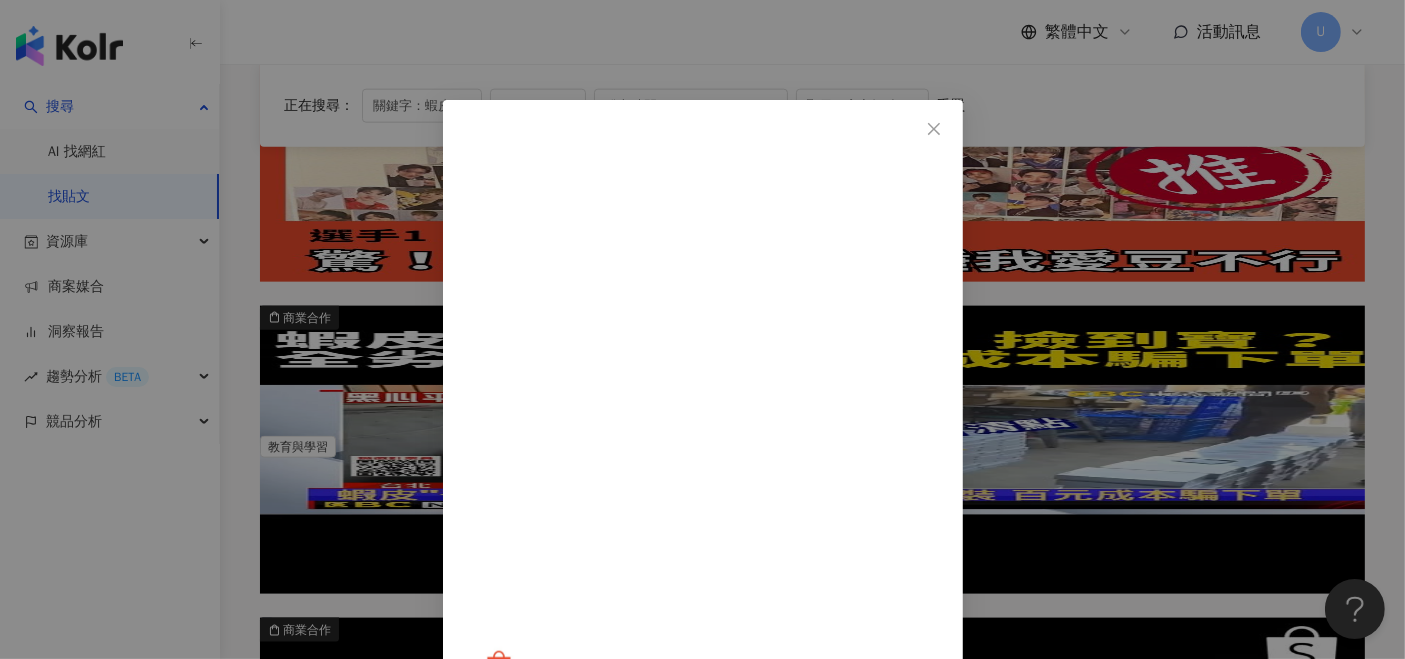 click on "Shopee 蝦皮購物 2025/7/14  #蝦省一波
他們說家才是避風港
你的港長怎麼樣剛不會很簡陋ㄅ
美好生活節 整點搶 $99 爆品 把你的家溫暖起來！
>>https://sho.pe/7vf3un
【美好生活節】
整點搶 $99 爆品
領券最高現折 $700
下單抽 100 杯生椰拿鐵
消費最高金額送魔法黃金豆
全家取件加碼抽好來電動牙刷 14 支(總價值 $30,660)
【7.18 蝦皮會員日】
隔日到貨 $99 起
蝦幣 18% 回饋
夏日居家 9 折起
#蝦皮購物 #ShopeeTW #正品保障 11 1 查看原始貼文" at bounding box center [702, 329] 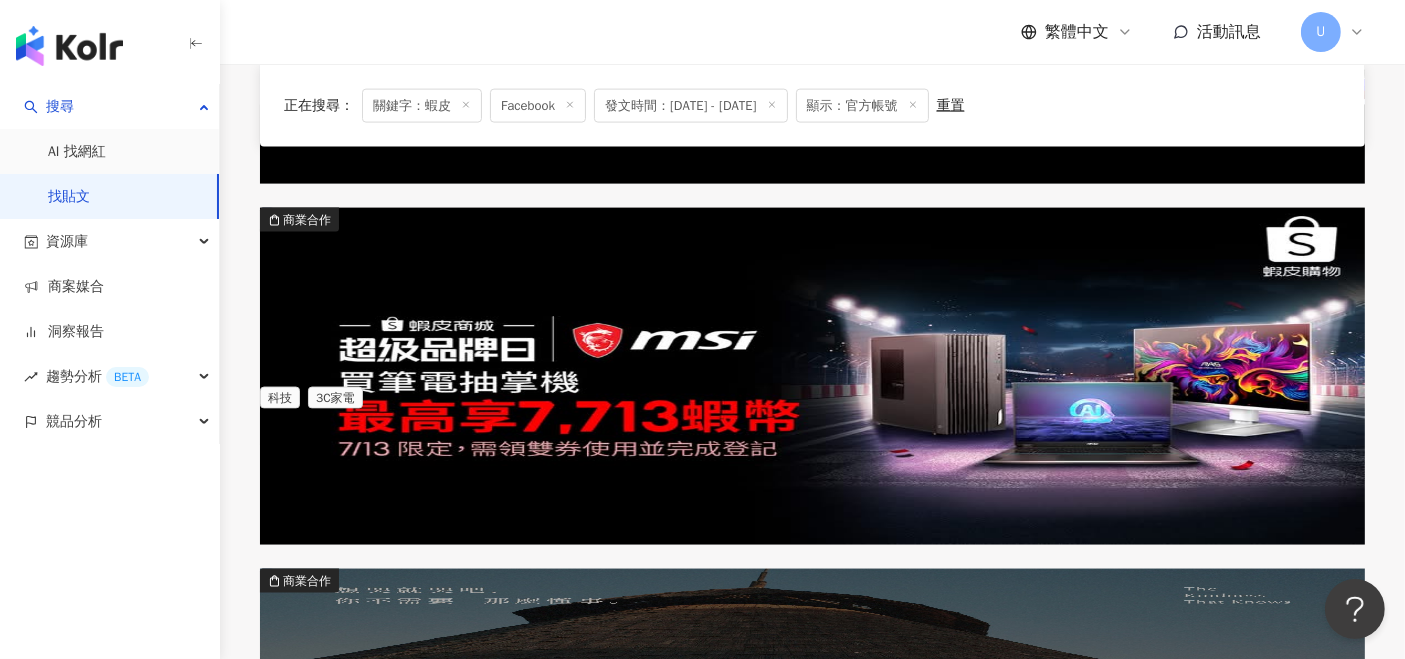 scroll, scrollTop: 2888, scrollLeft: 0, axis: vertical 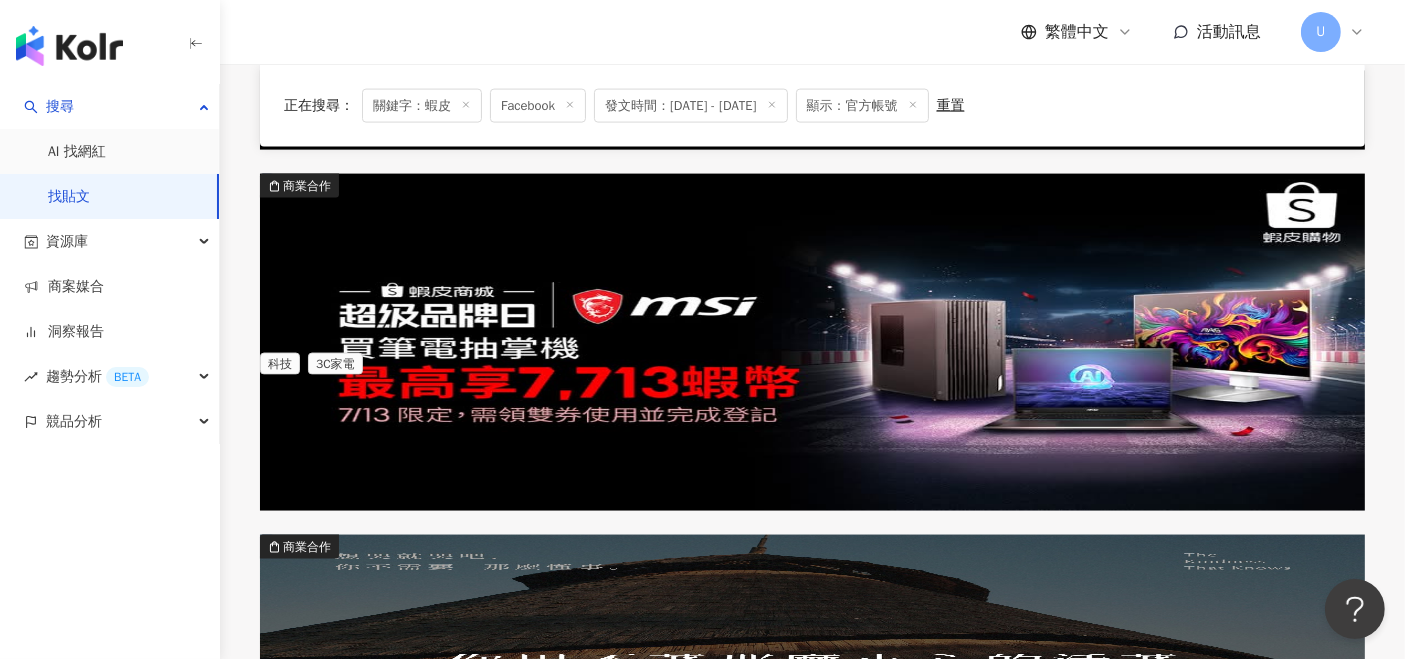 click on "看更多" at bounding box center [824, 1984] 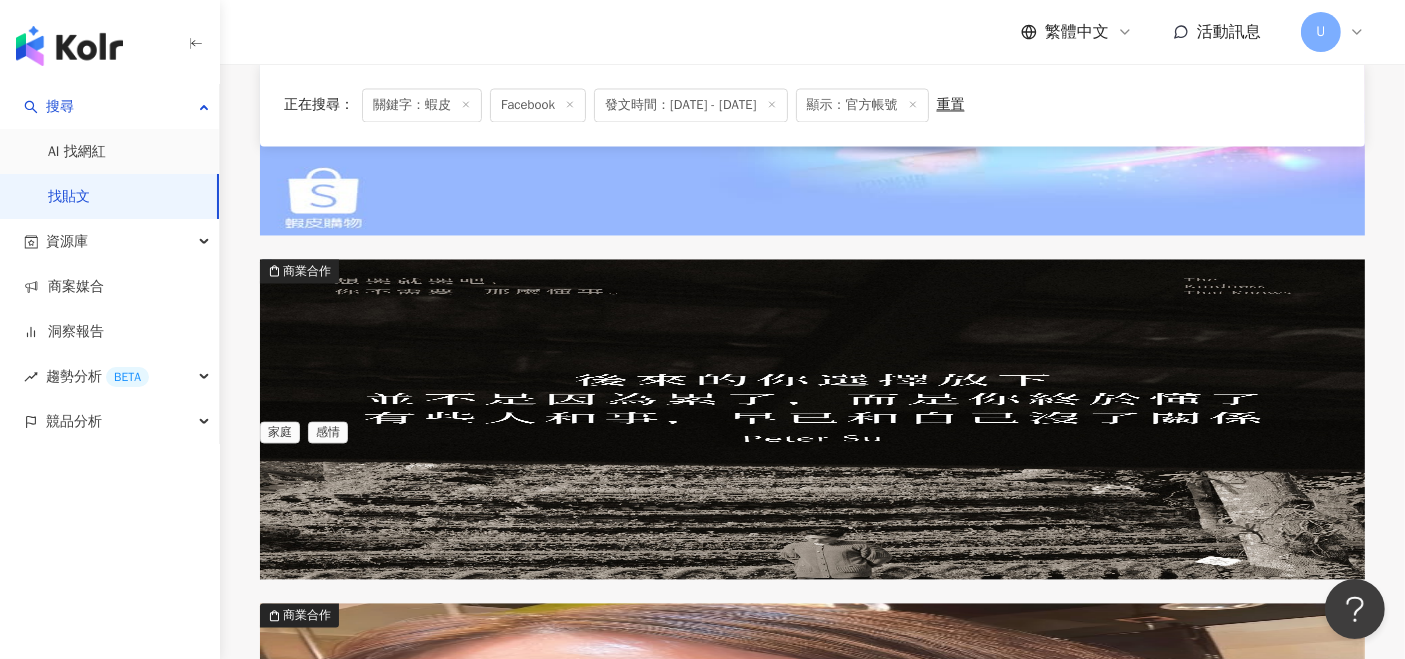 scroll, scrollTop: 4000, scrollLeft: 0, axis: vertical 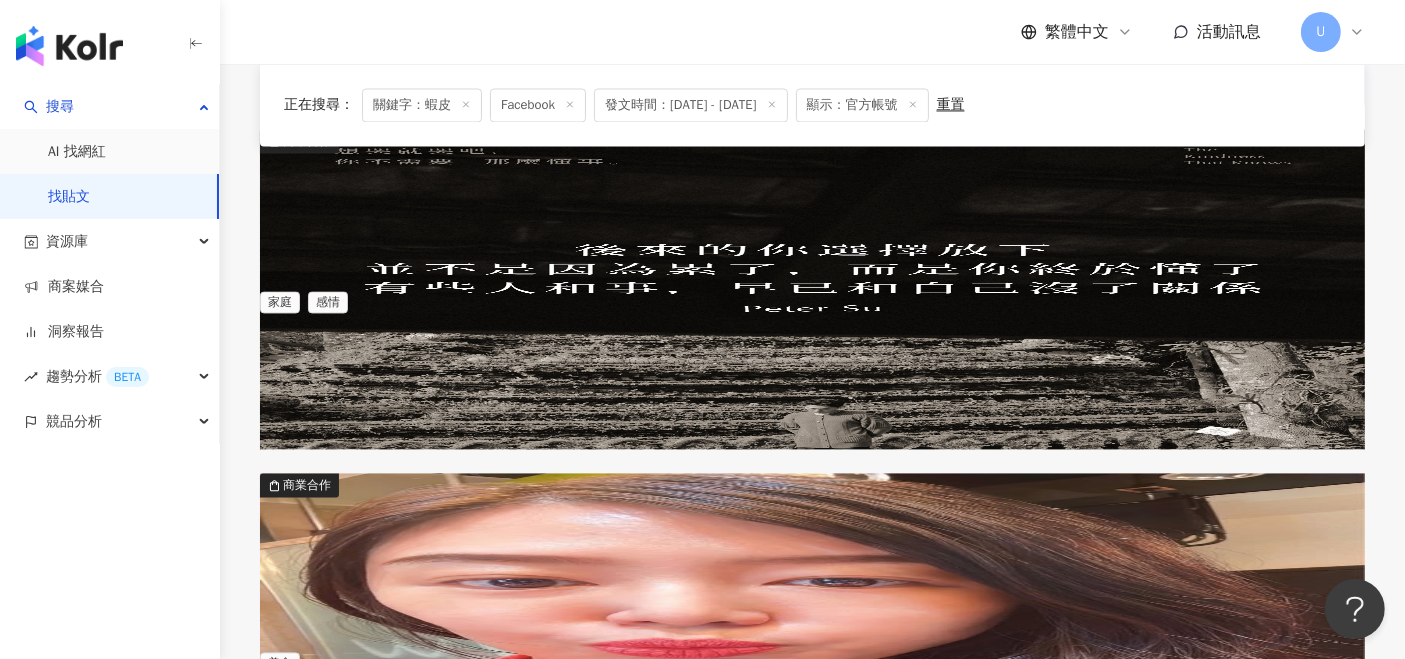 click on "2025/7/14 m/lTBcZ
▶️可樂研究社嚴選超優質 蝦皮 商城 ◀️
Shopee：https 23 1 892 - 1 醫療與健康 教育與學習" at bounding box center [812, 1944] 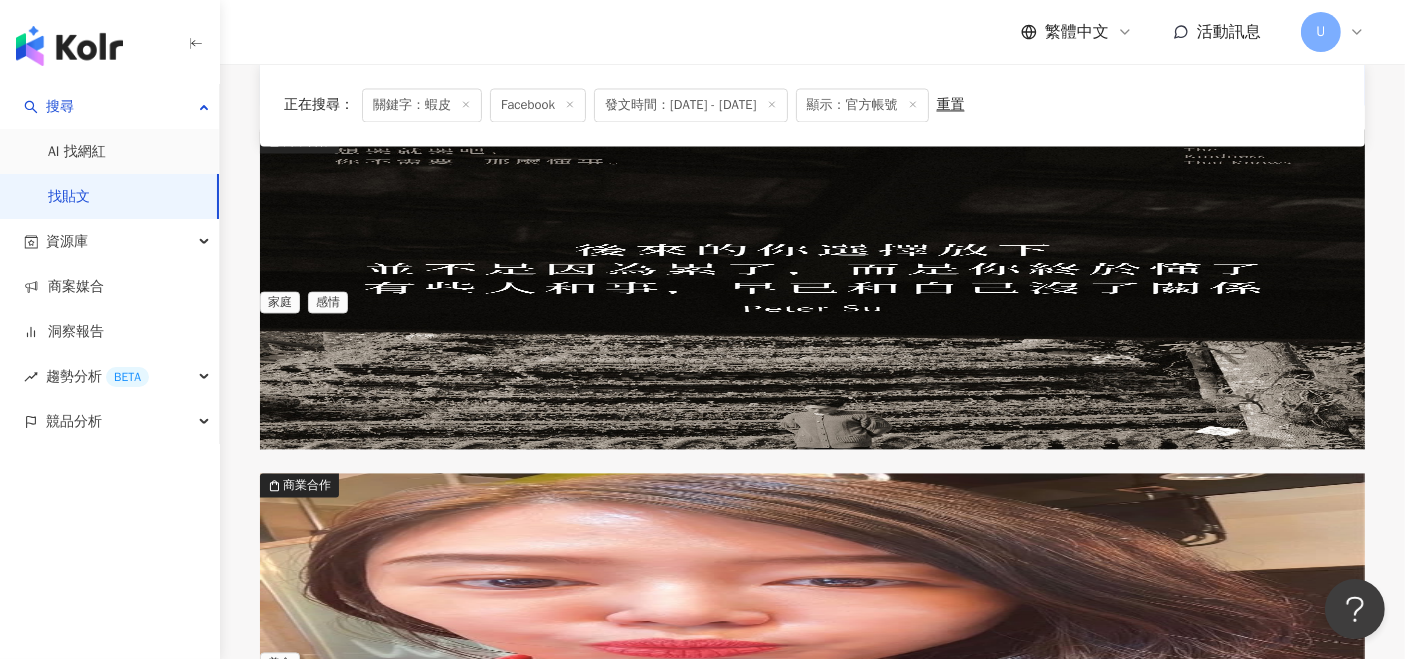 click on "m/lTBcZ
▶️可樂研究社嚴選超優質 蝦皮 商城 ◀️
Shopee：https" at bounding box center (812, 1909) 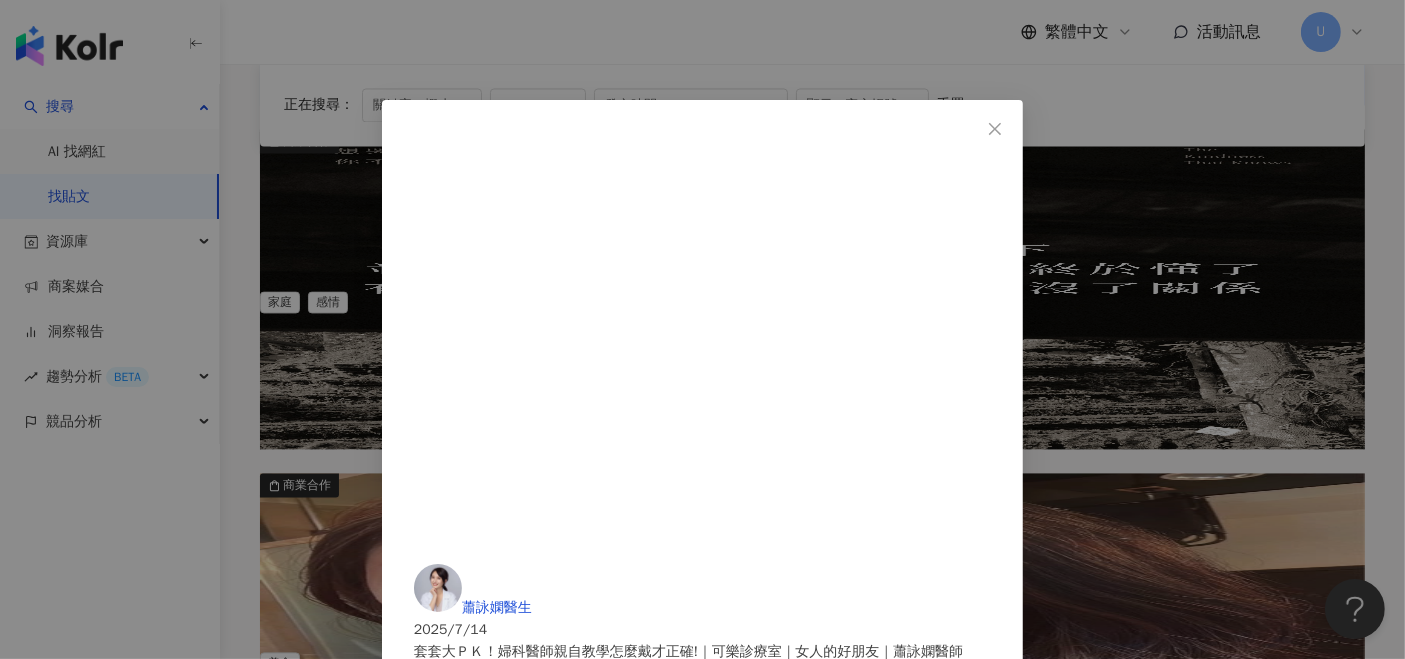 scroll, scrollTop: 382, scrollLeft: 0, axis: vertical 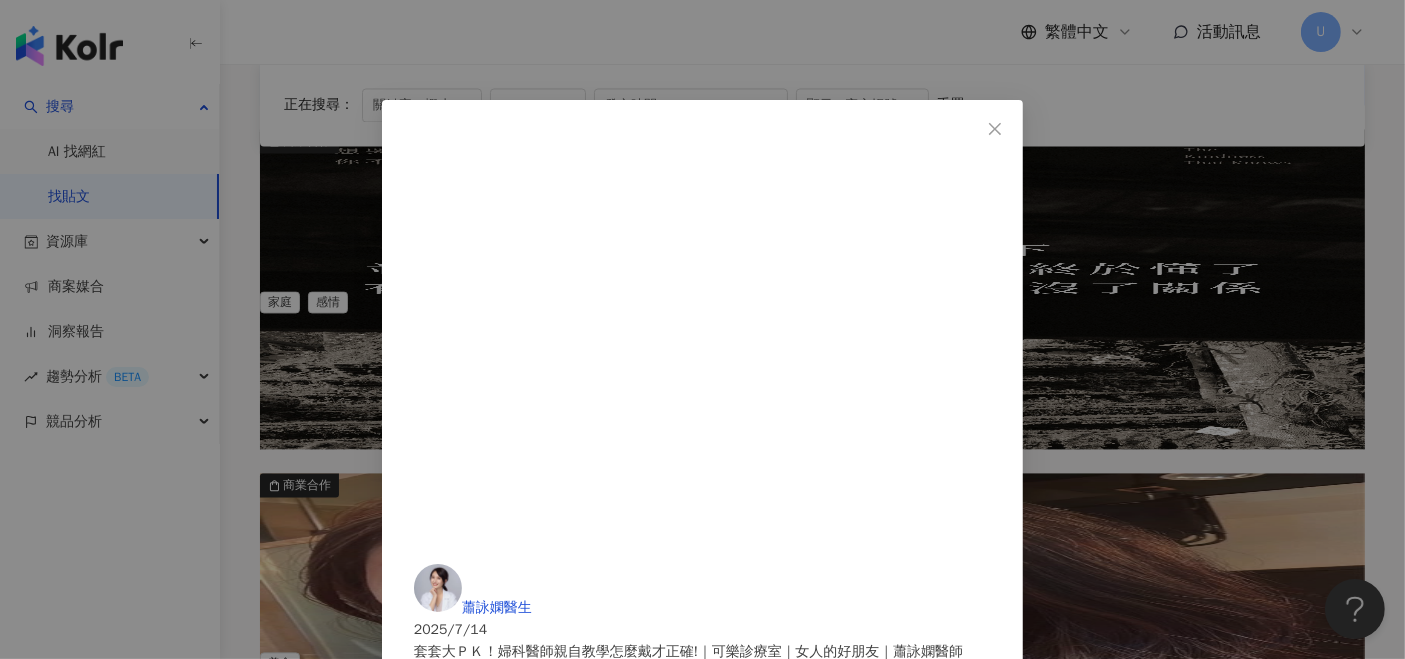 drag, startPoint x: 1245, startPoint y: 191, endPoint x: 1254, endPoint y: 183, distance: 12.0415945 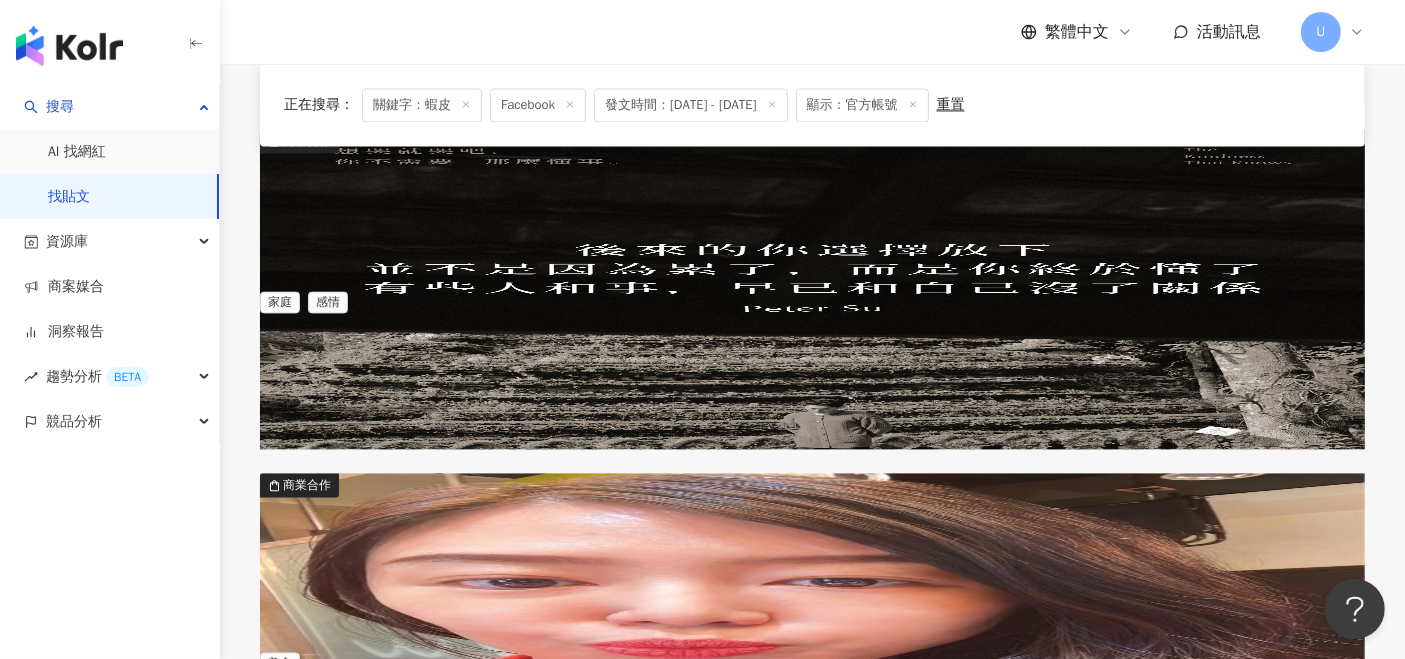 scroll, scrollTop: 3666, scrollLeft: 0, axis: vertical 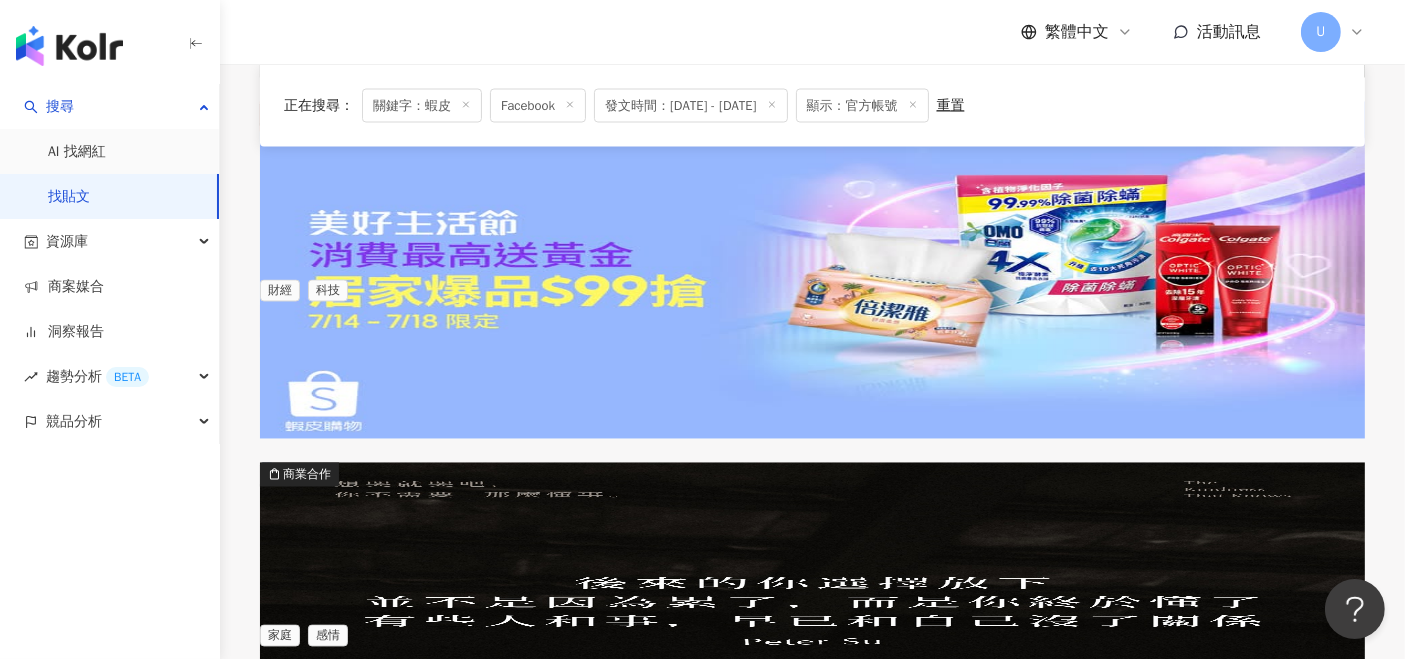 click on "3 - - - -" at bounding box center [812, 1963] 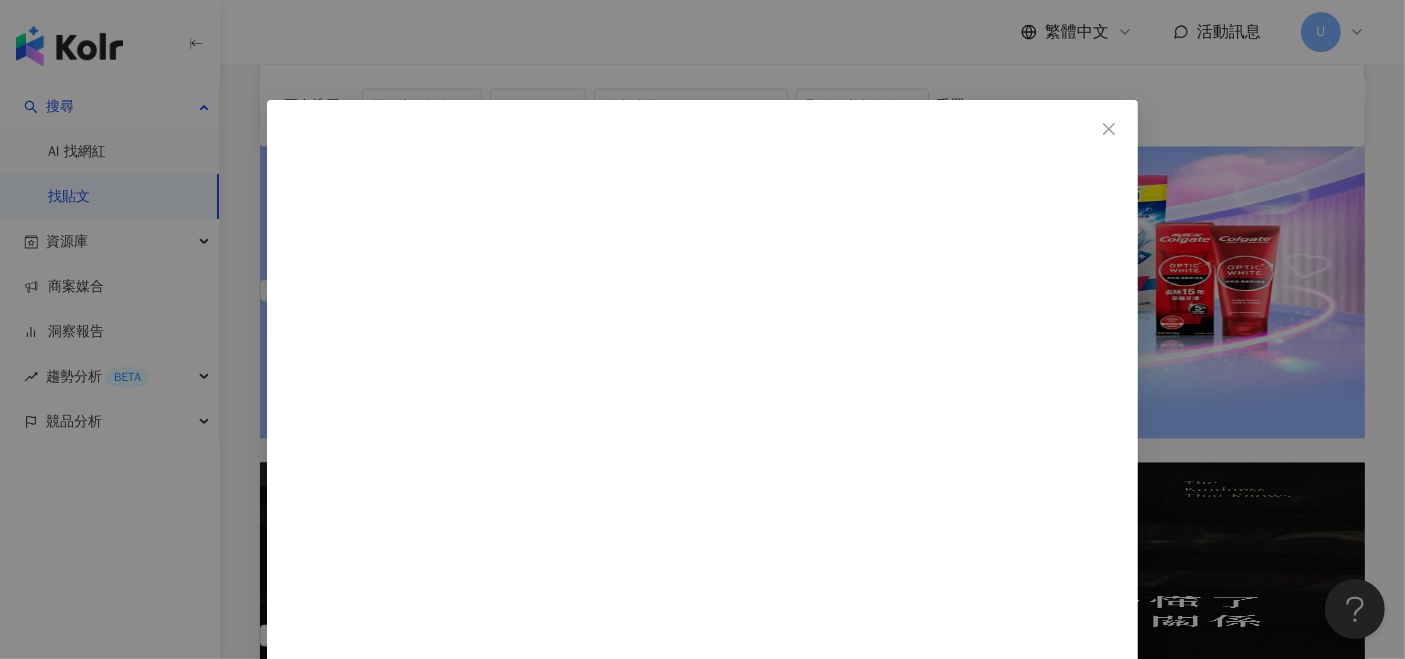 scroll, scrollTop: 44, scrollLeft: 0, axis: vertical 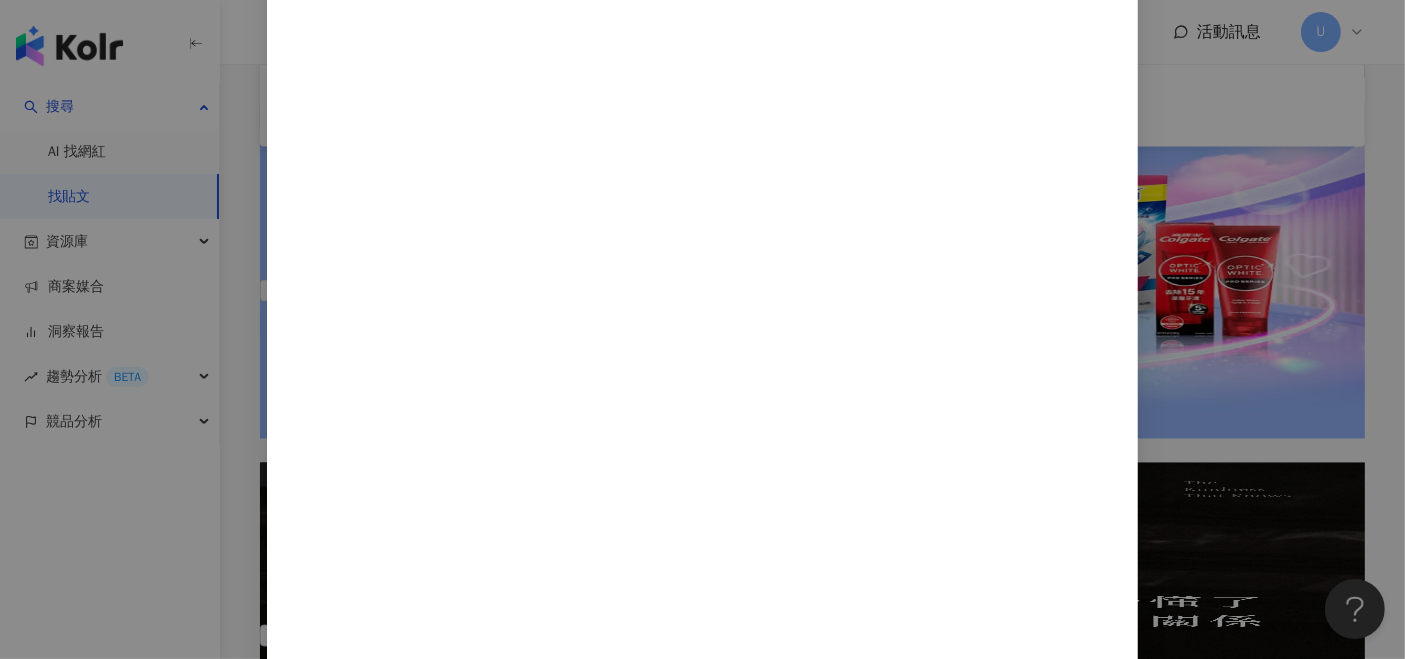 click on "好好過日子 Live My Life [DATE] #welcometotaiwan
#welcometotainan
#山竹商會釣具
#SHIMANOSEDONA
#紡車捲線器
#Seaguar #GRANDMAX
#碳纖線 #釣線
#山竹商會 #釣具
#eatwithfoodiez
#🍭好好過日子🥂
#🌈livemylife💙
熱愛釣魚的你，裝備怎麼可以馬虎？質感滿滿。
🔹 SHIMANO SEDONA 紡車捲線器
Shimano 經典入門首選，擁有流暢的捲線體驗與極高CP值。搭載Hagane齒輪系統，耐用又穩定，無論岸釣還是船釣都能輕鬆應對！
🔸 Seaguar GRANDMAX 碳纖線
來自日本的頂級釣線，超強拉力、低延展性、隱形於水中。超高敏銳度，讓你掌握每一次魚訊，絕不錯過中魚瞬間！
蝦皮賣場：https://tw.shp.ee/s9WT5ZS [NUMBER] 查看原始貼文" at bounding box center [702, 329] 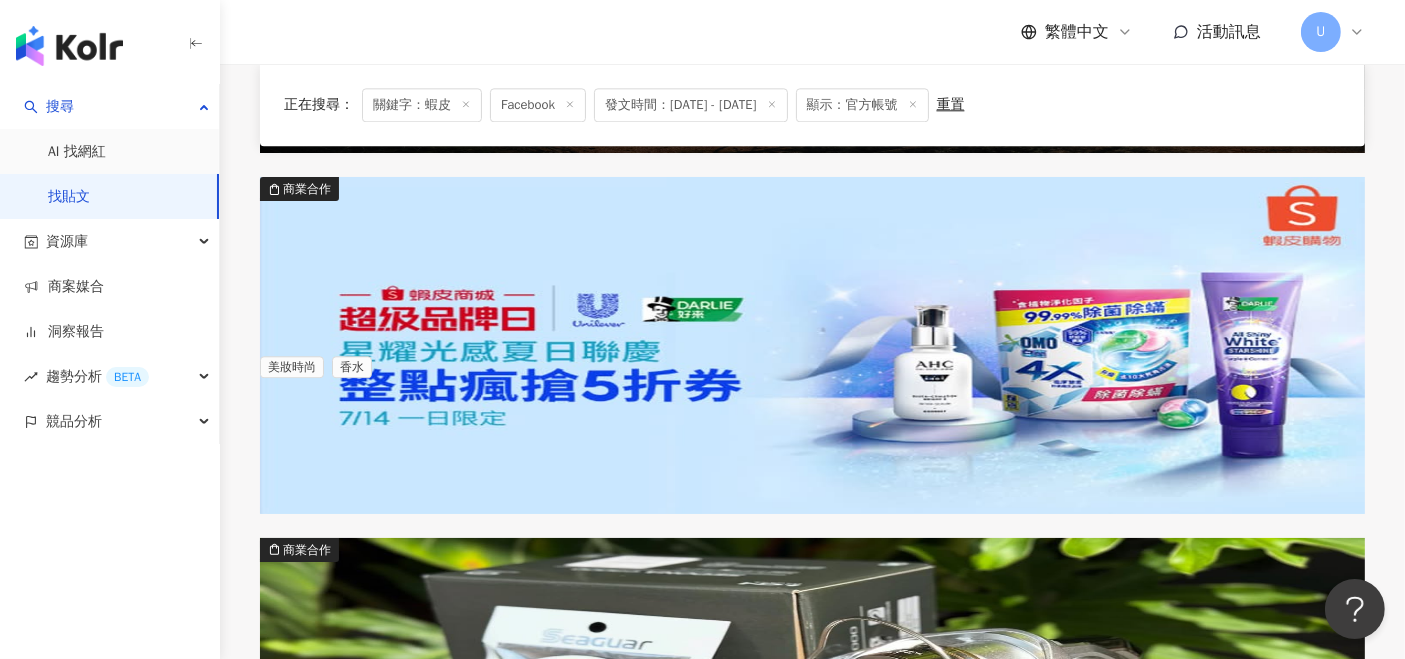 scroll, scrollTop: 5000, scrollLeft: 0, axis: vertical 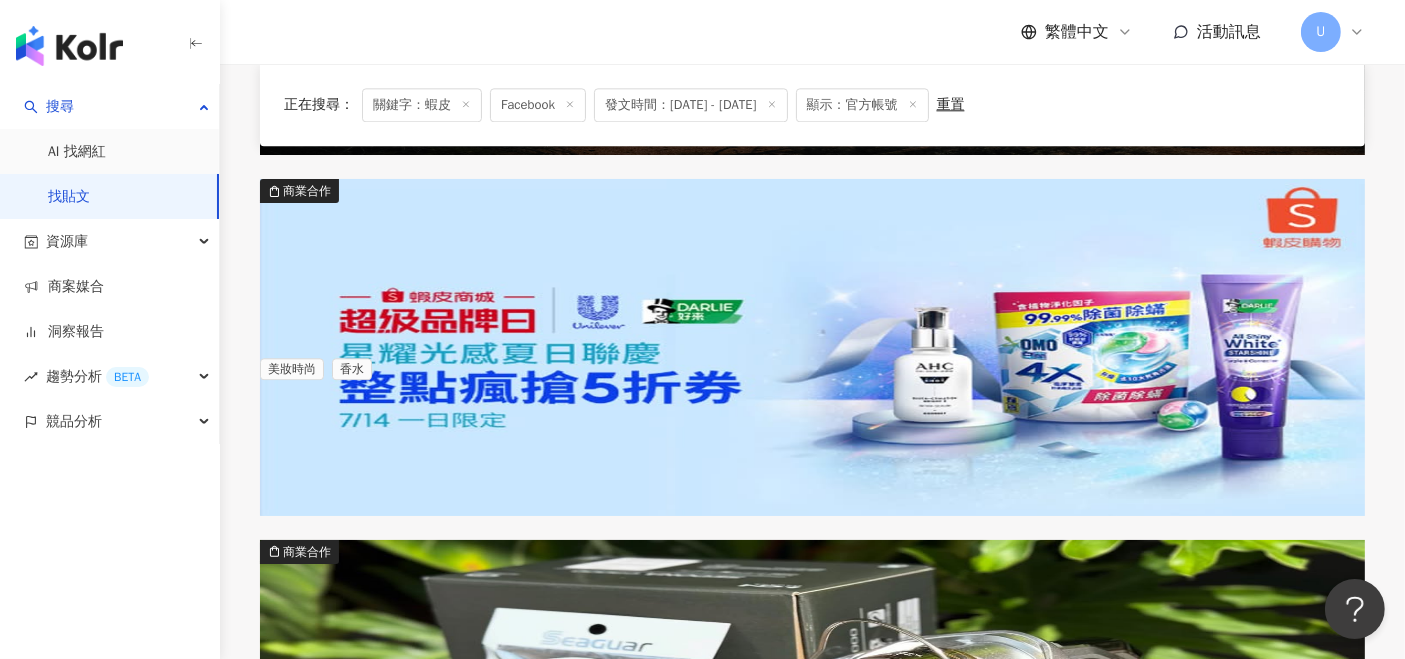 click on "2025/7/14" at bounding box center [812, 2528] 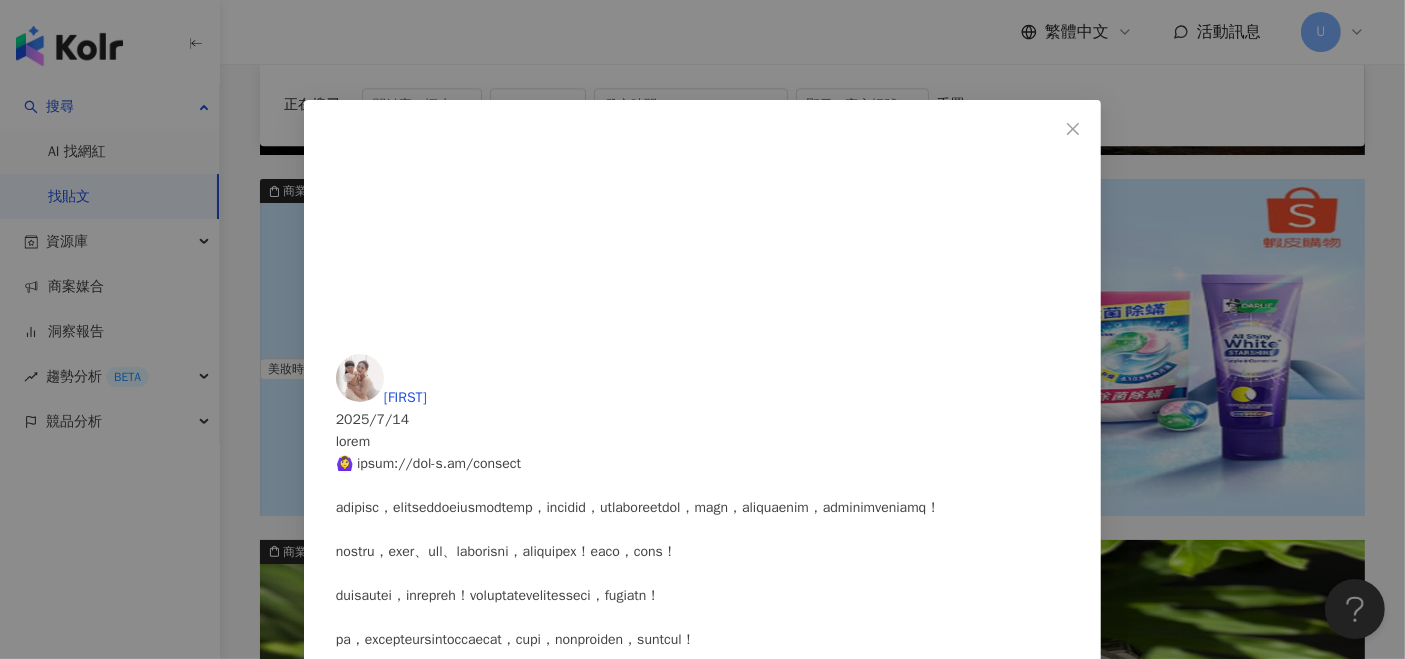 scroll, scrollTop: 0, scrollLeft: 0, axis: both 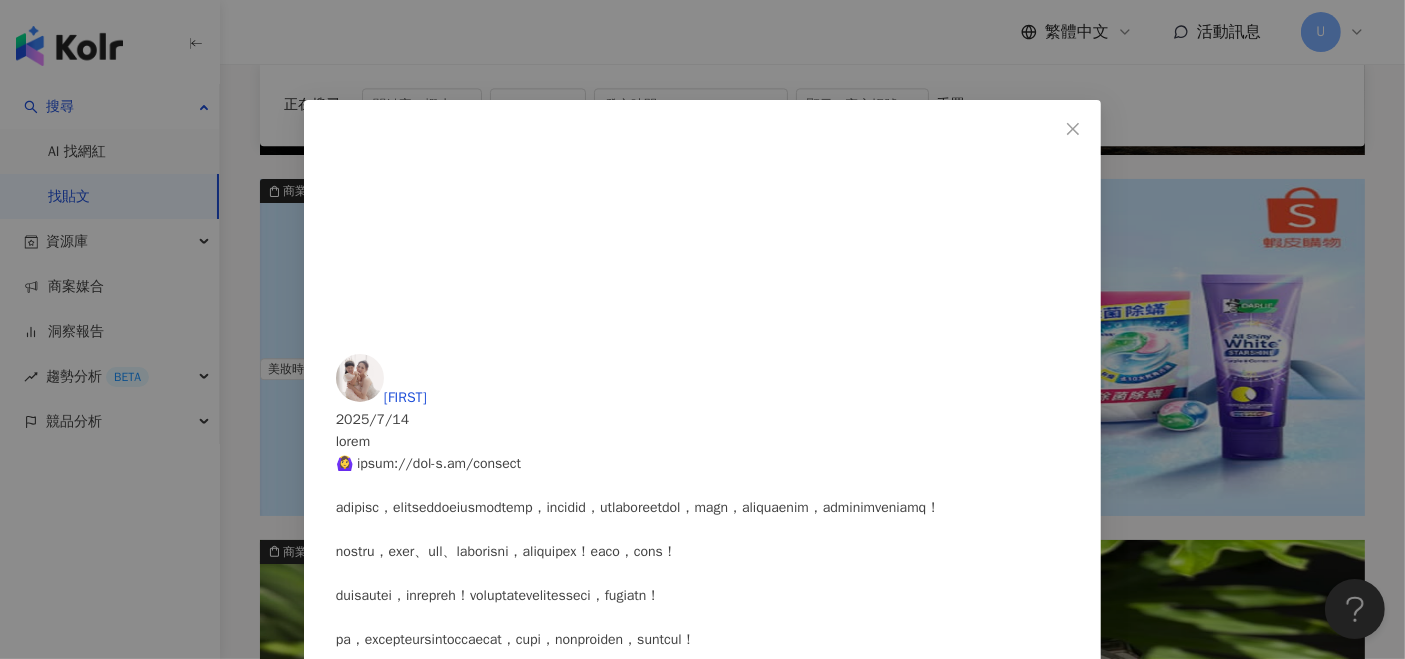 click on "查看原始貼文" at bounding box center [378, 947] 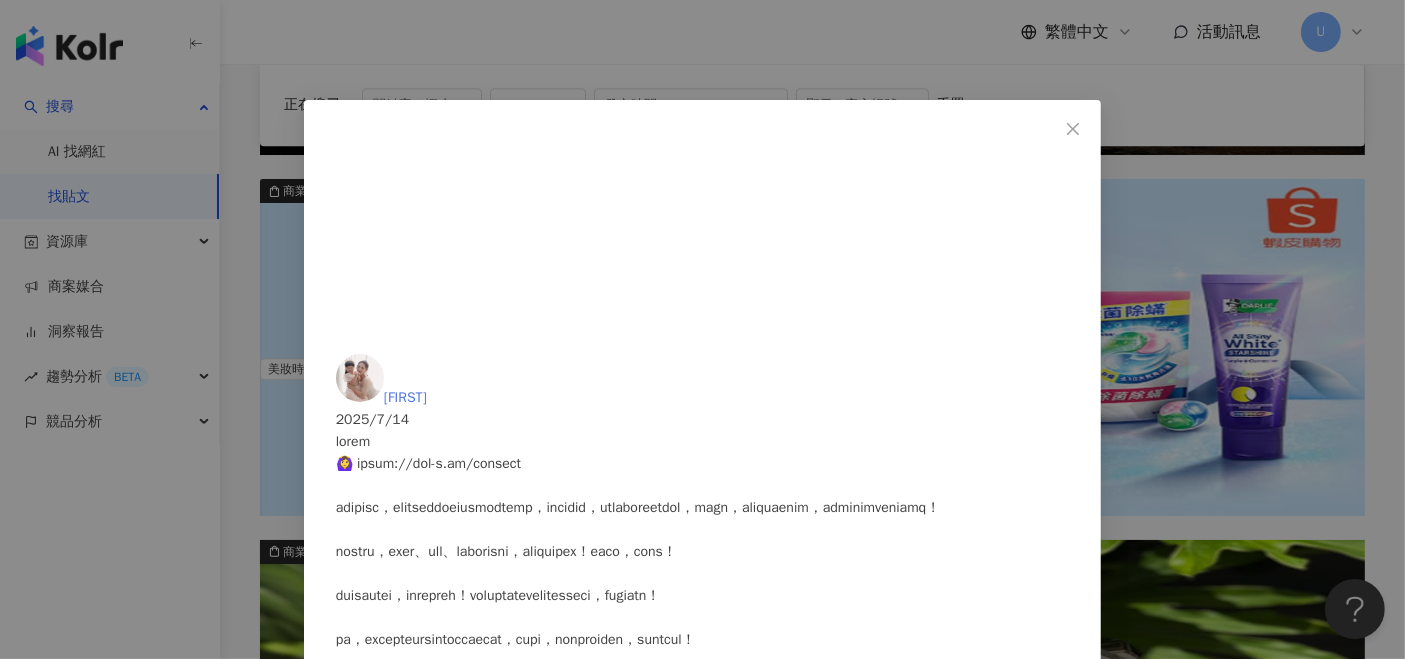 click on "[FIRST]" at bounding box center [405, 397] 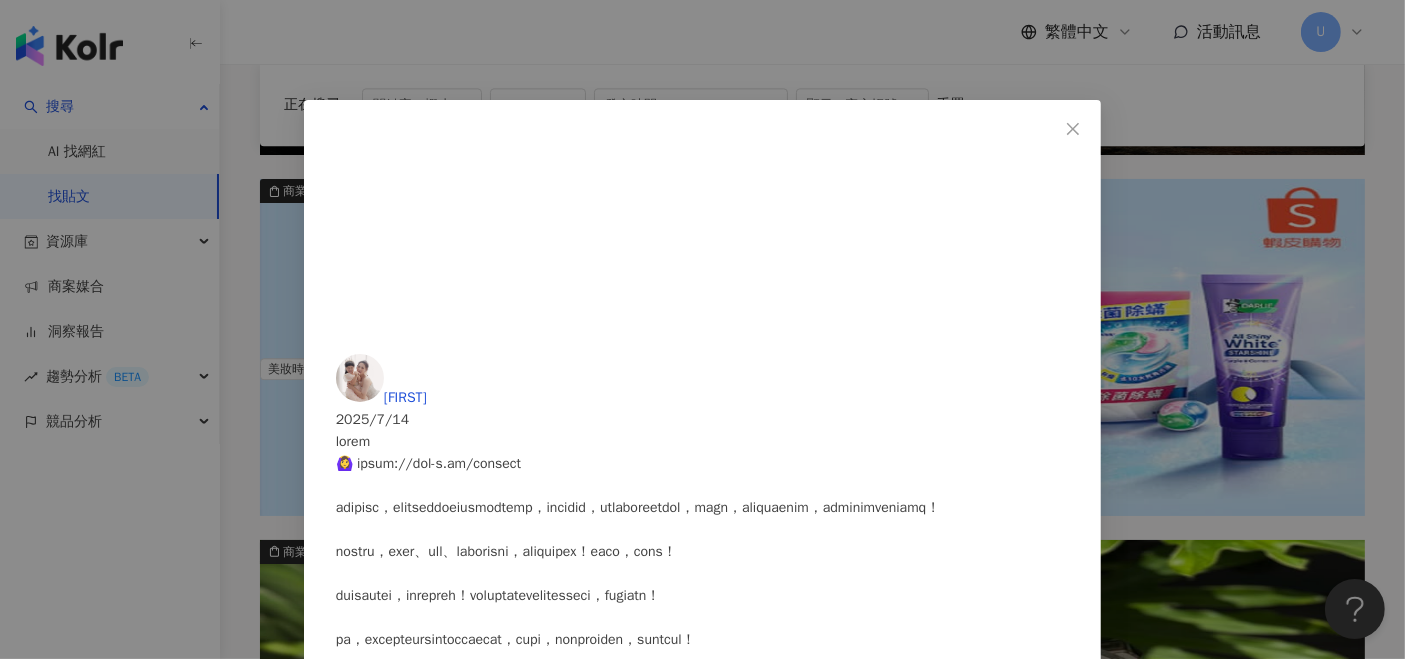 scroll, scrollTop: 333, scrollLeft: 0, axis: vertical 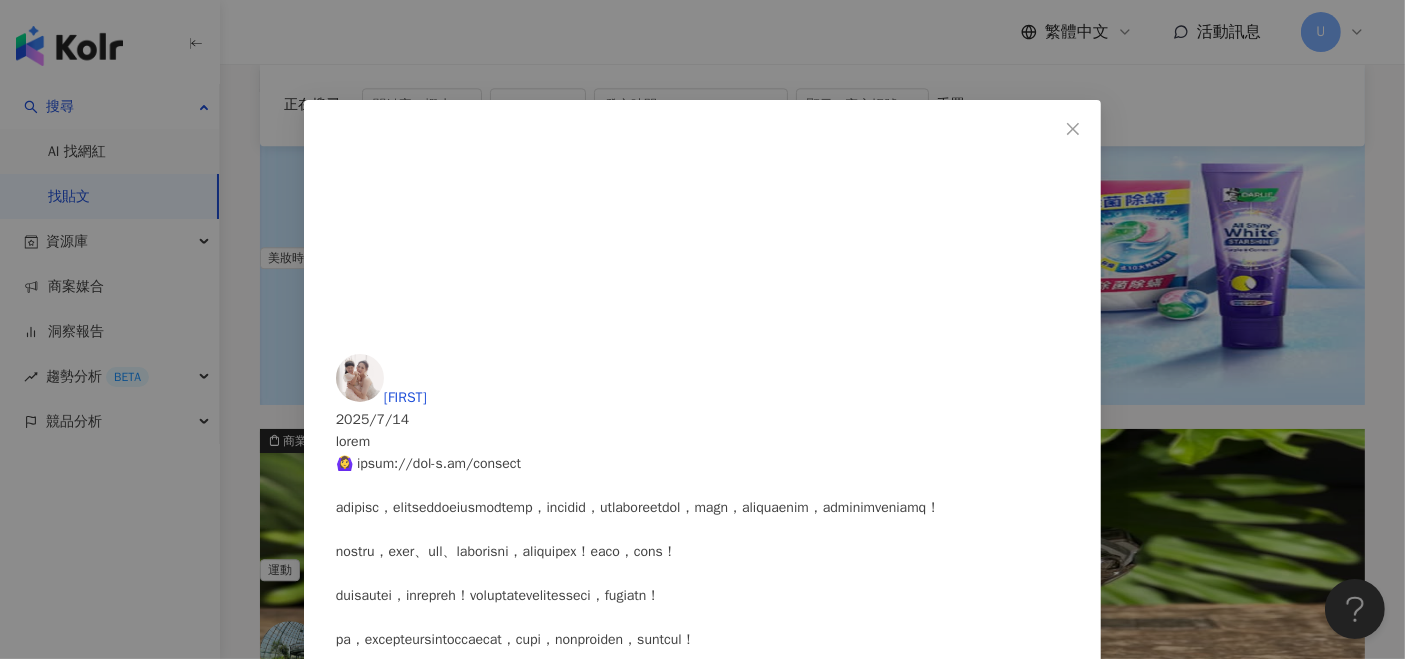 click on "[NAME] [DATE] [NUMBER] [NUMBER] [NUMBER] [NUMBER] 查看原始貼文" at bounding box center [702, 329] 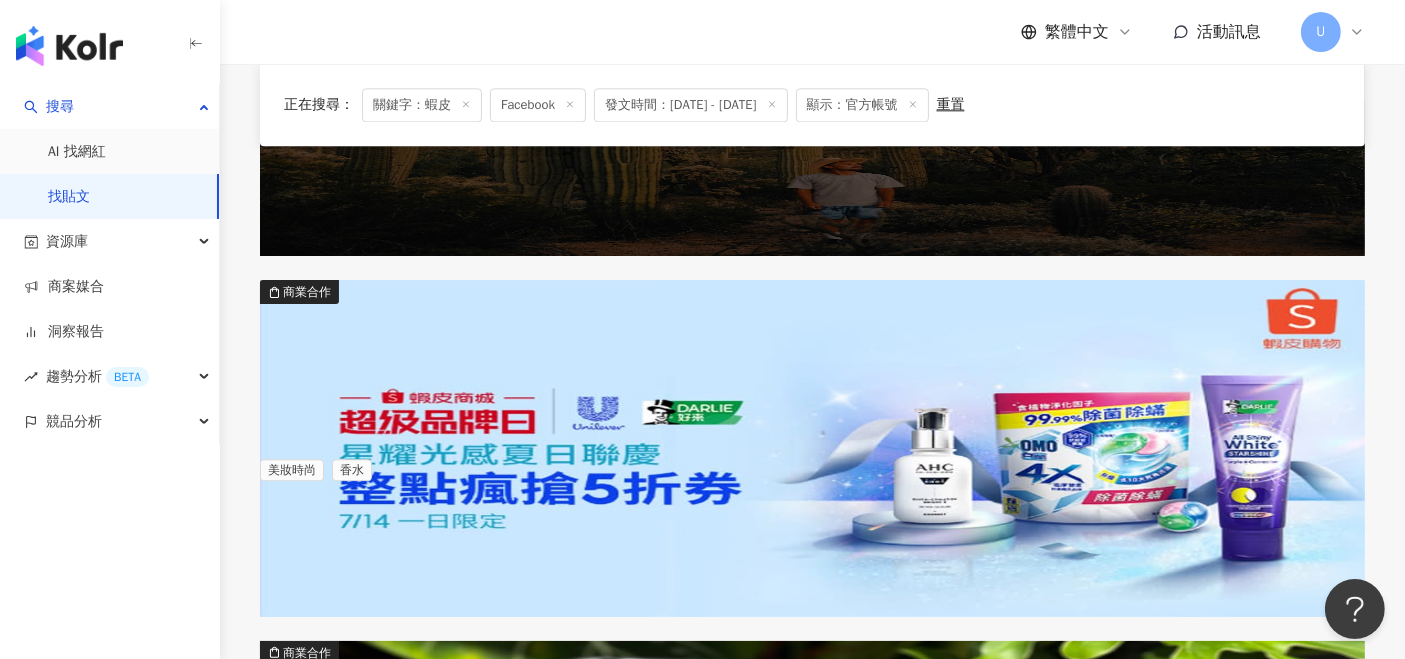 scroll, scrollTop: 4777, scrollLeft: 0, axis: vertical 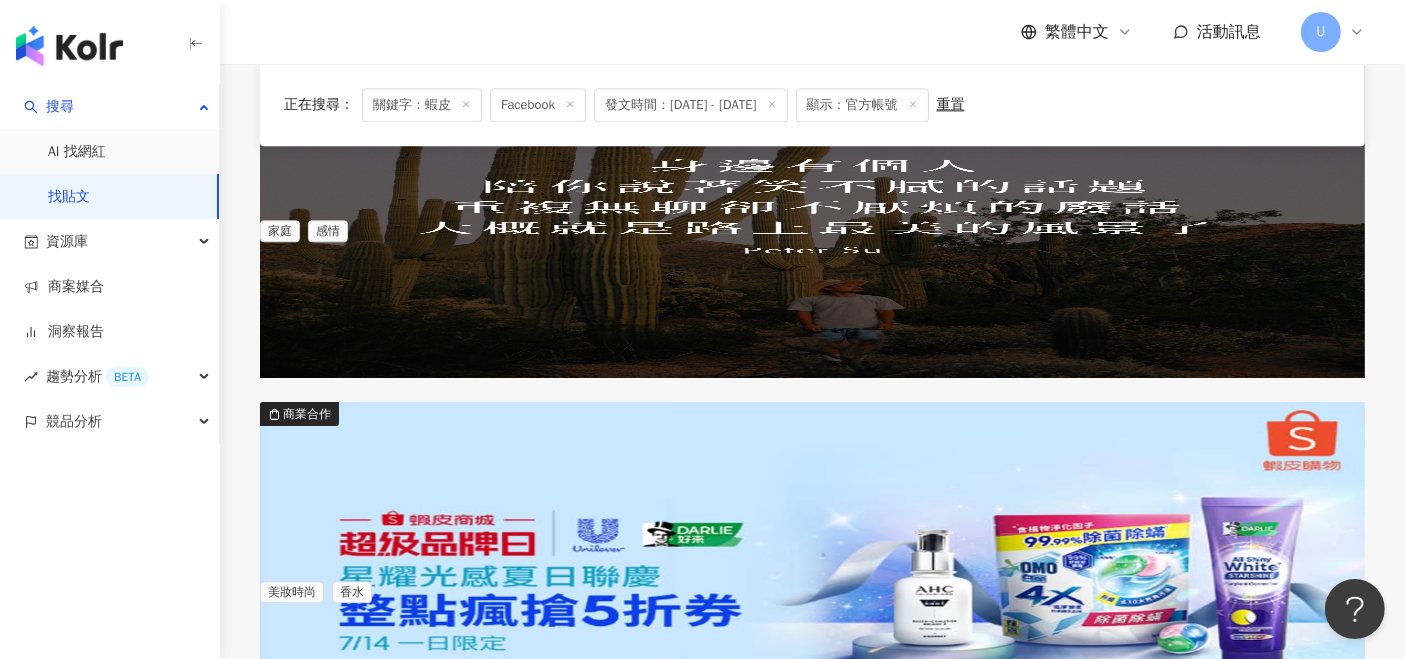 click on "ps://fun-s.cc/9Y4ad
蝦皮 官方直營店：https://fun-" at bounding box center (812, 2462) 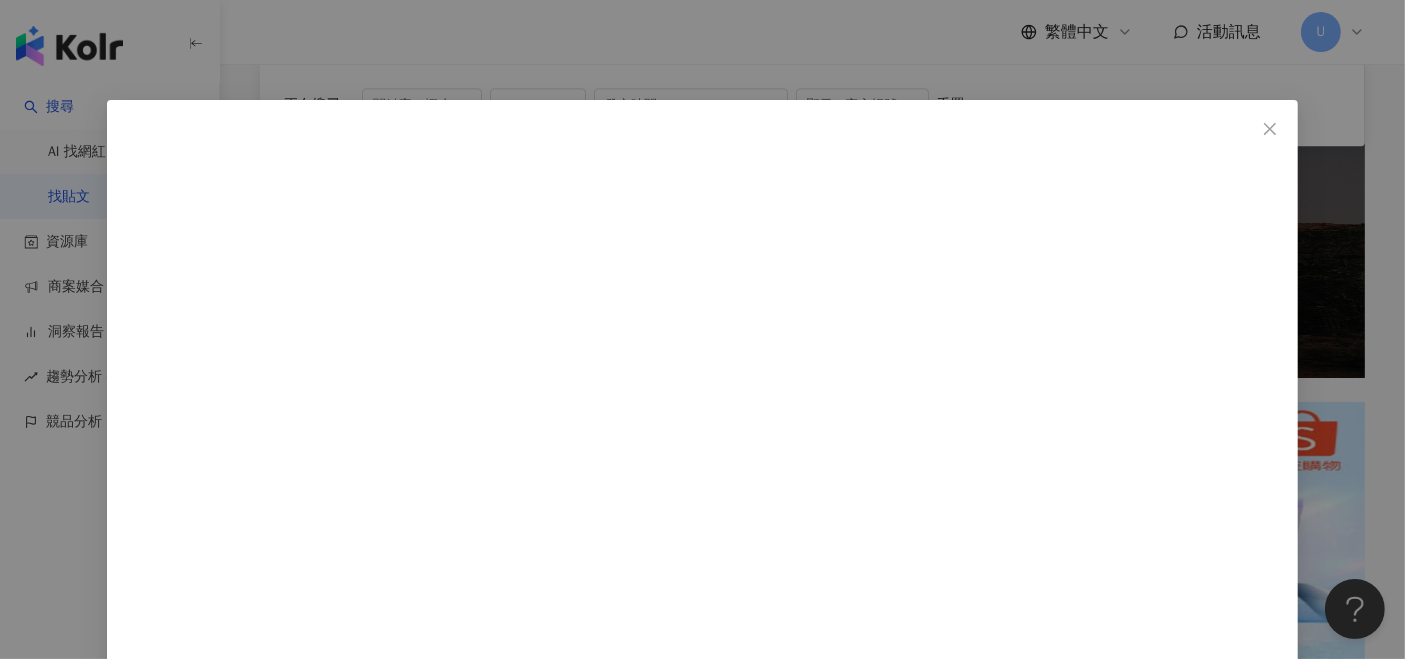 click on "貪吃媽媽Liz帶著勛勛玩世界 2025/7/14 6 1 查看原始貼文" at bounding box center [702, 329] 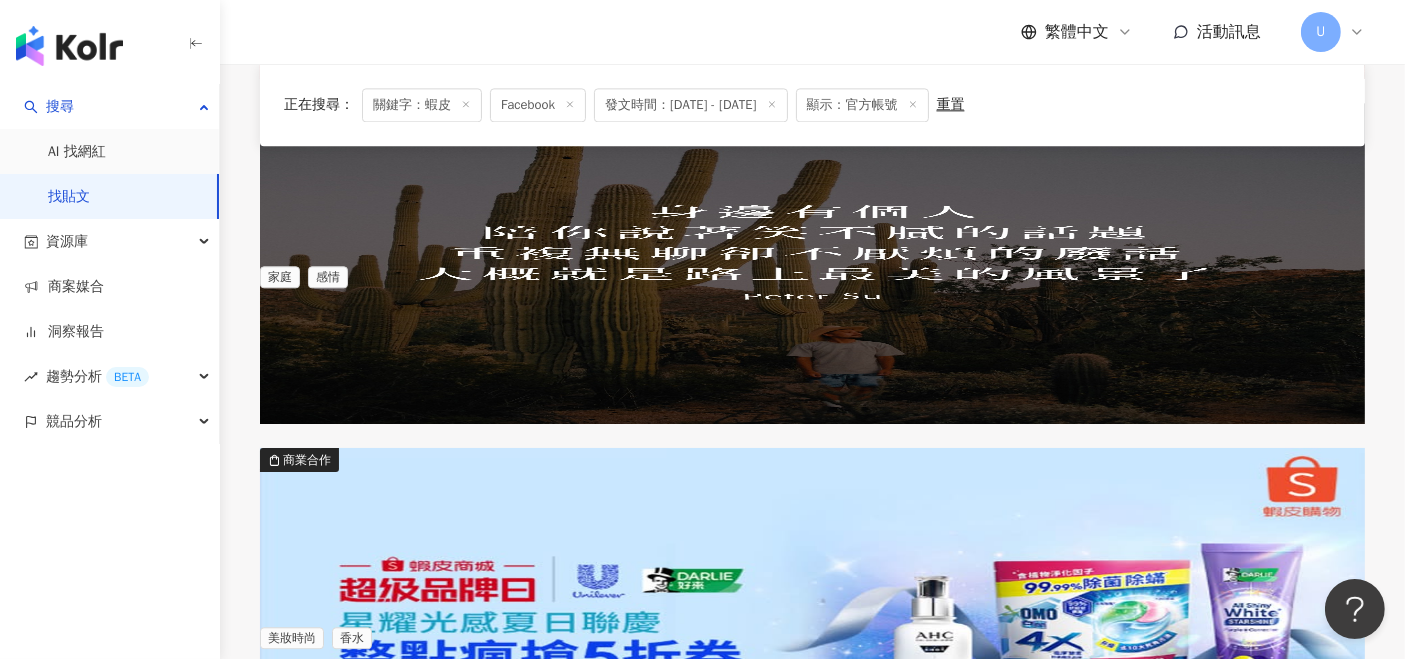 scroll, scrollTop: 4666, scrollLeft: 0, axis: vertical 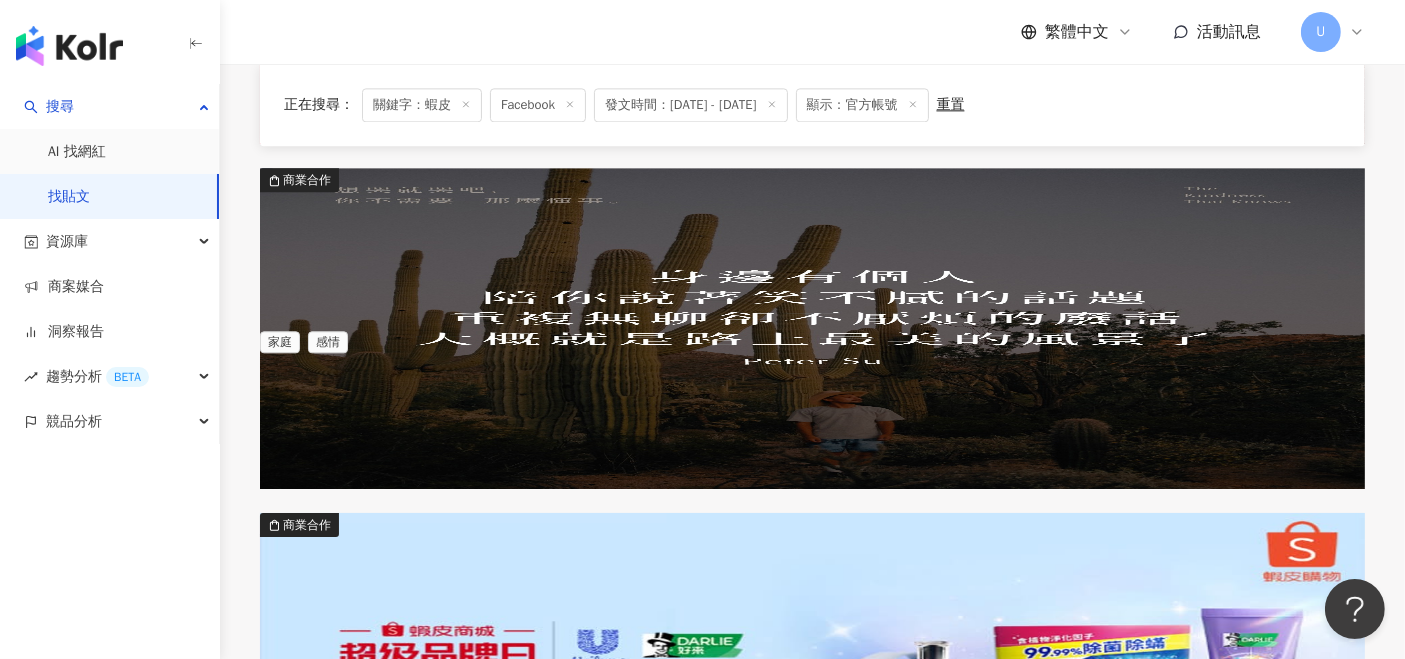 click on "2025/7/14 康是美 限定販售中
購買線上平台：官網、 蝦皮 、PCHOME
*依照平台上架時間實 - - 22 22 - 美妝時尚 醫療與健康 保養" at bounding box center (812, 2280) 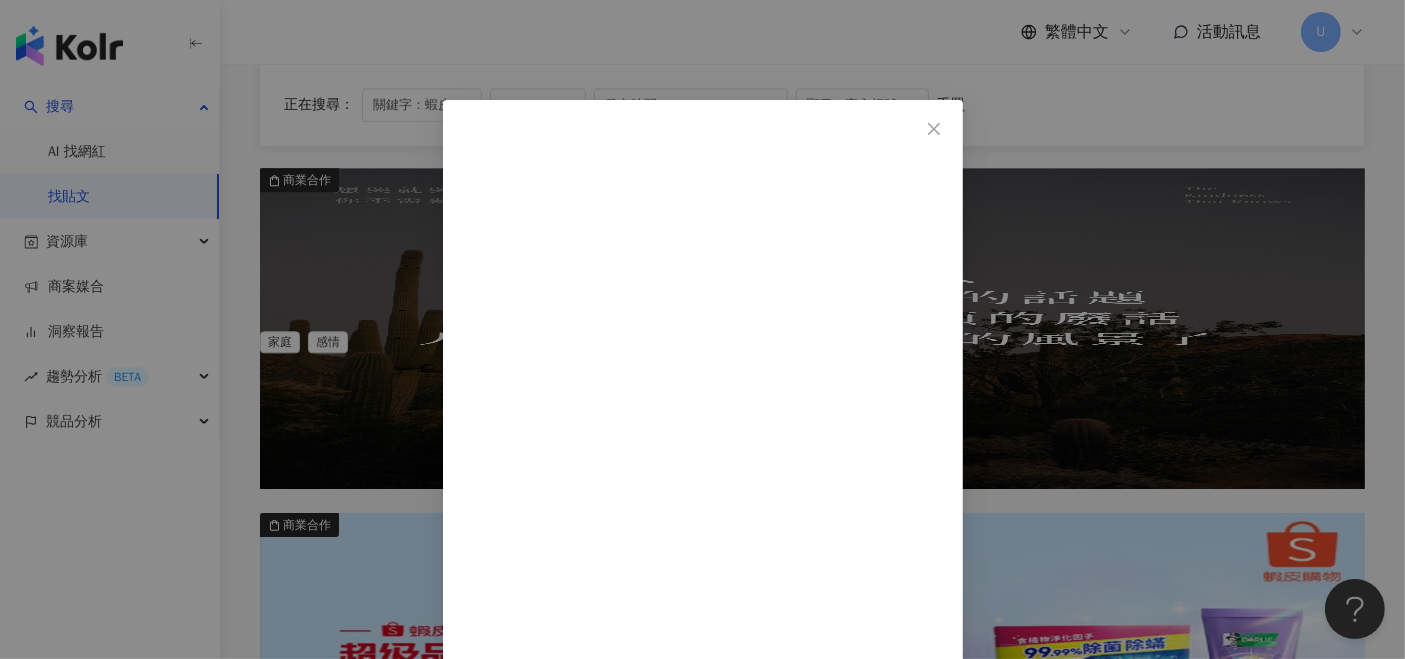 scroll, scrollTop: 160, scrollLeft: 0, axis: vertical 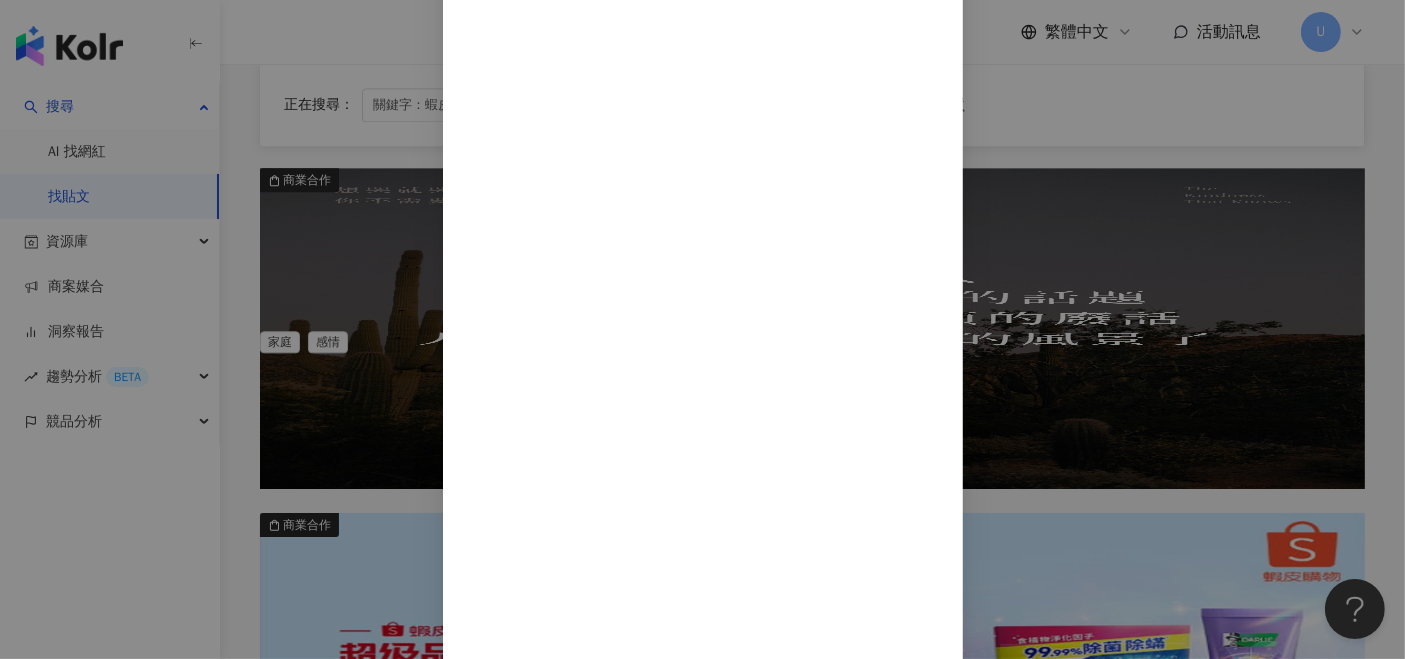 click on "𝙇𝙪𝙘𝙞𝙖 林佑容 2025/7/14 0 22 22 查看原始貼文" at bounding box center [702, 329] 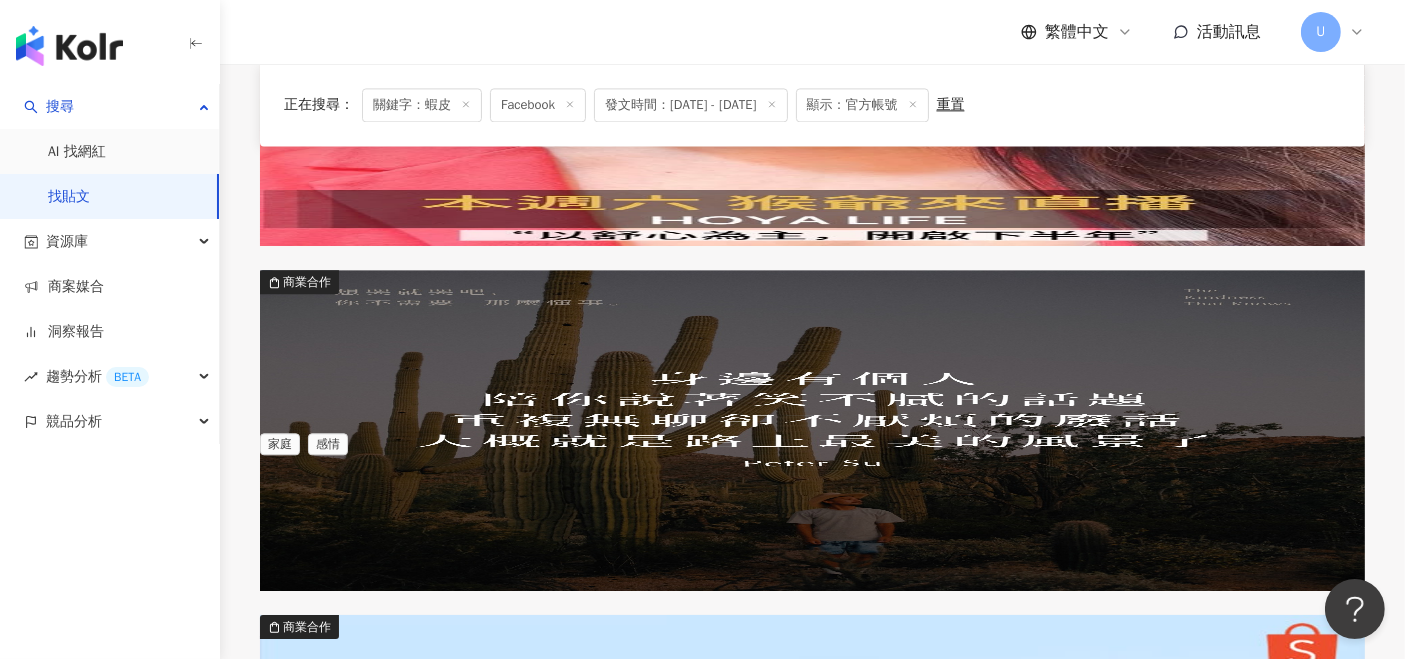 scroll, scrollTop: 4444, scrollLeft: 0, axis: vertical 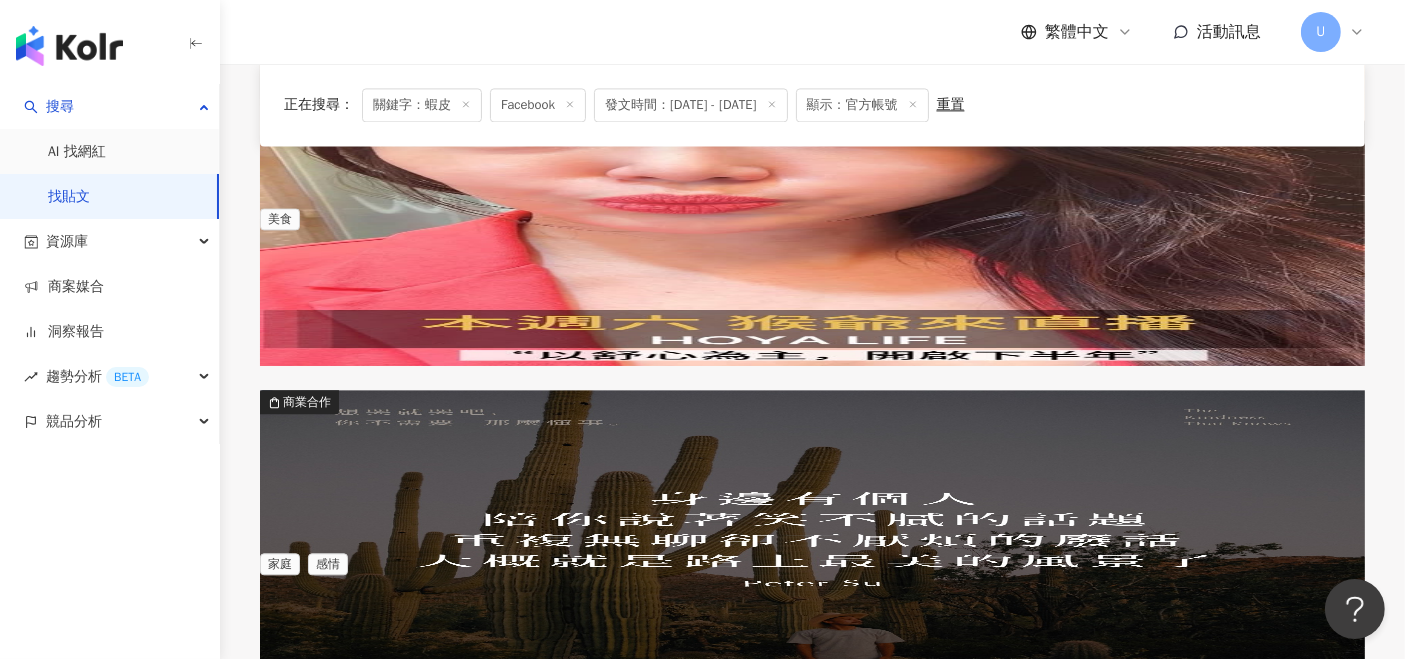 click on "美食" at bounding box center [812, 2239] 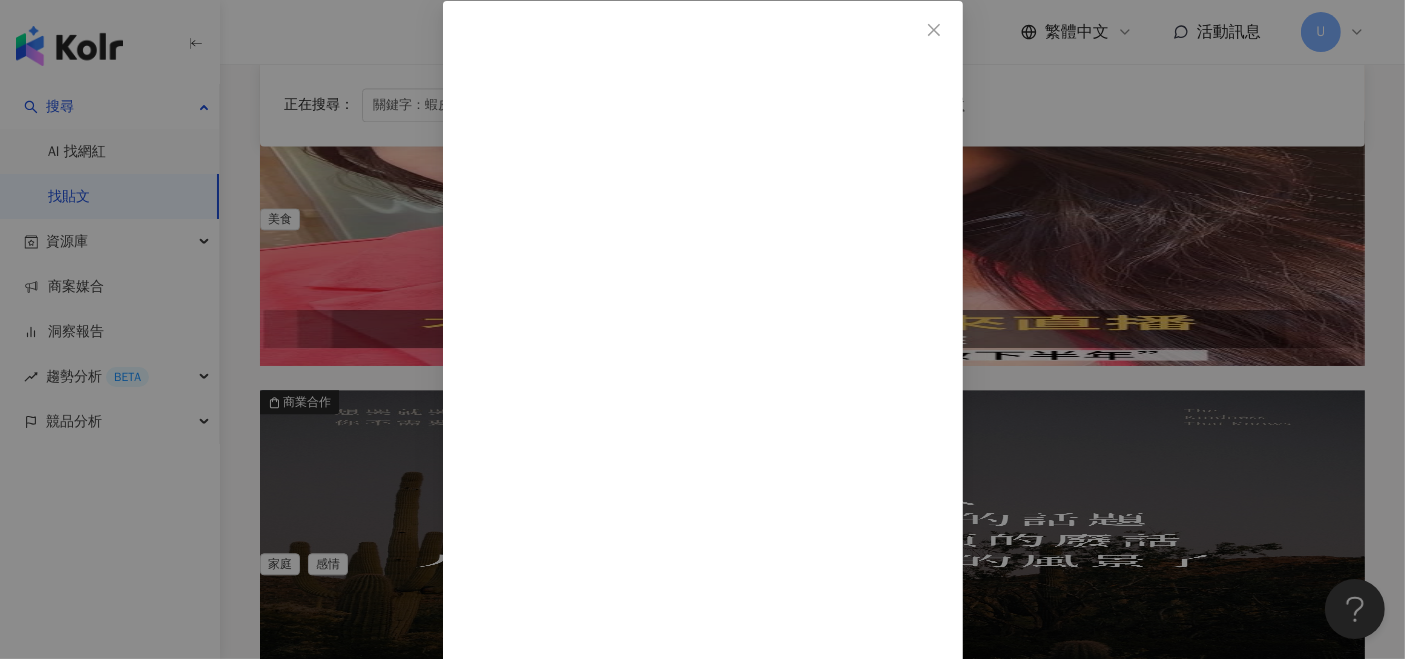 scroll, scrollTop: 174, scrollLeft: 0, axis: vertical 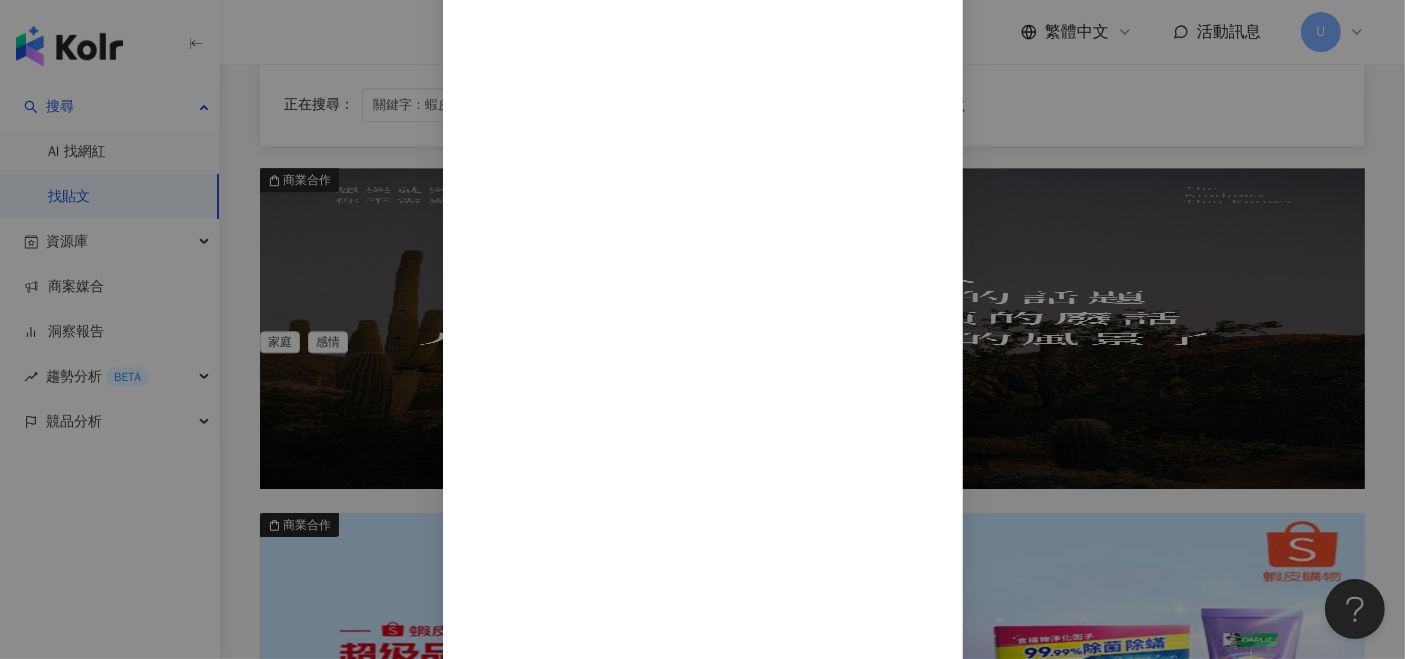 click on "珂荷莉 Coralie 2025/7/14 23 3 277 277 查看原始貼文" at bounding box center (702, 329) 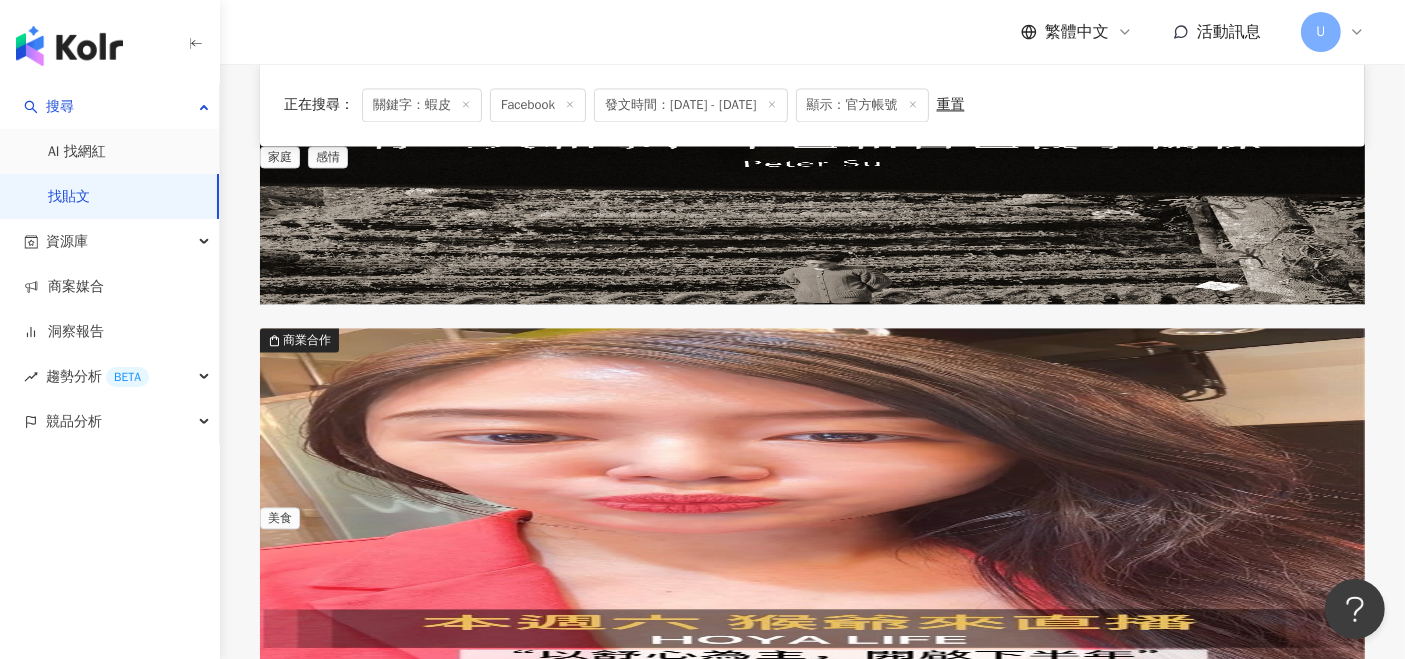 scroll, scrollTop: 4111, scrollLeft: 0, axis: vertical 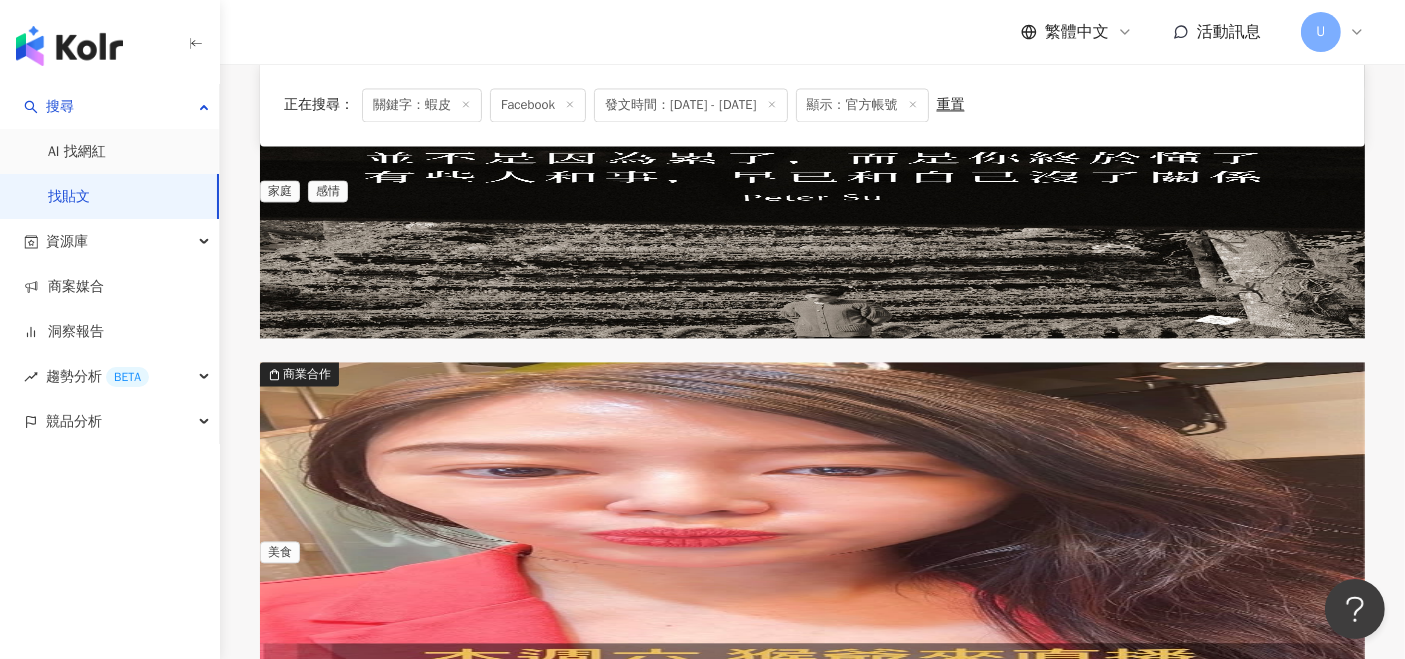 click on "[DATE] 場相遇，是帶著溫柔奔赴而來》
◼︎誠品 蝦皮 ：https://reurl.cc/ [NUMBER], [NUMBER] - - [NUMBER] [NUMBER] 家庭 感情" at bounding box center (812, 2178) 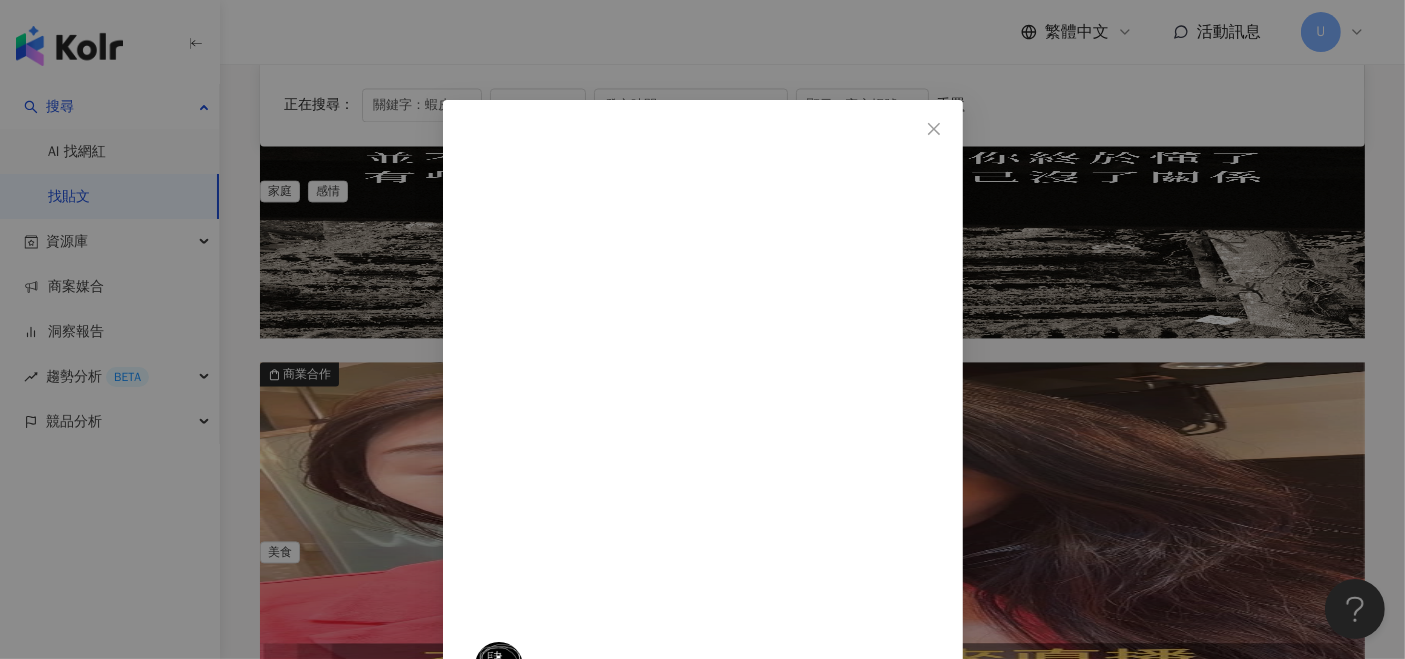 scroll, scrollTop: 4222, scrollLeft: 0, axis: vertical 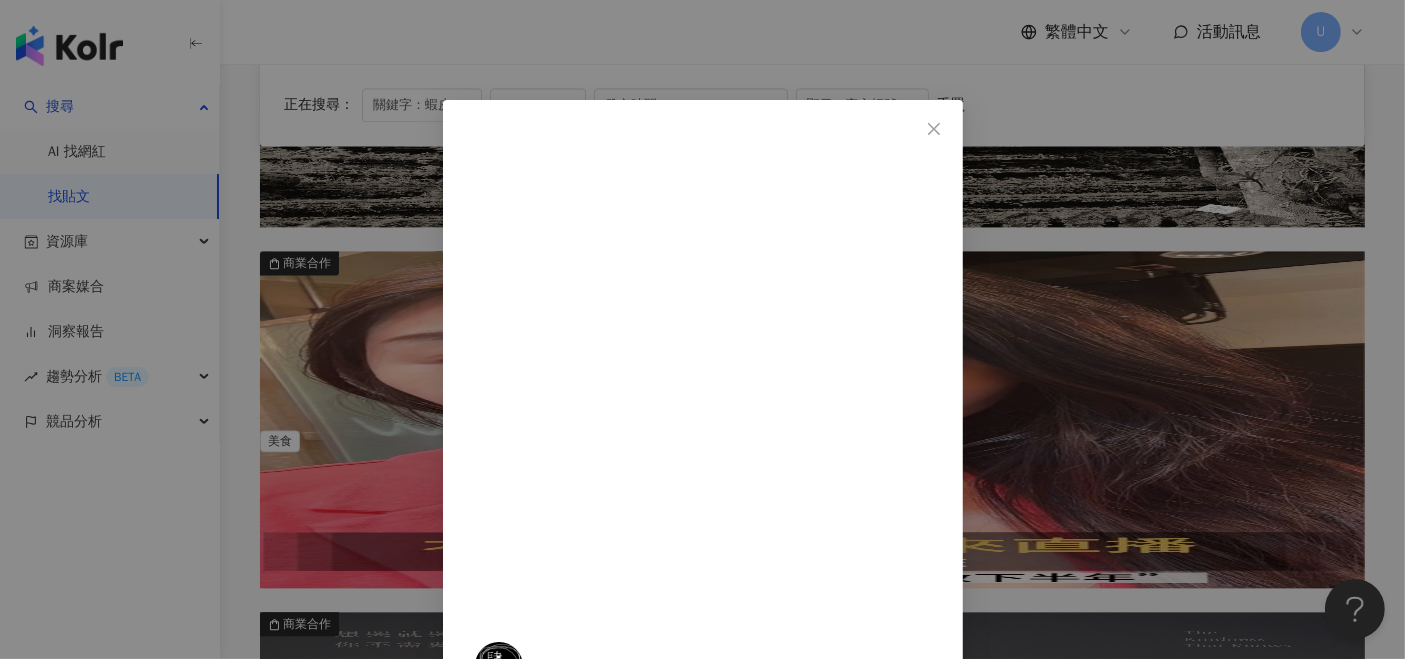 click on "每一段感情的結束，
從來都不會是無緣無故。
⁡
只是當冷漠與敷衍多了，
失望與傷心堆疊成了一道牆堵在兩人之間，
於是在他沒發現的時候，
自己已經默默放下了。
⁡
對他好，他看心情愛理不理；
為他付出，都被當作理所當然⋯⋯
多少次你為他放棄了自己的底線，
但他的所作所為，
卻讓你覺得自己無比掉價，
像是在追著人乞討。
⁡
在乎是很互相的事，
不是你不好，而是他不懂得珍惜。
⁡
離開一個不珍惜自己的人不必可惜，
該可惜的是他，
失去了一個將他當成全世界的人；
更棒的是：他再也無法浪費你的愛了，
時間很珍貴，留給互相喜歡的人就好。
⁡
｜
⁡
新書——
《總有一場相遇，是帶著溫柔奔赴而來》
◼︎誠品蝦皮：https://reurl.cc/XZ9jME
◼︎博客來：https://reurl.cc/A6z7m8
⁡
◆IG→fourone4141" at bounding box center [703, 1093] 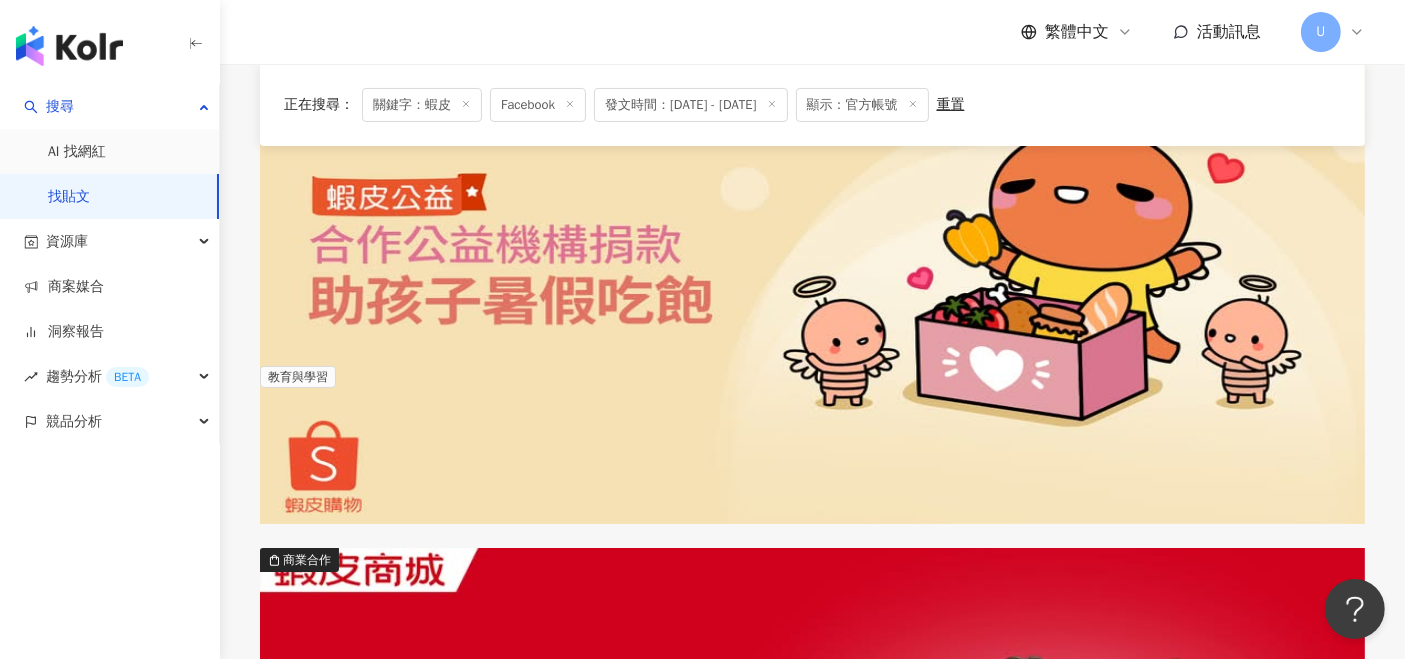 scroll, scrollTop: 777, scrollLeft: 0, axis: vertical 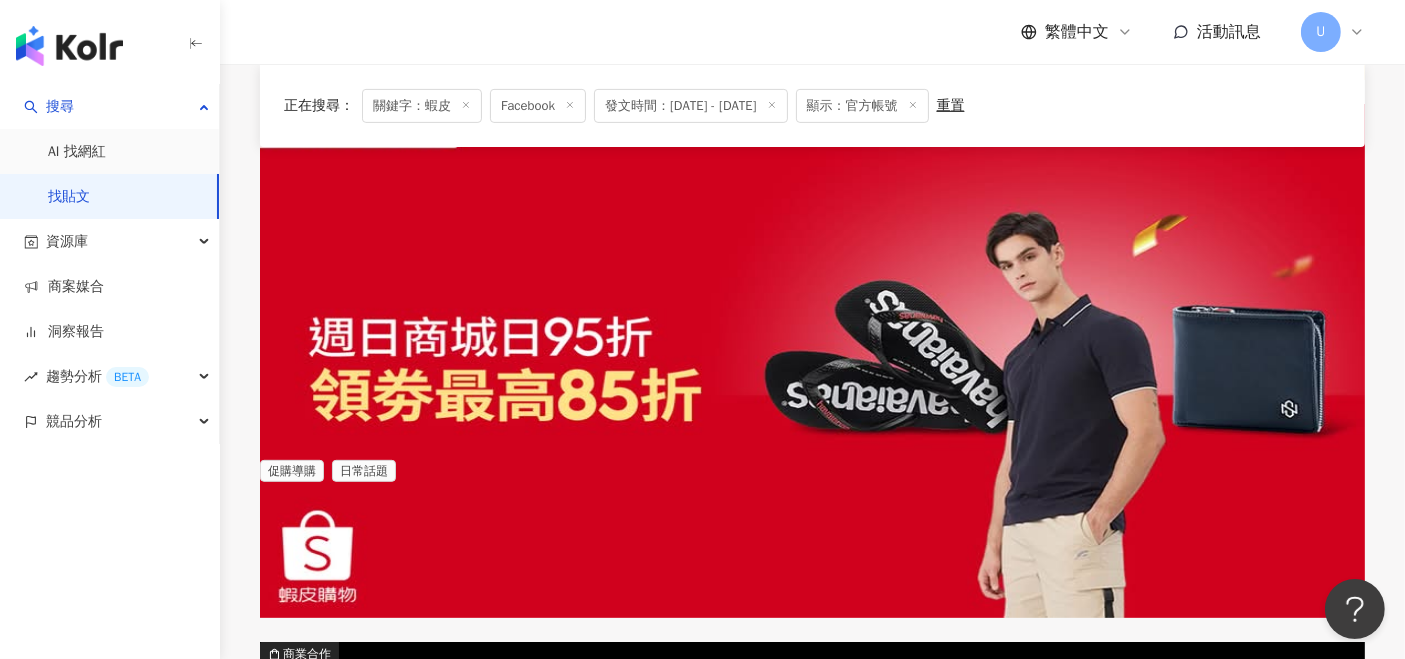 click on "教育與學習" at bounding box center (812, 784) 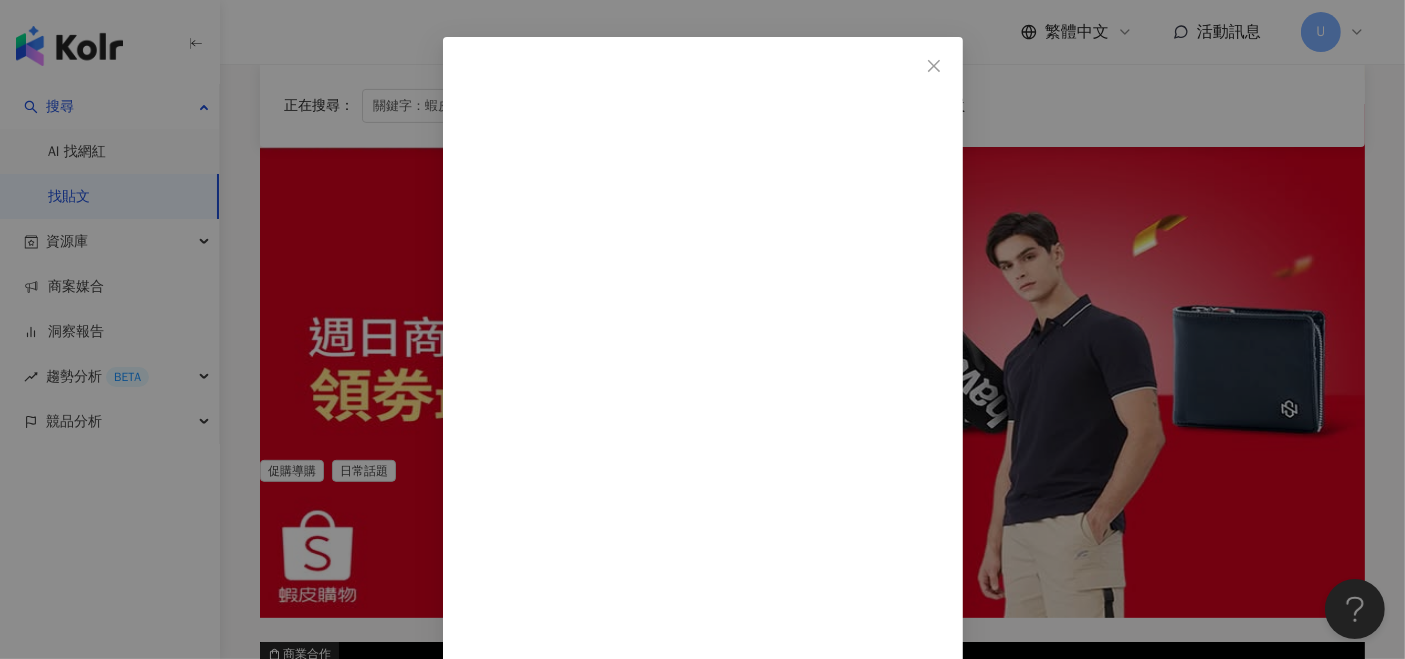 scroll, scrollTop: 97, scrollLeft: 0, axis: vertical 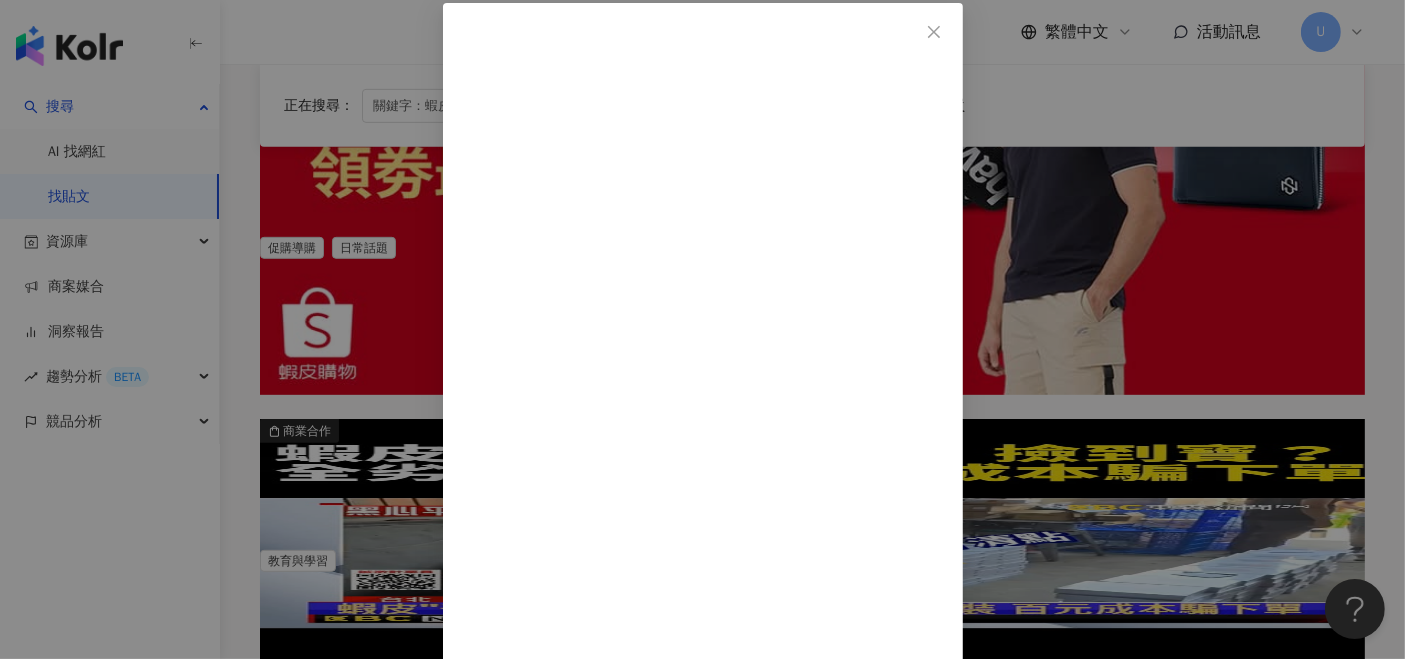 click on "[NAME]新聞 [DATE]  蝦皮「千元平板」撿到寶？ 全劣質拼裝 百元成本騙下單 [NUMBER] [NUMBER] [NUMBER] 查看原始貼文" at bounding box center (702, 329) 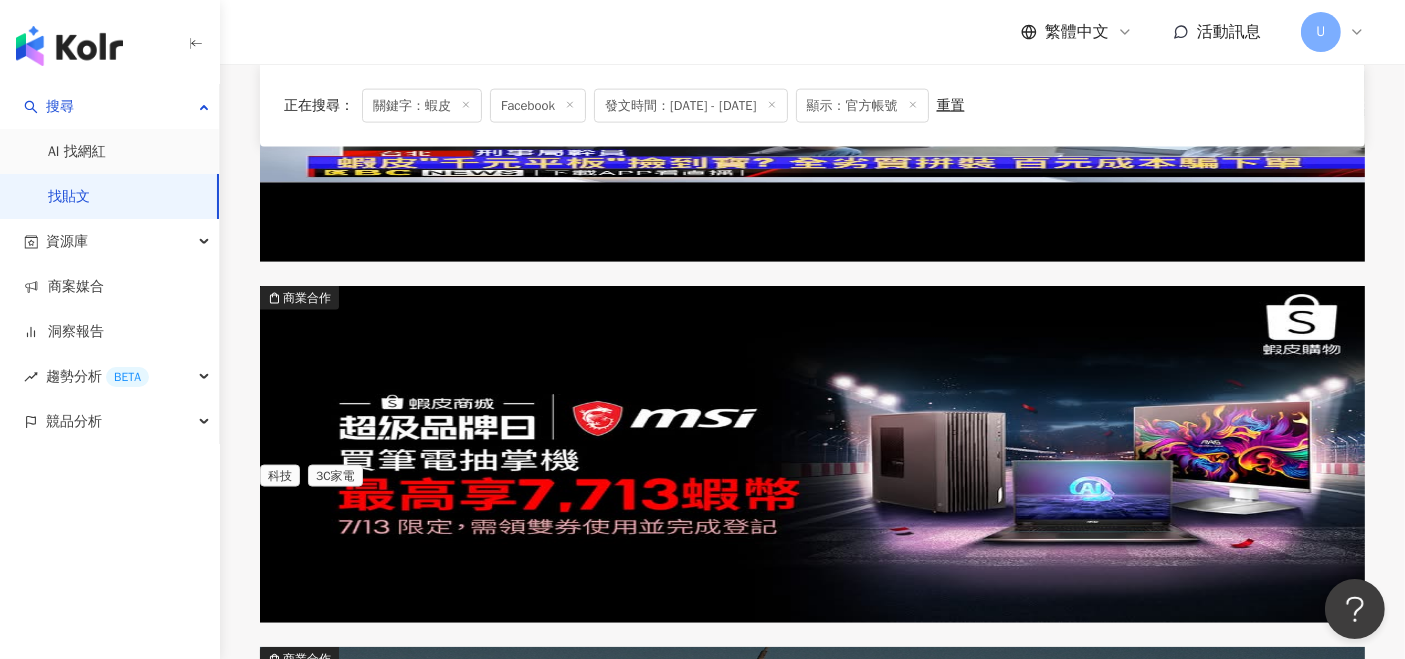 scroll, scrollTop: 2777, scrollLeft: 0, axis: vertical 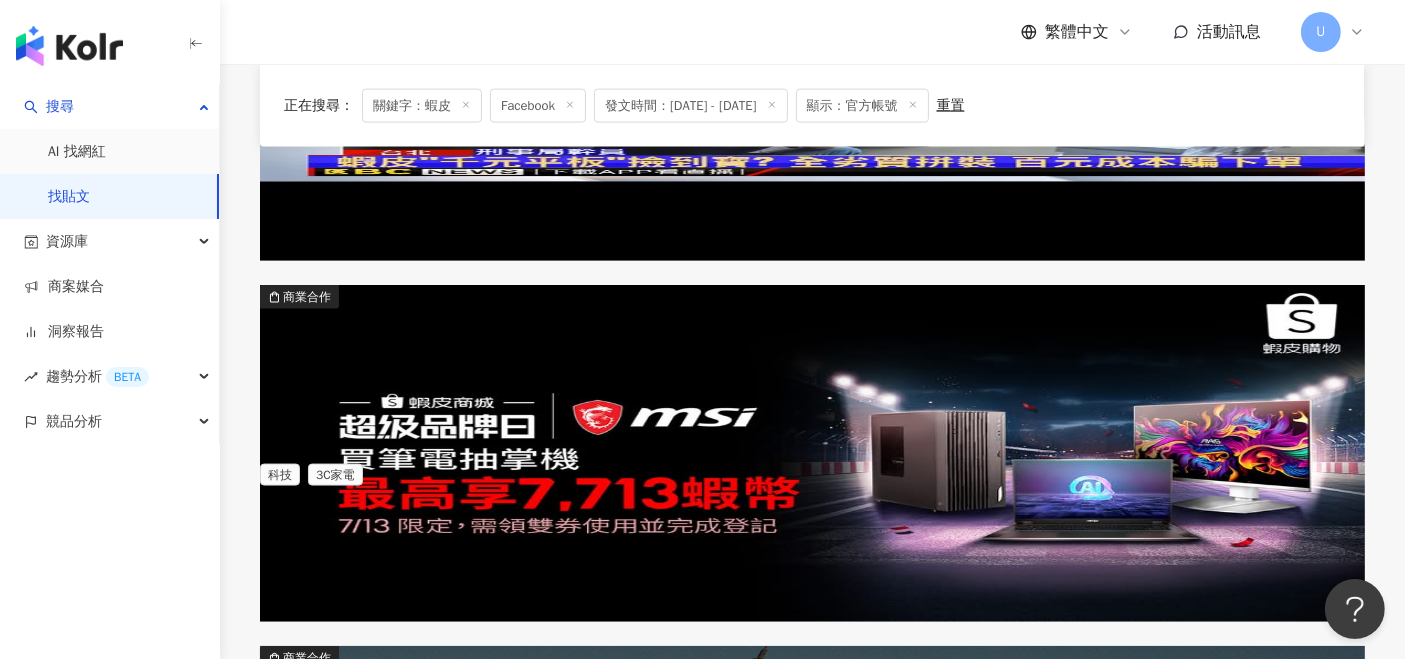 click on "70 3 - - 1" at bounding box center [812, 1834] 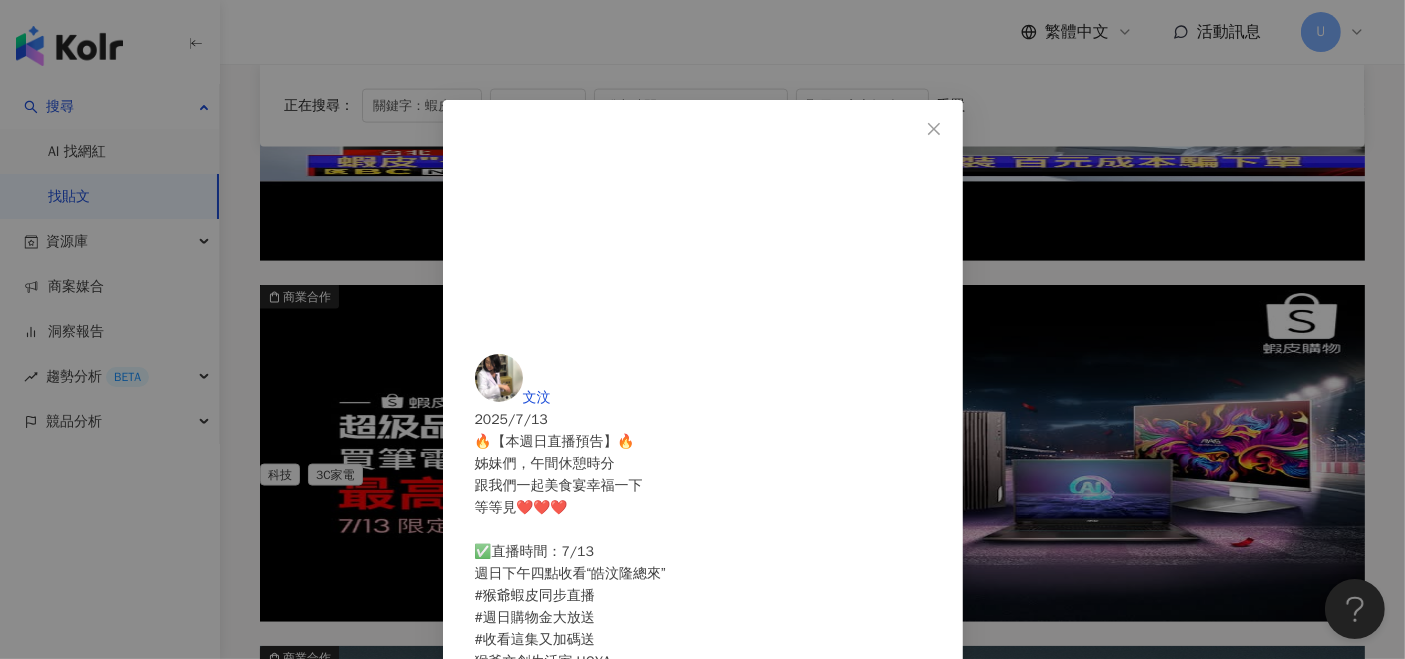 click on "查看原始貼文" at bounding box center [517, 705] 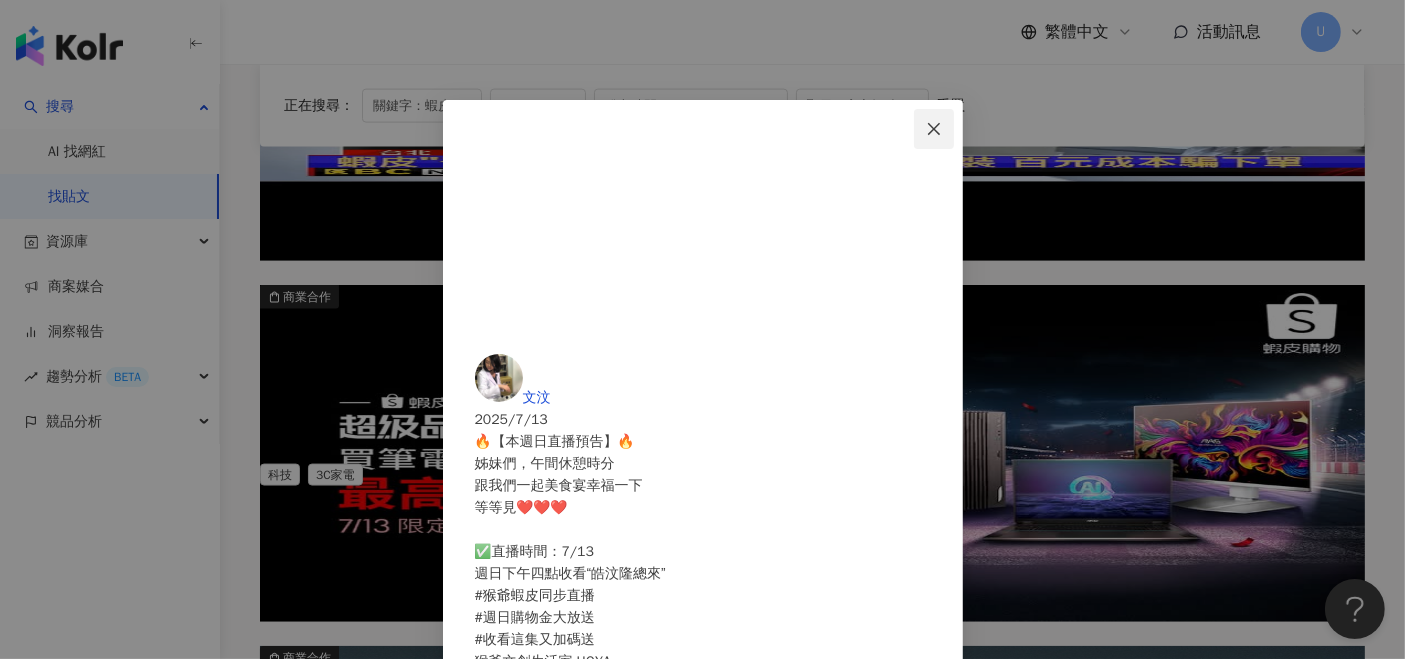 click 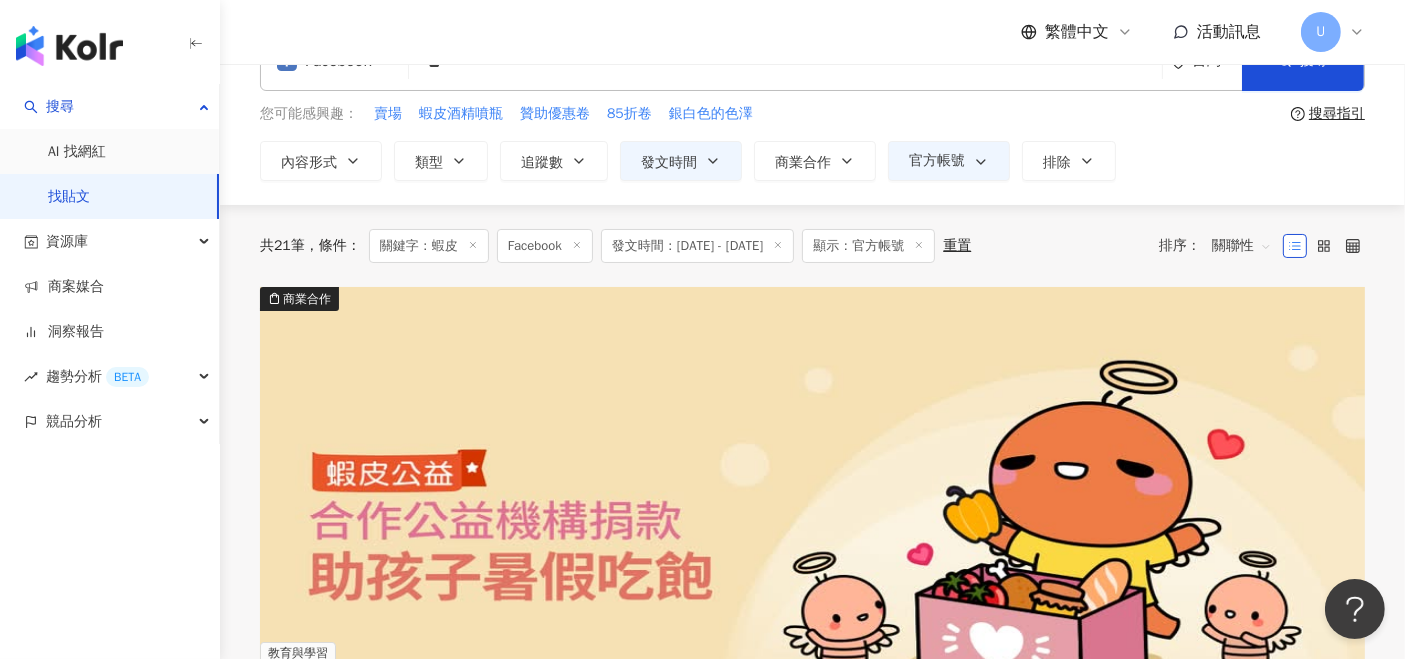 scroll, scrollTop: 0, scrollLeft: 0, axis: both 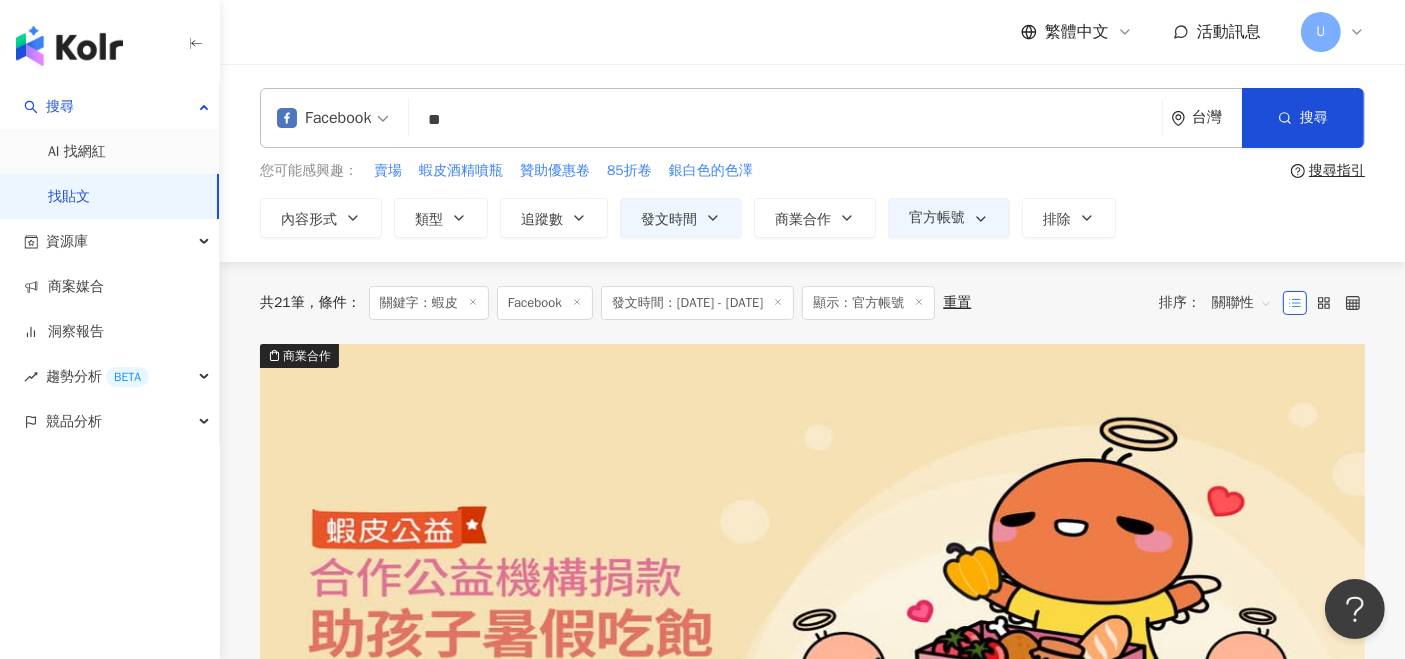 click on "**" at bounding box center (785, 119) 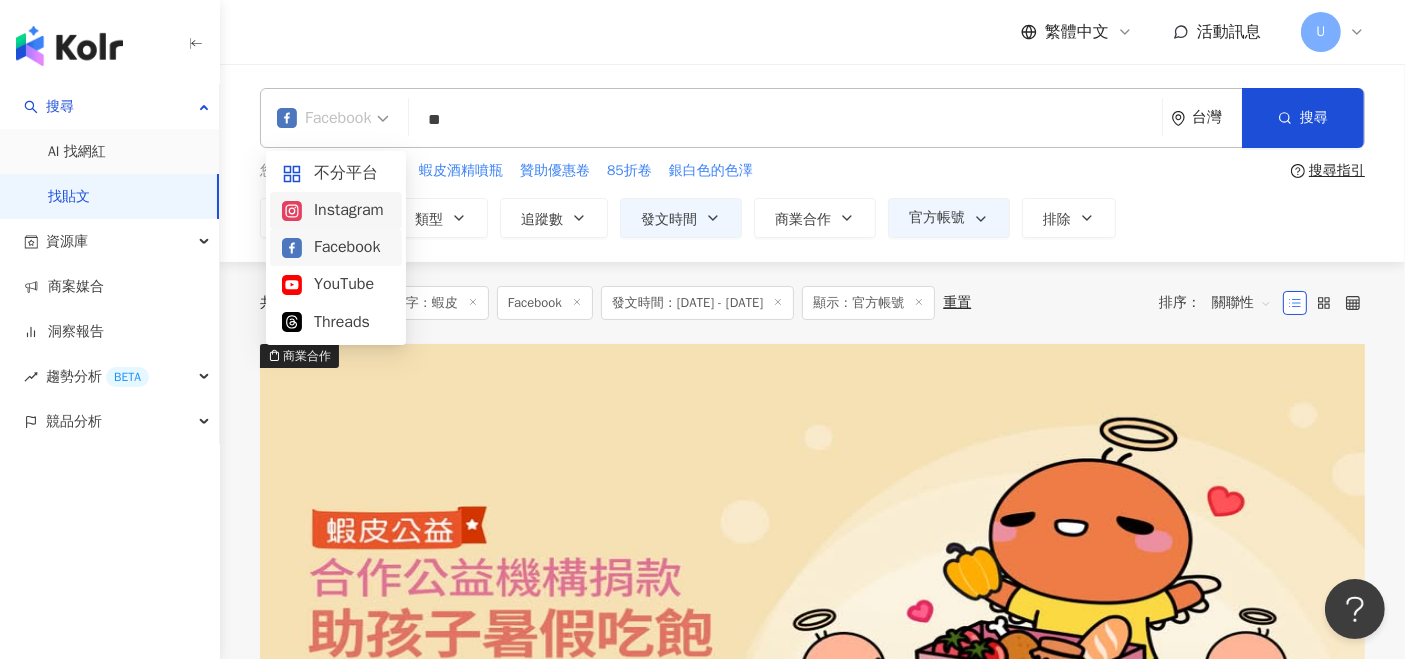 click on "Instagram" at bounding box center (336, 210) 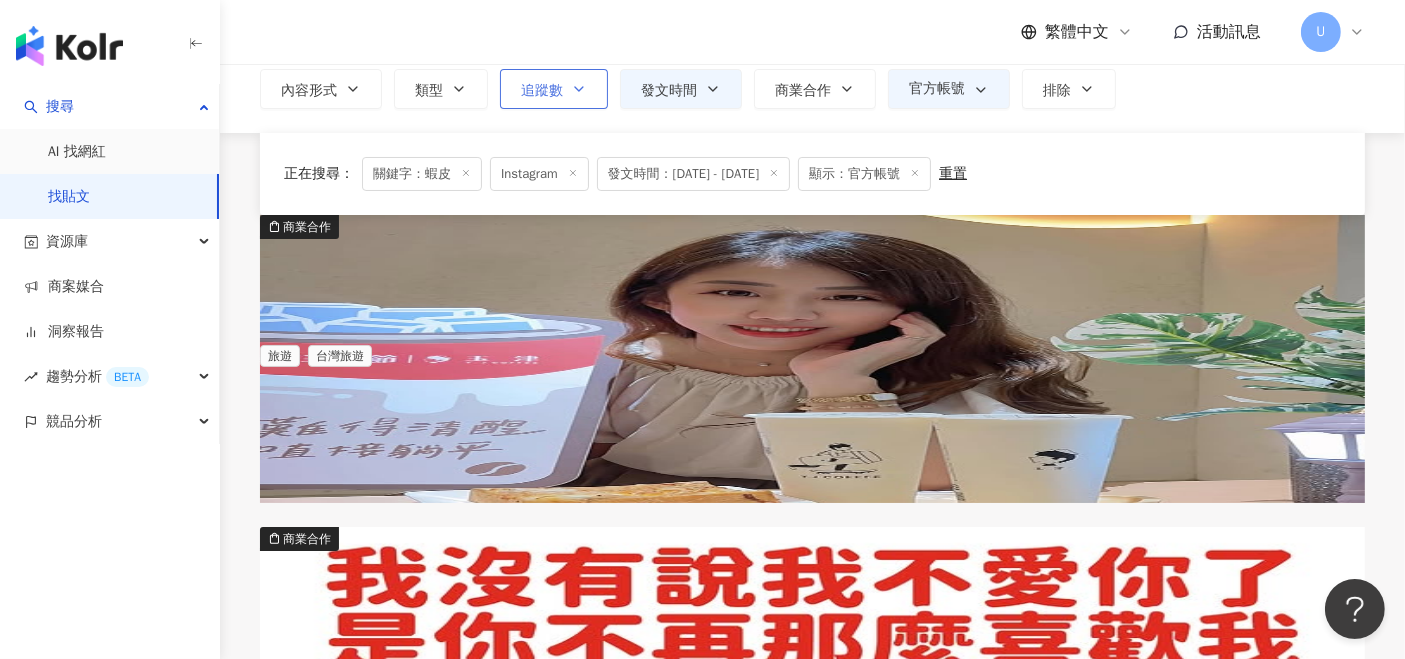 scroll, scrollTop: 0, scrollLeft: 0, axis: both 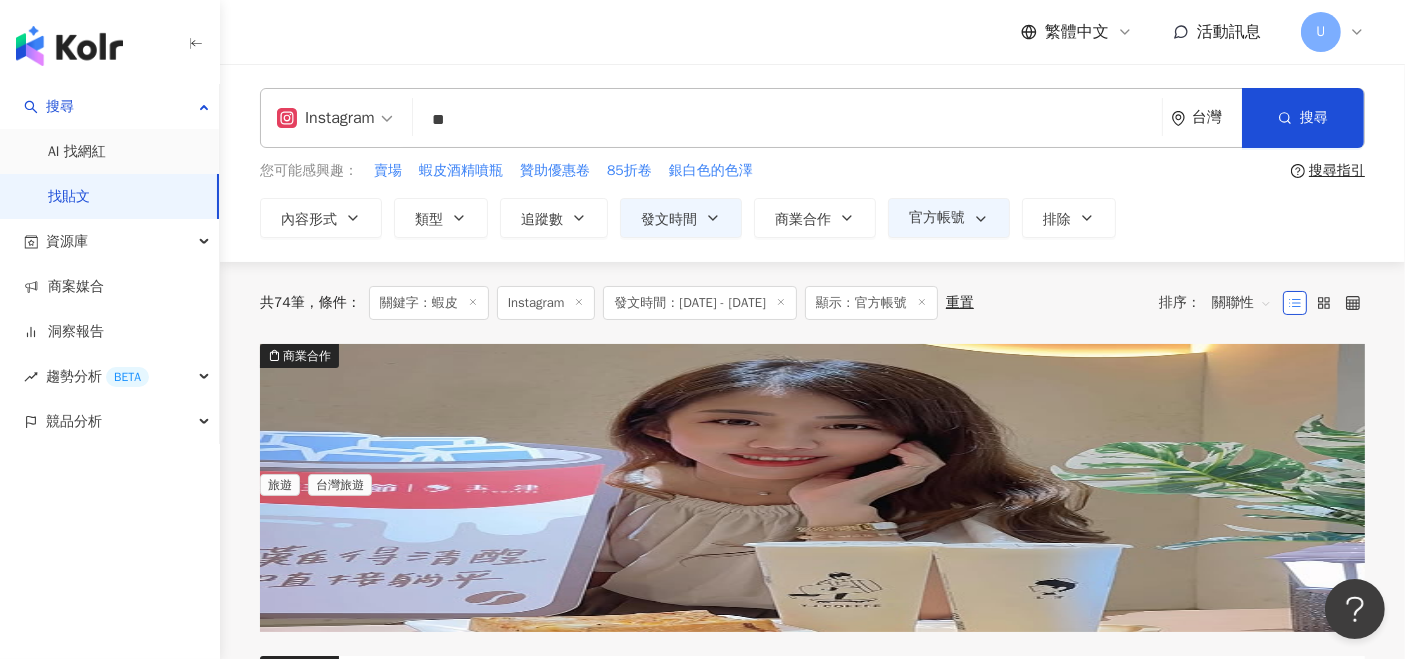 click on "**" at bounding box center [787, 119] 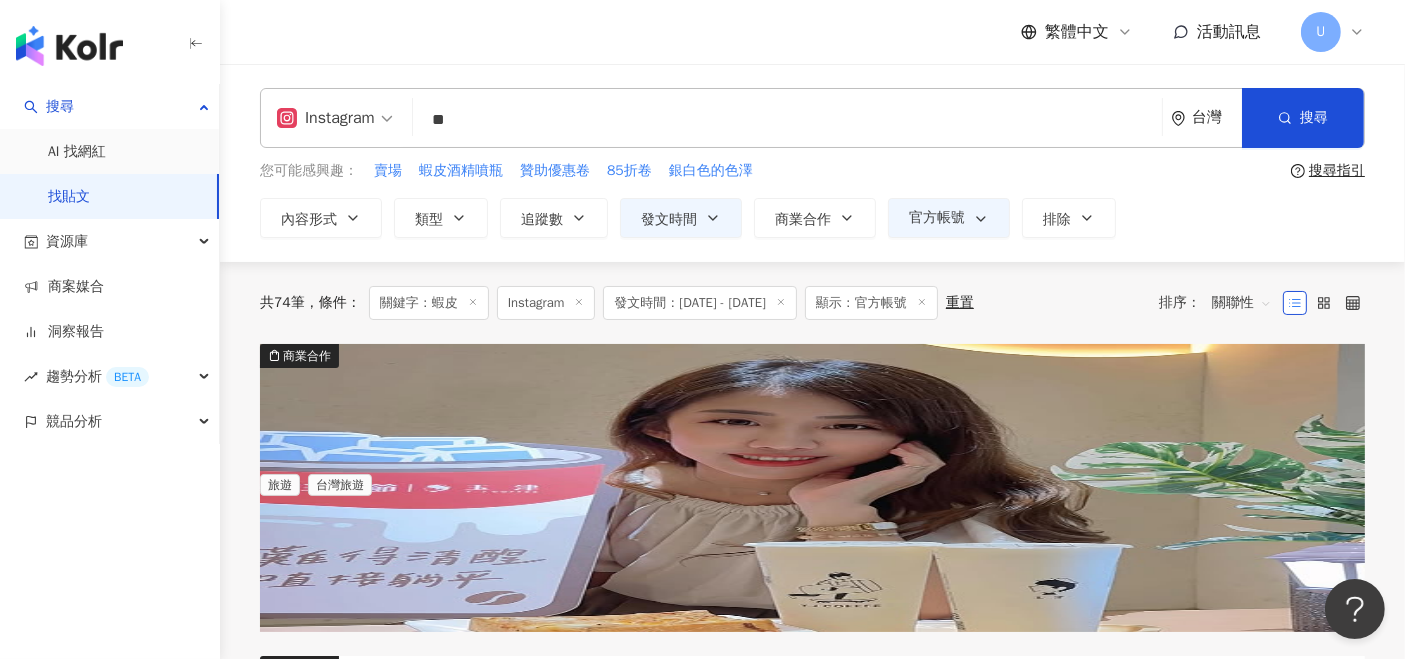 type on "*" 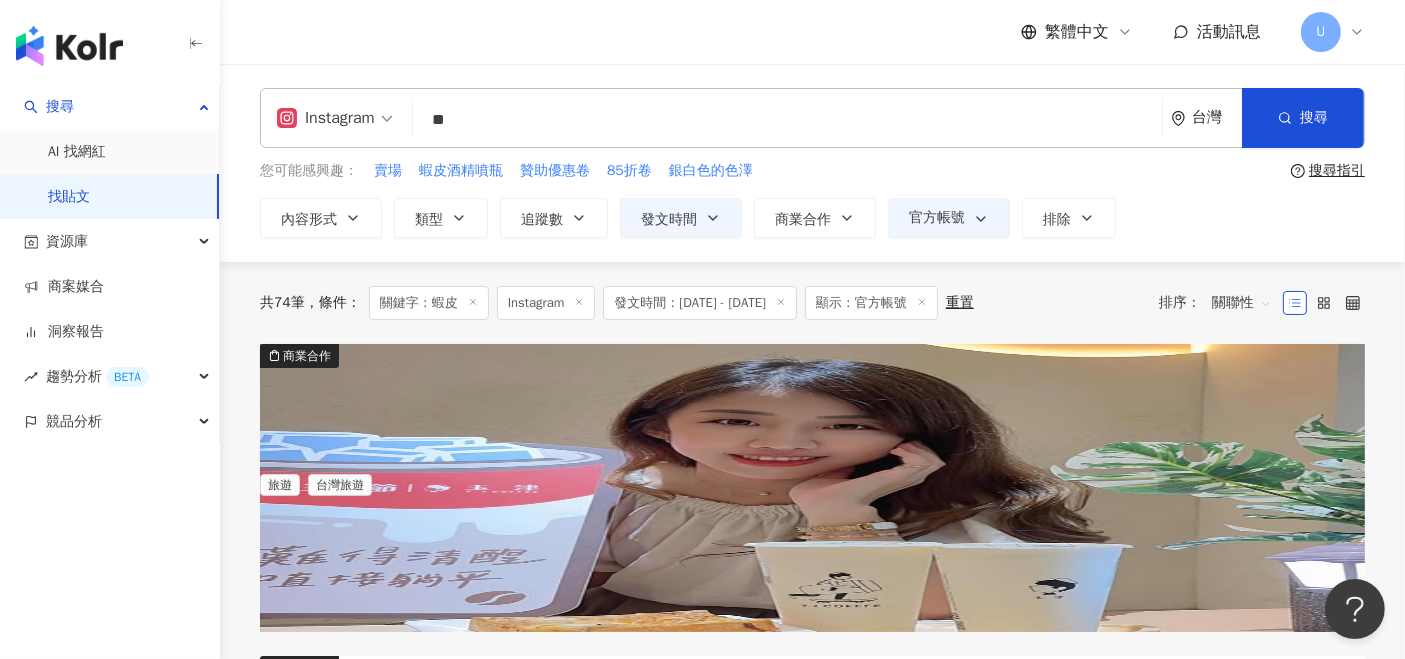 type on "*" 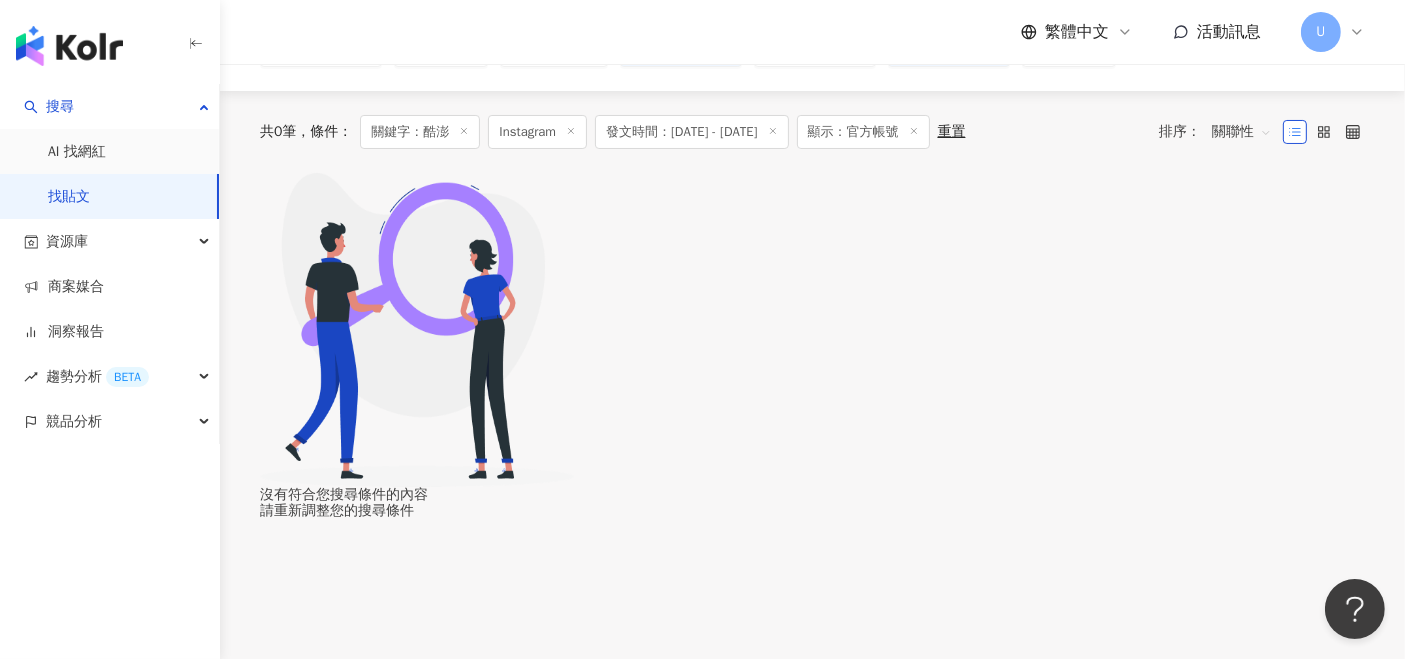 scroll, scrollTop: 0, scrollLeft: 0, axis: both 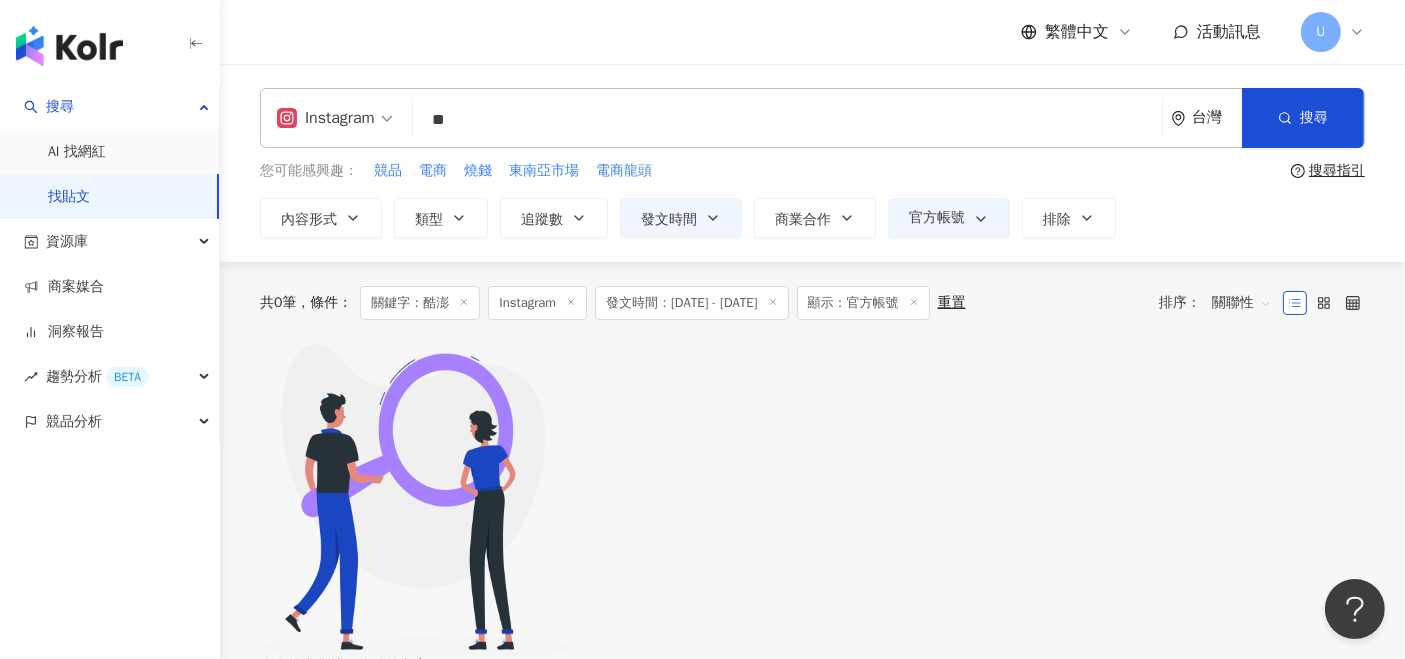 click on "**" at bounding box center [787, 119] 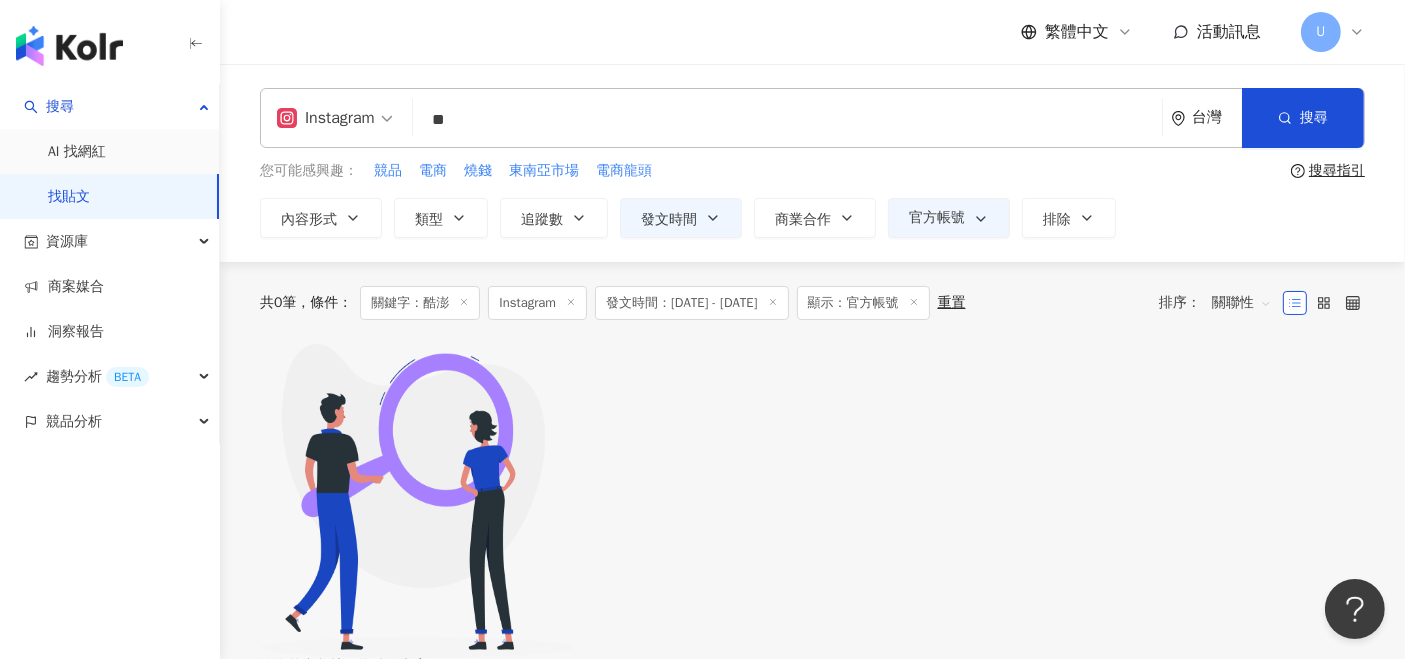type on "*" 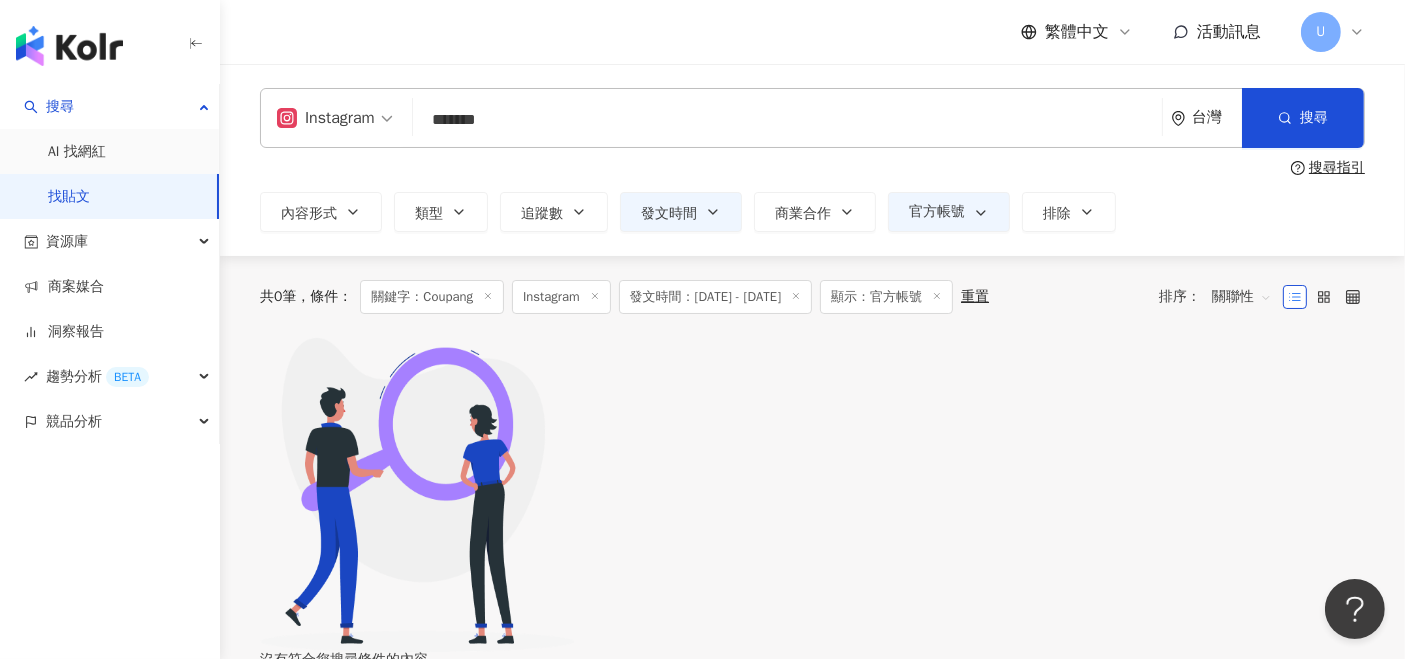 click on "*******" at bounding box center (787, 119) 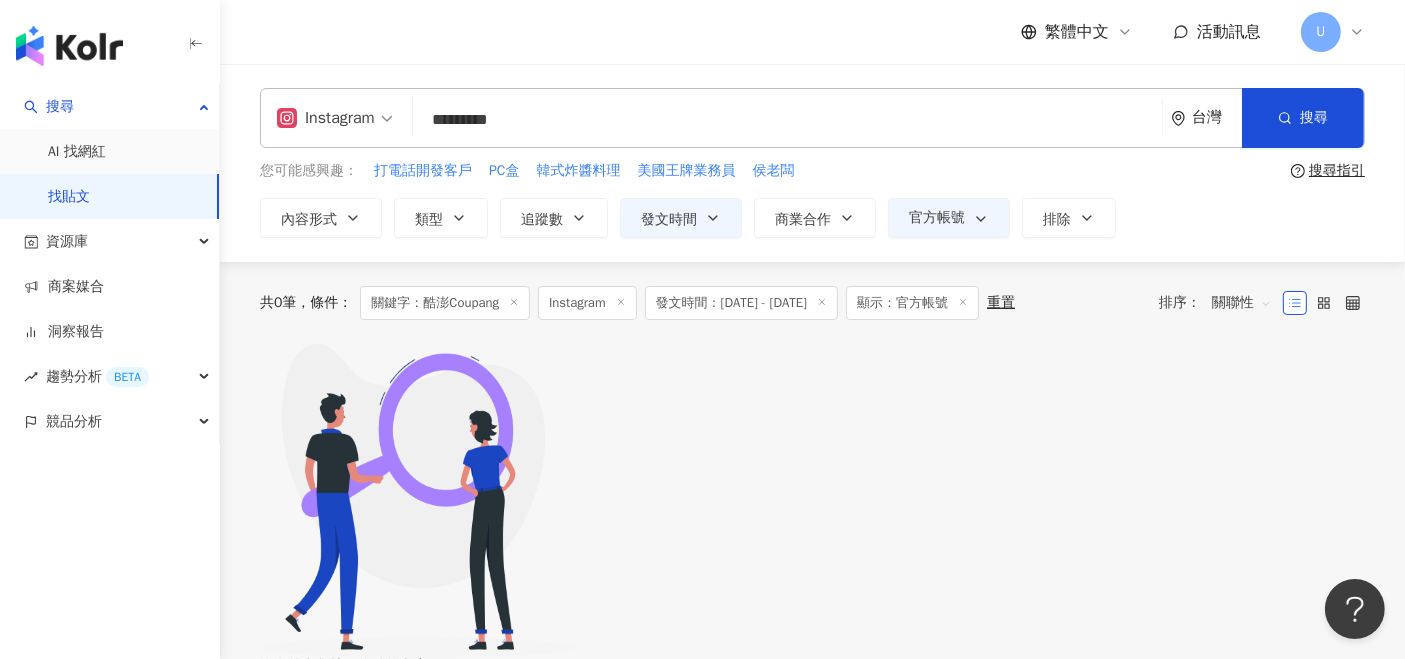 click on "*********" at bounding box center (787, 119) 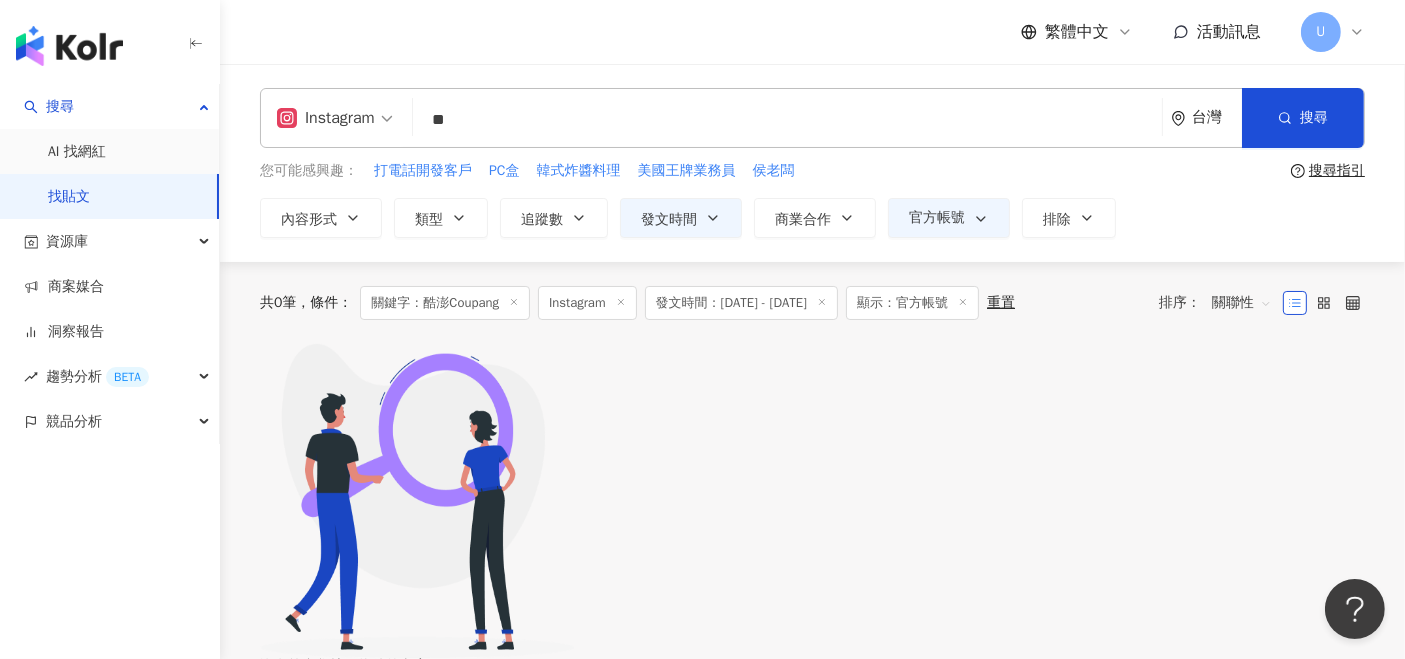 type on "**" 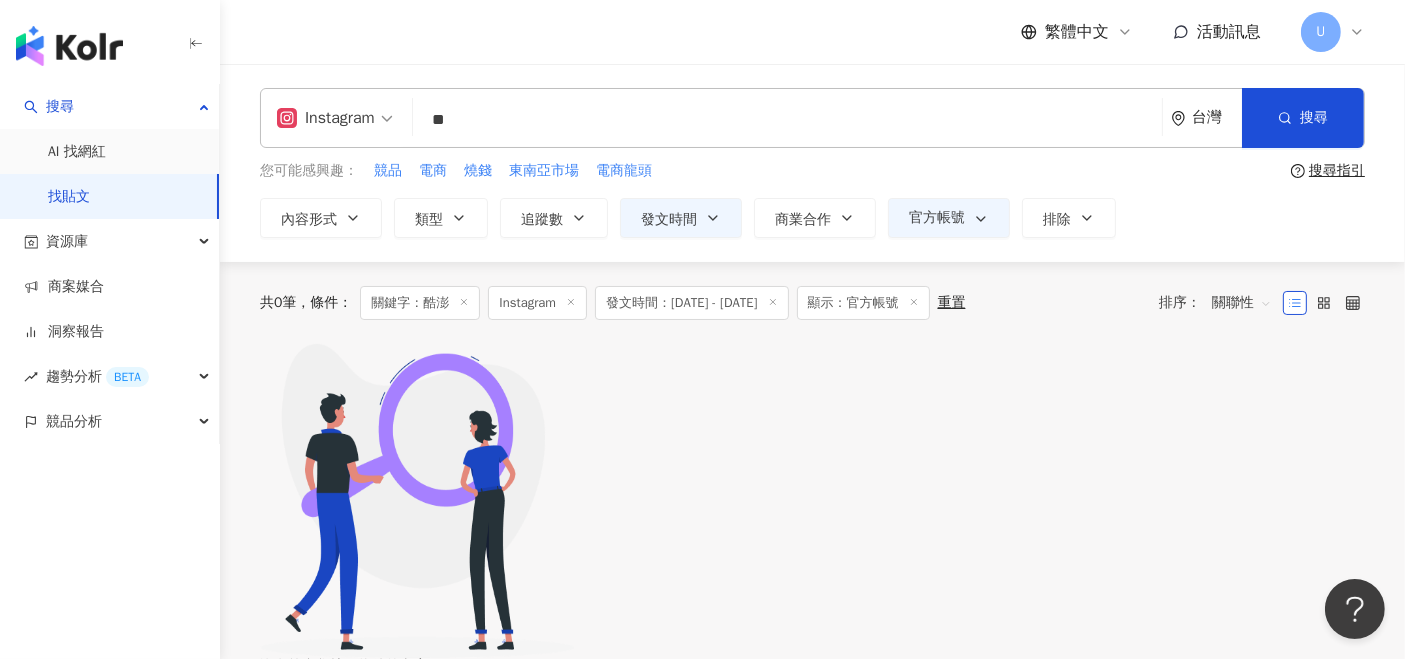 click on "**" at bounding box center [787, 119] 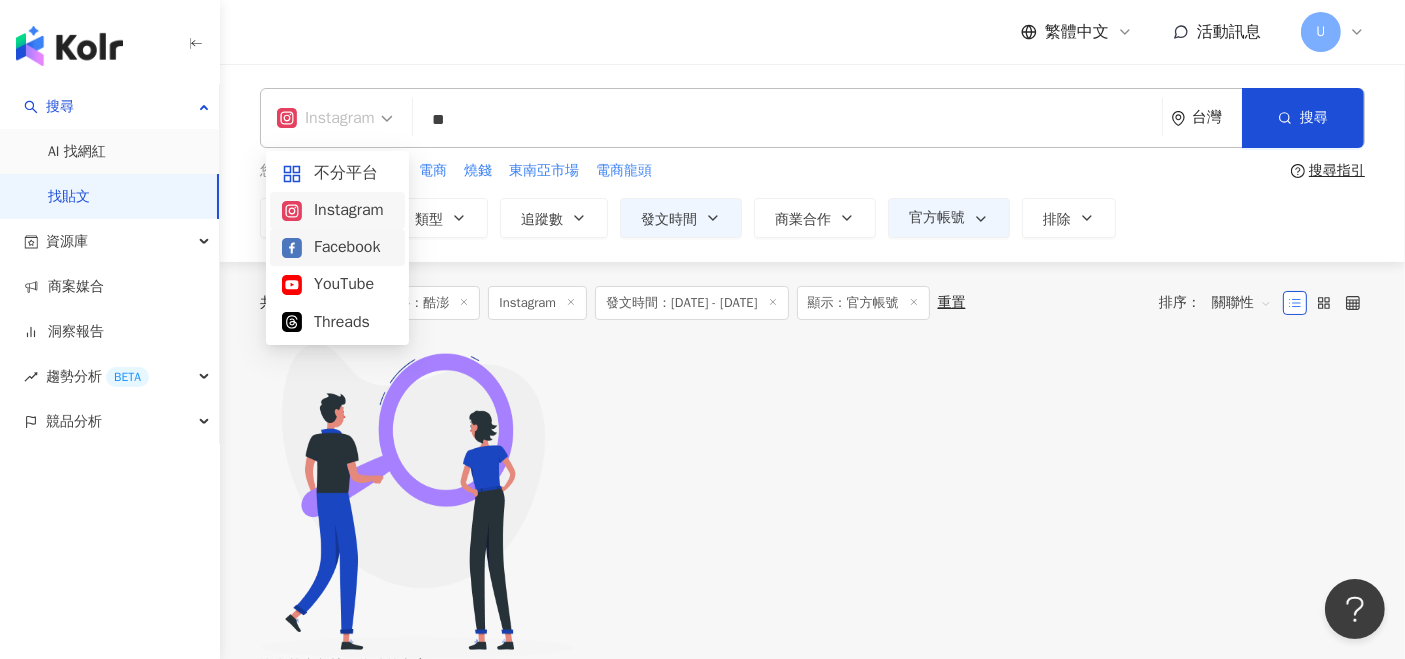 click on "Facebook" at bounding box center [337, 247] 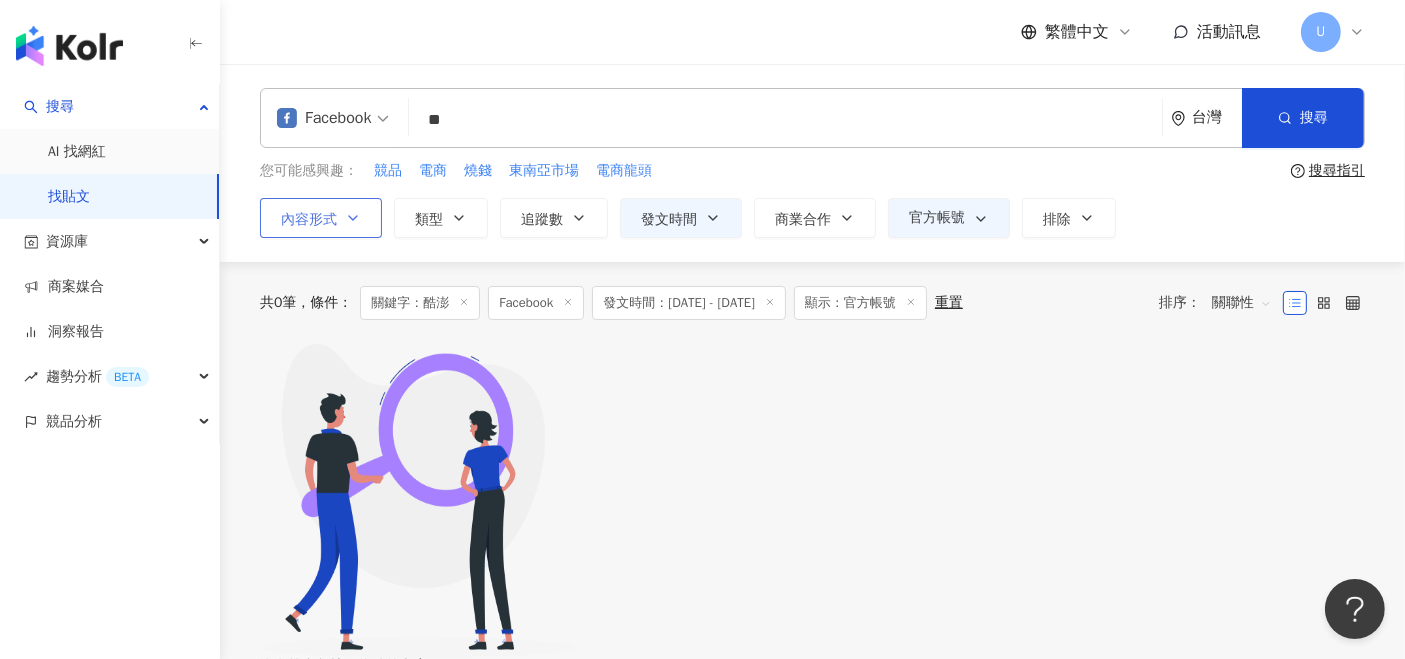 click on "內容形式" at bounding box center (309, 220) 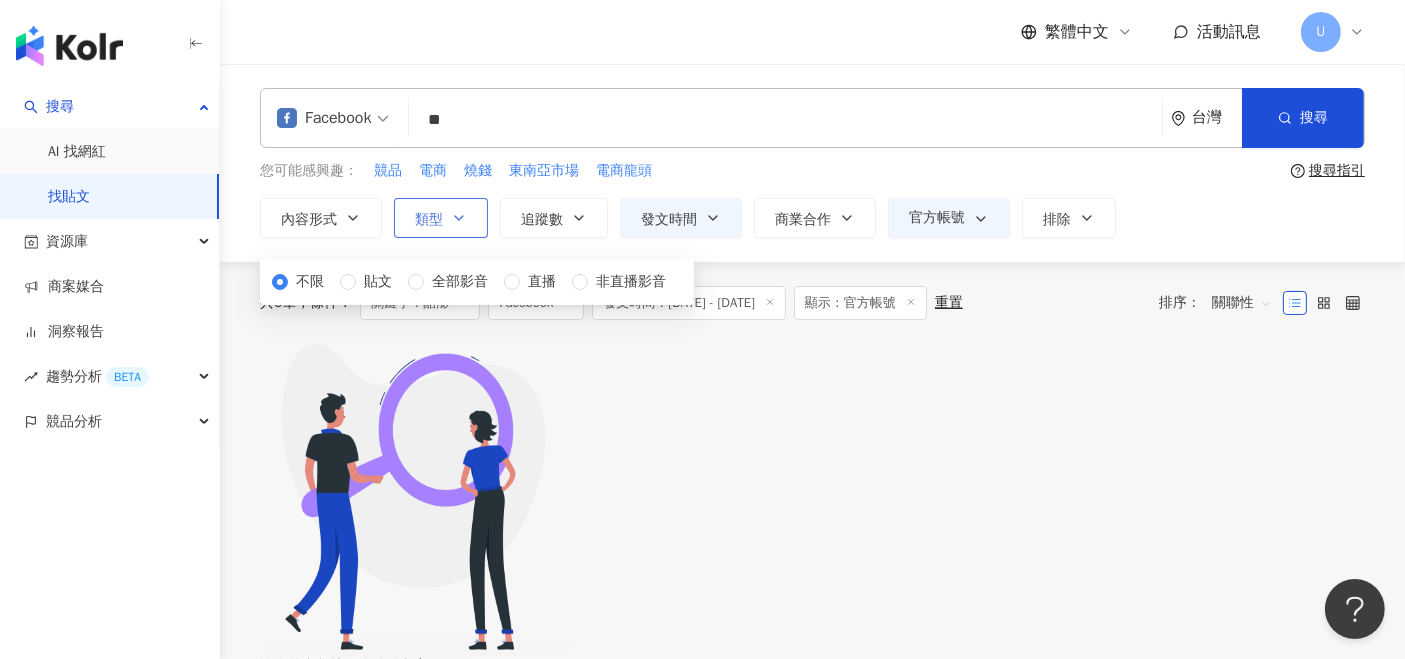 click on "類型" at bounding box center (429, 220) 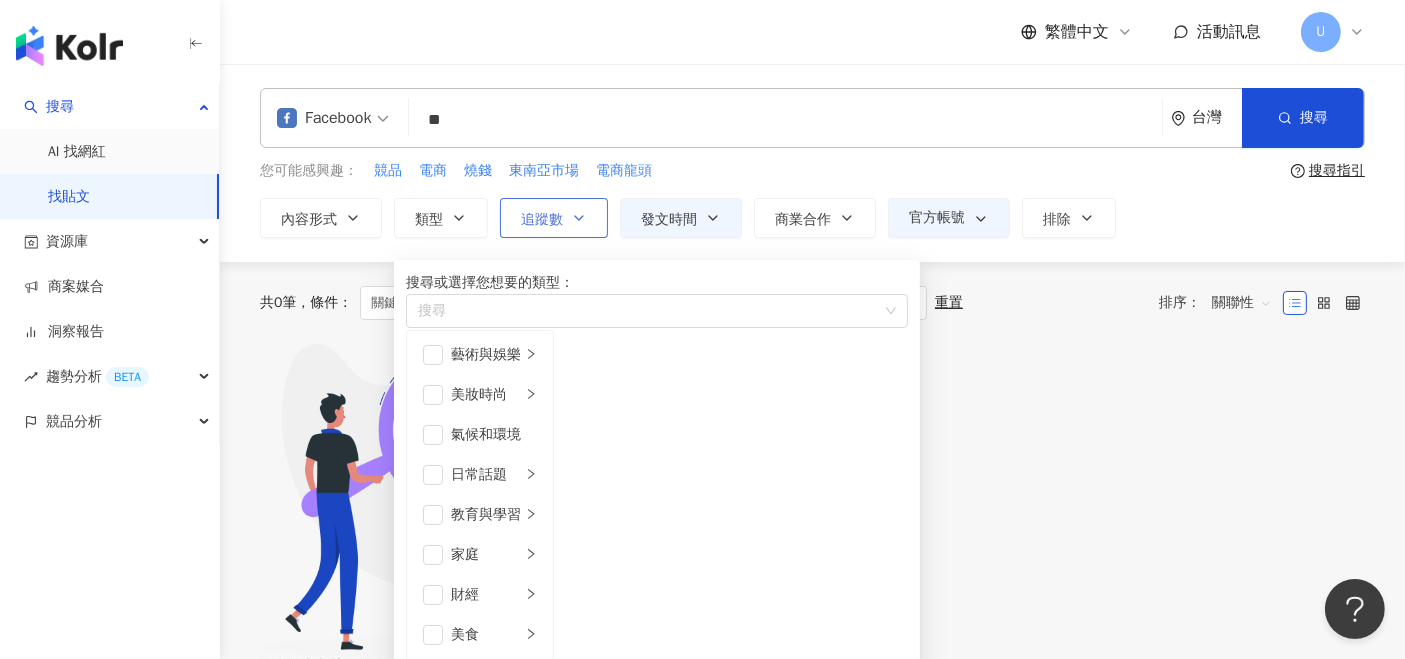click on "追蹤數" at bounding box center [542, 220] 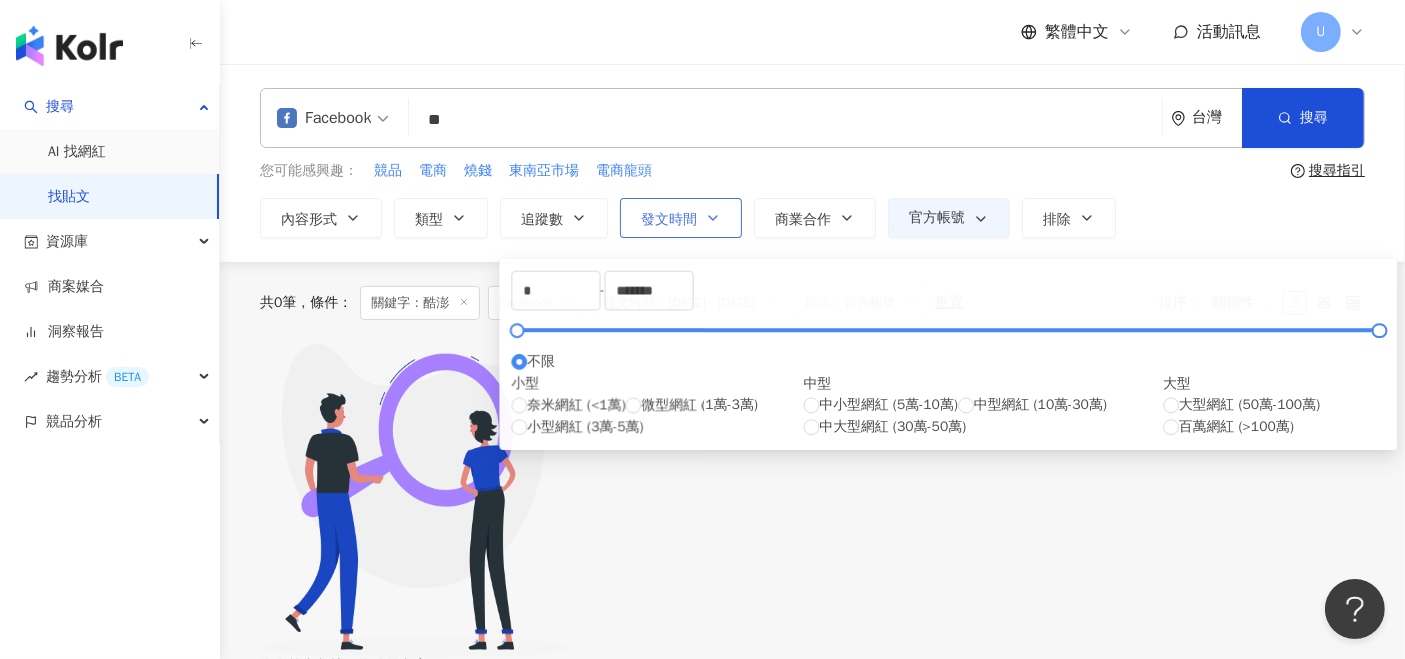 click on "發文時間" at bounding box center [681, 218] 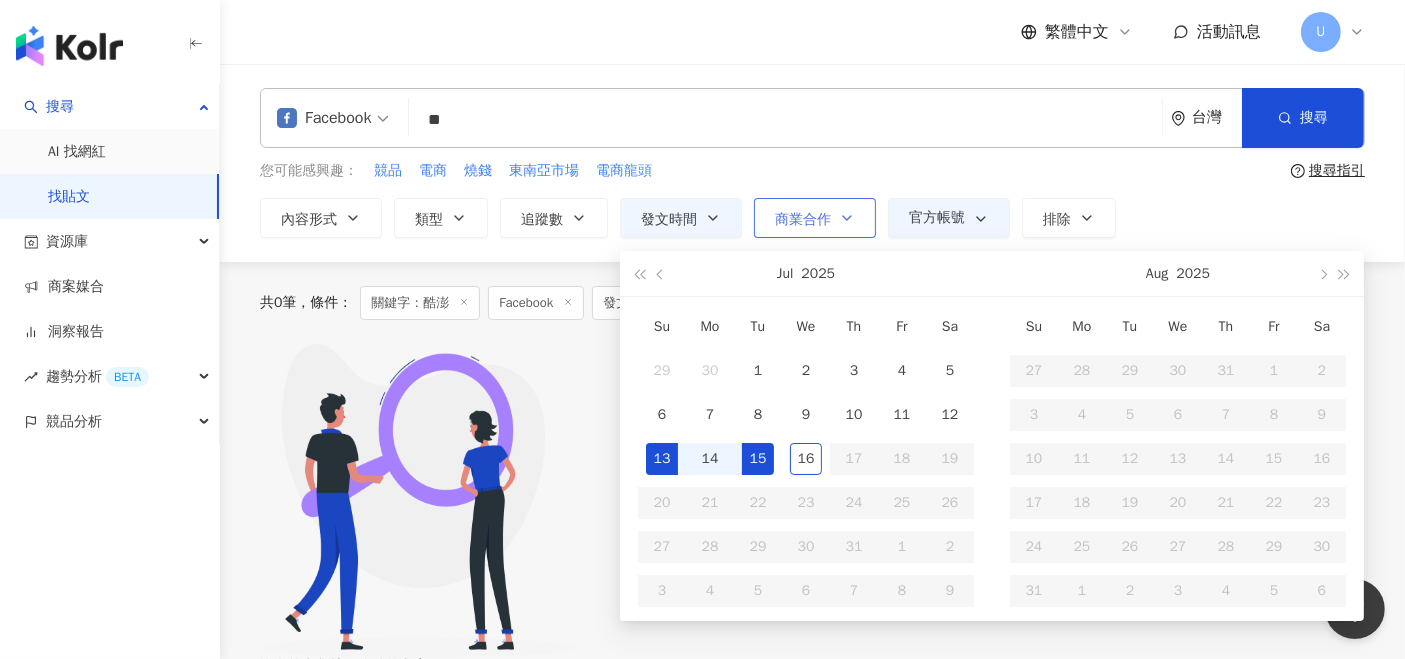 click on "商業合作" at bounding box center (803, 220) 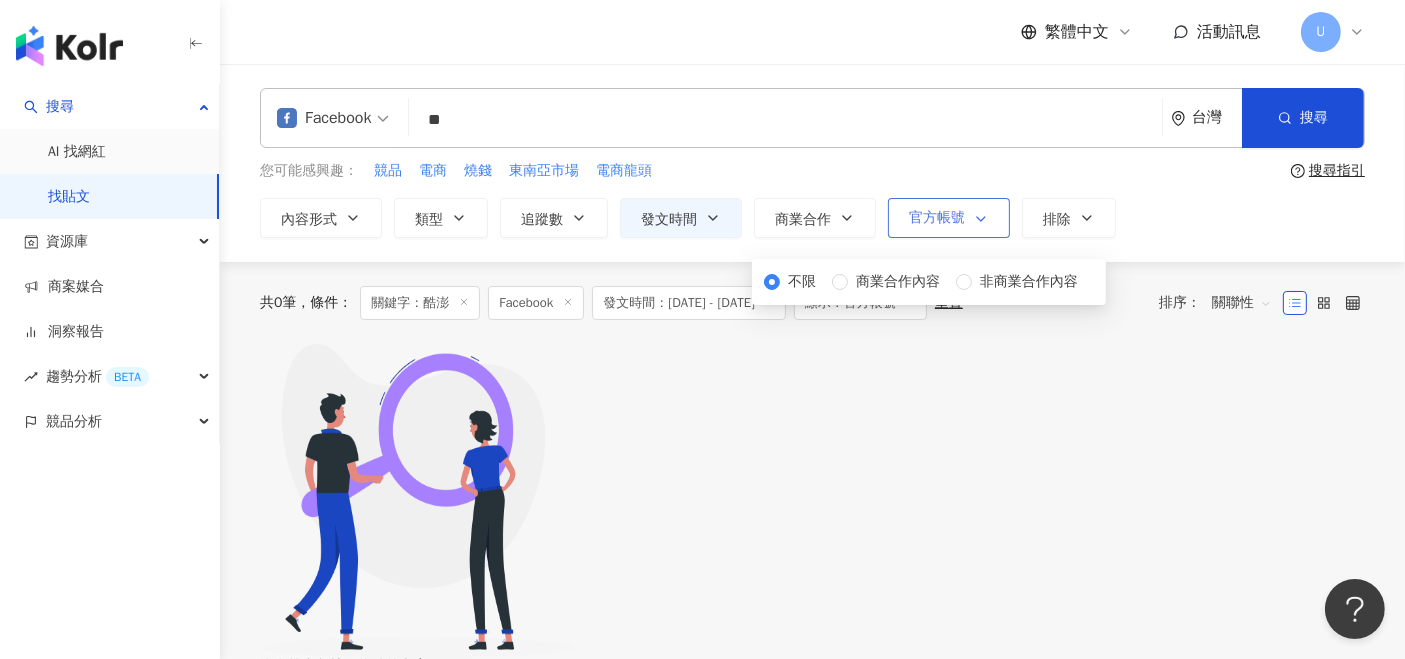 click on "官方帳號" at bounding box center [937, 218] 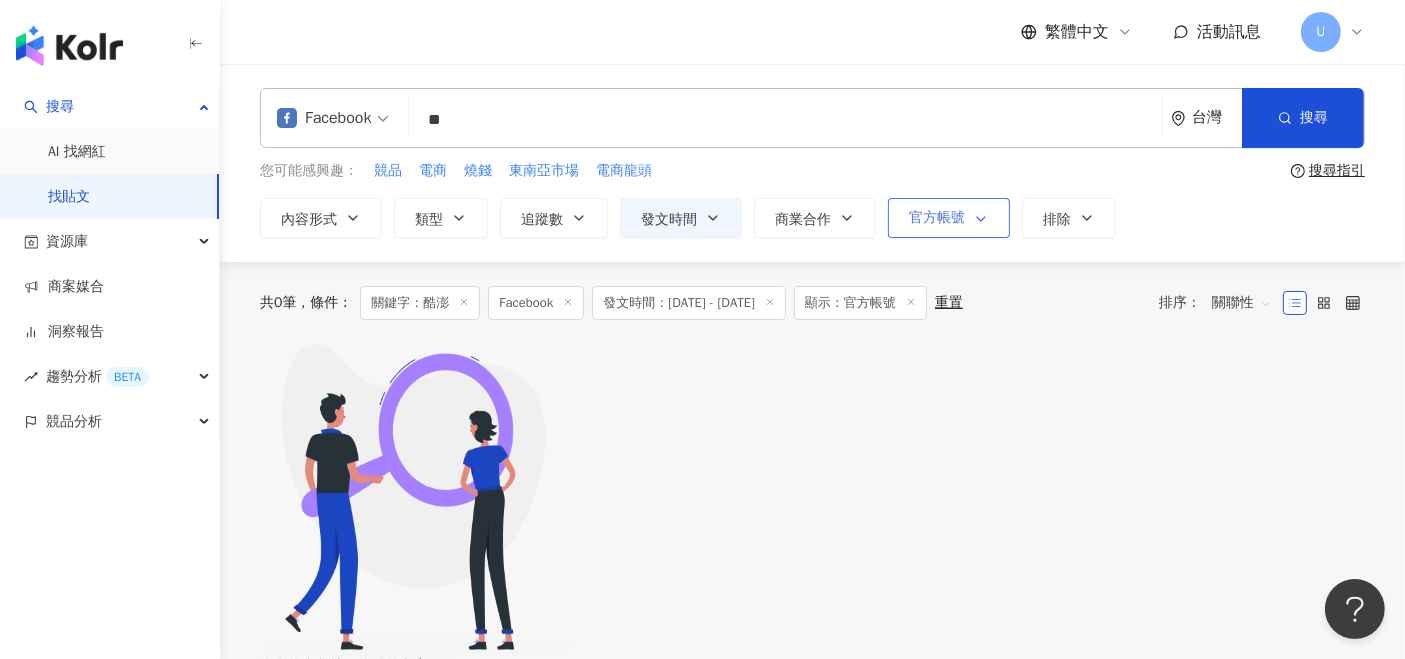 scroll, scrollTop: 530, scrollLeft: 0, axis: vertical 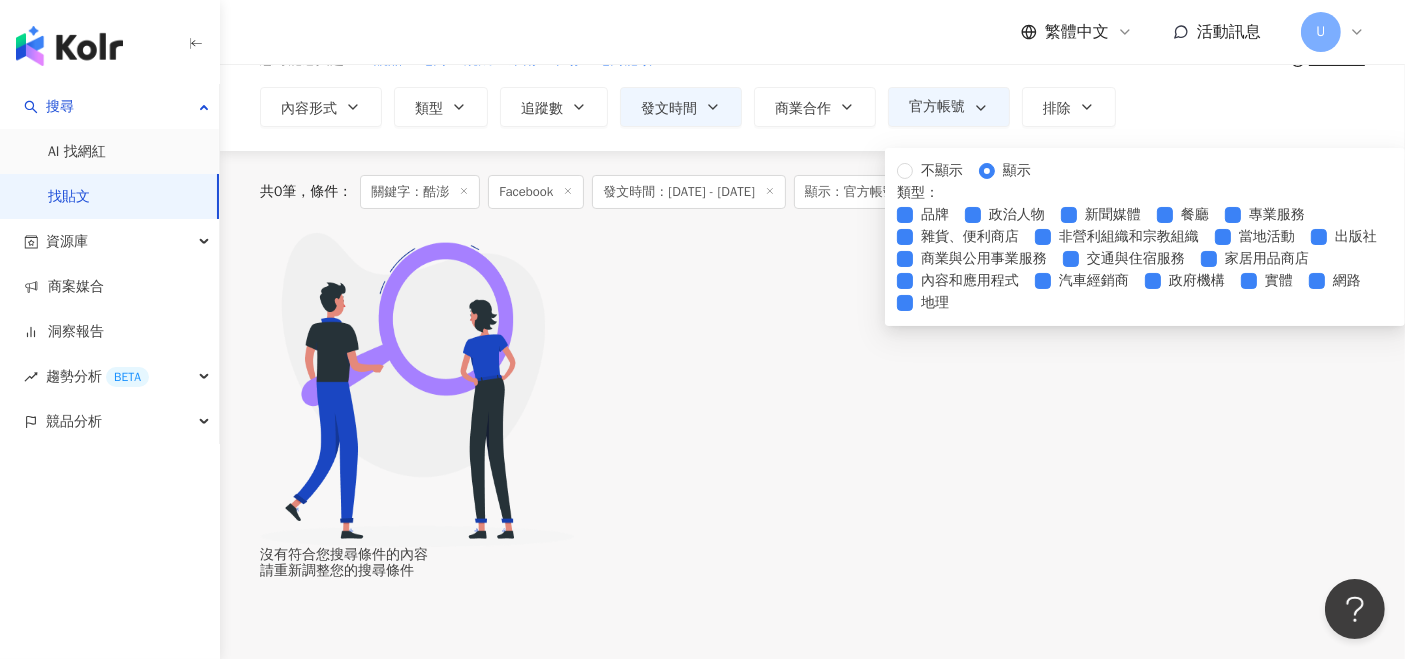 click on "沒有符合您搜尋條件的內容 請重新調整您的搜尋條件" at bounding box center (812, 406) 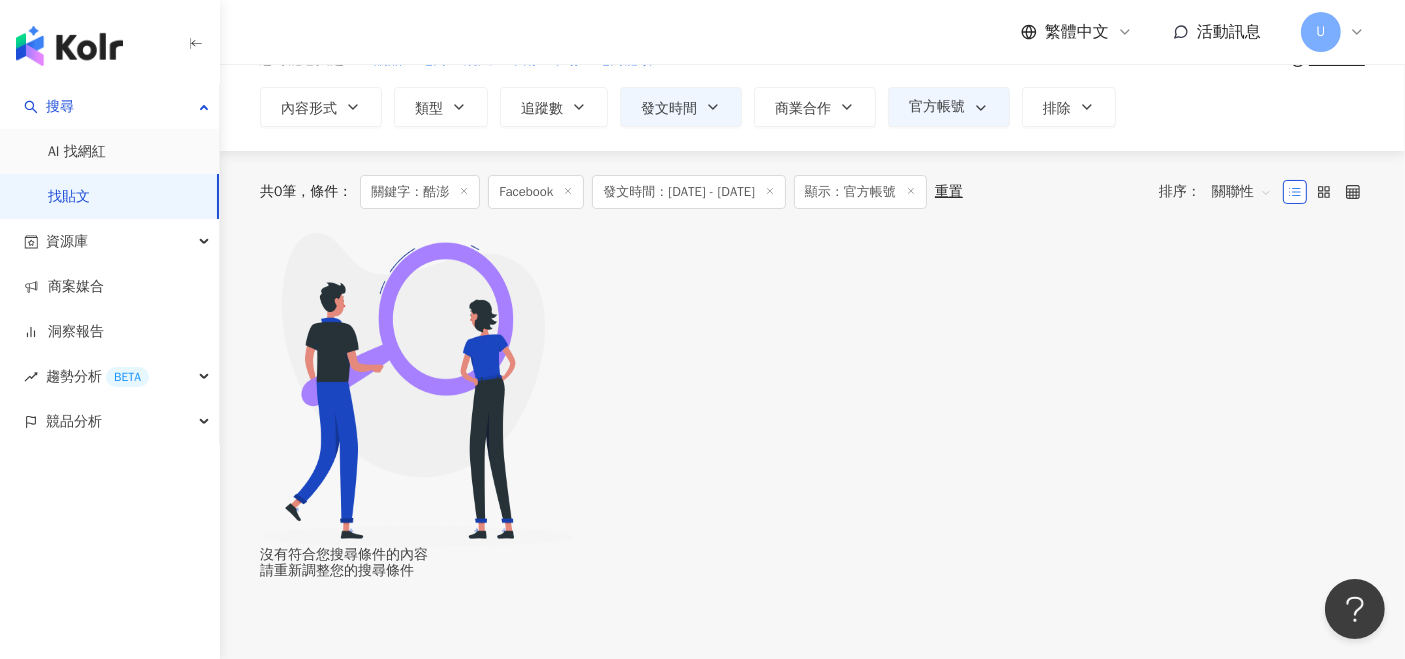scroll, scrollTop: 0, scrollLeft: 0, axis: both 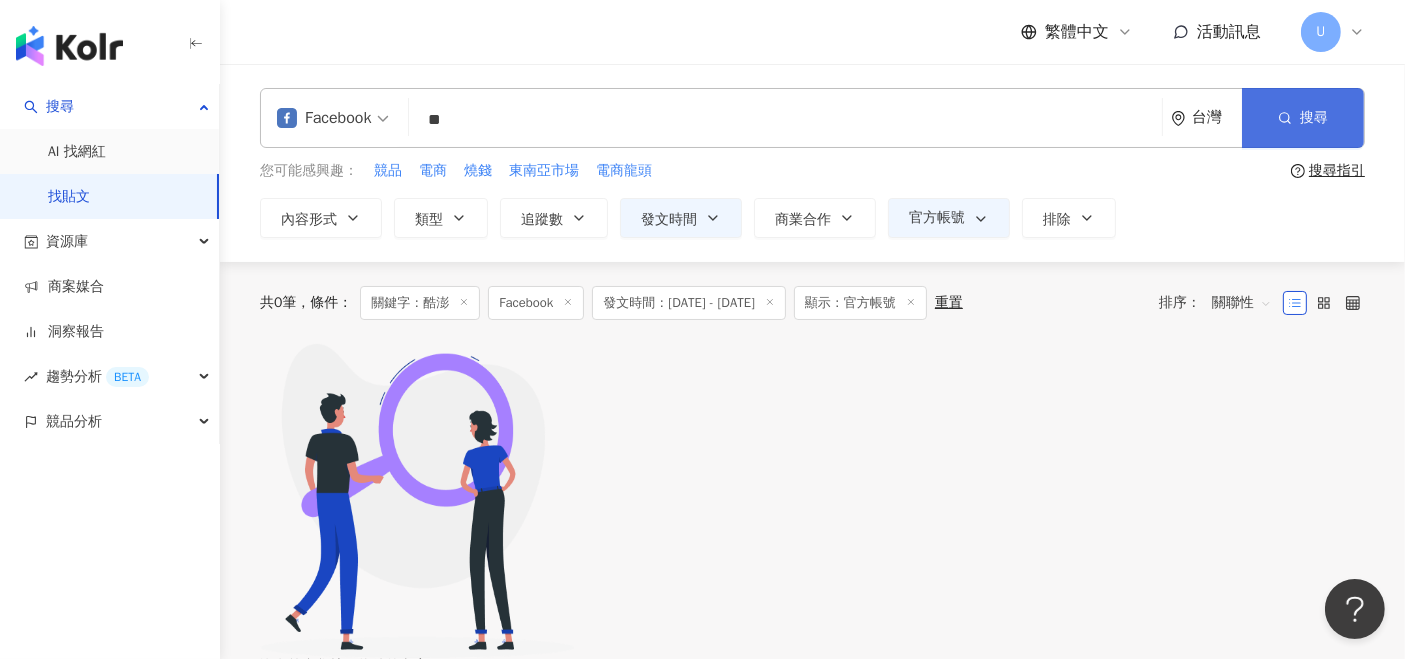 click on "搜尋" at bounding box center [1303, 118] 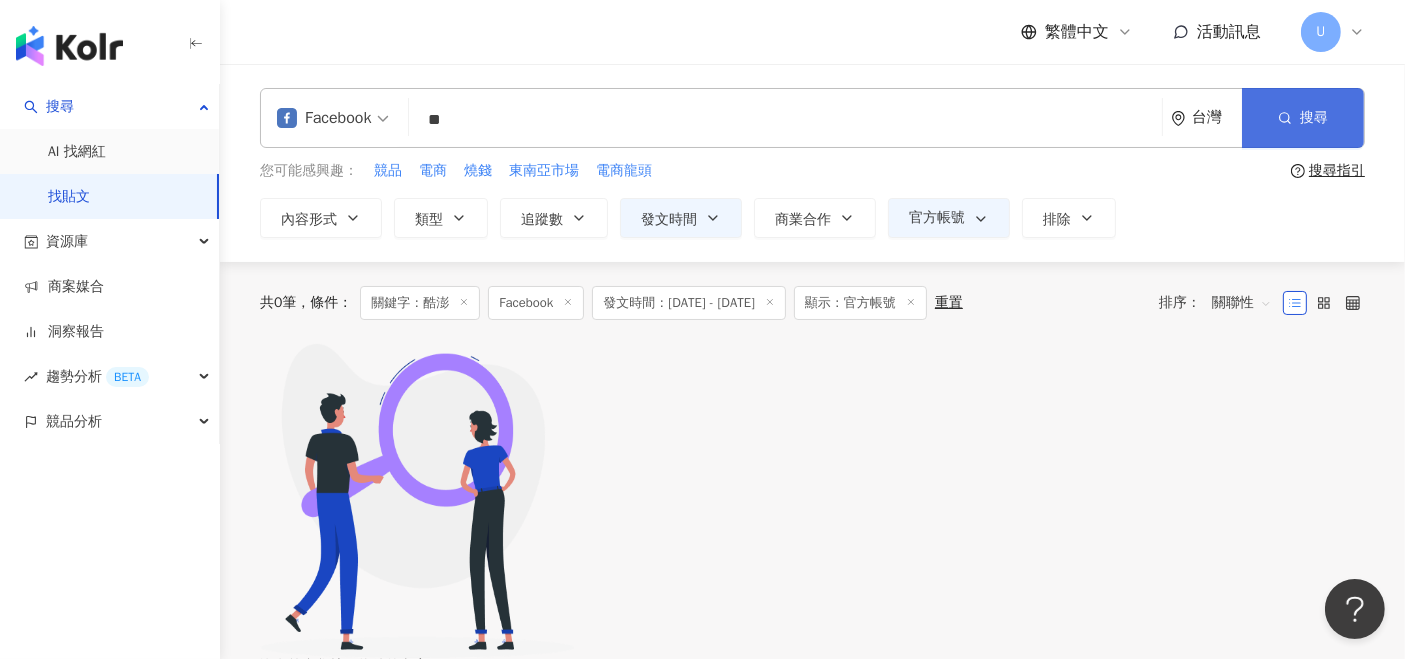 click on "搜尋" at bounding box center [1303, 118] 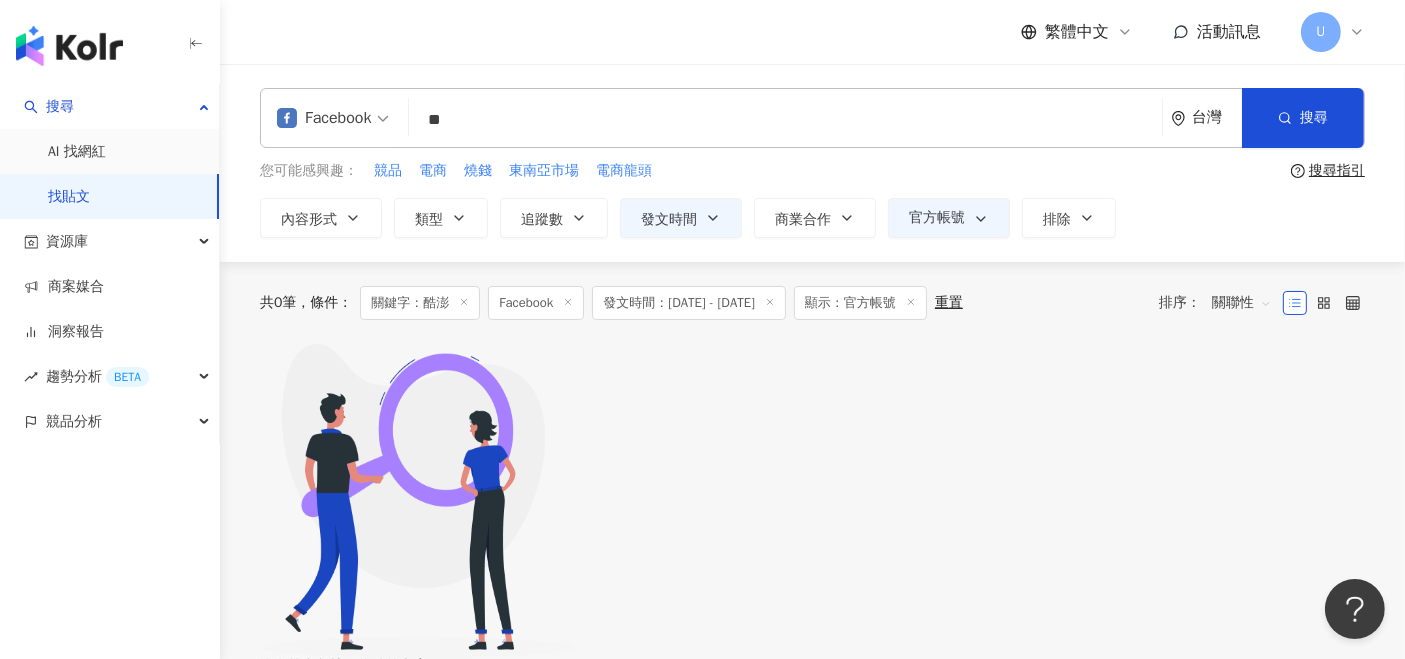 click on "搜尋指引" at bounding box center (1337, 171) 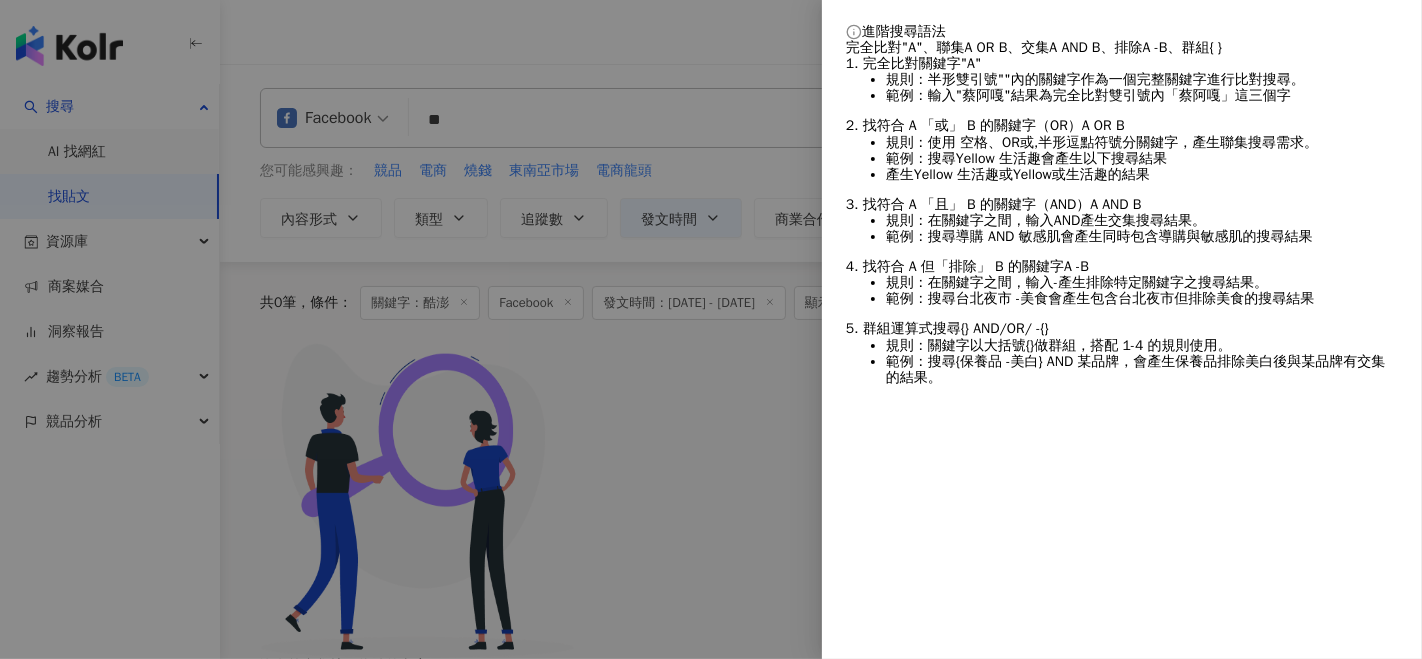 click at bounding box center (711, 329) 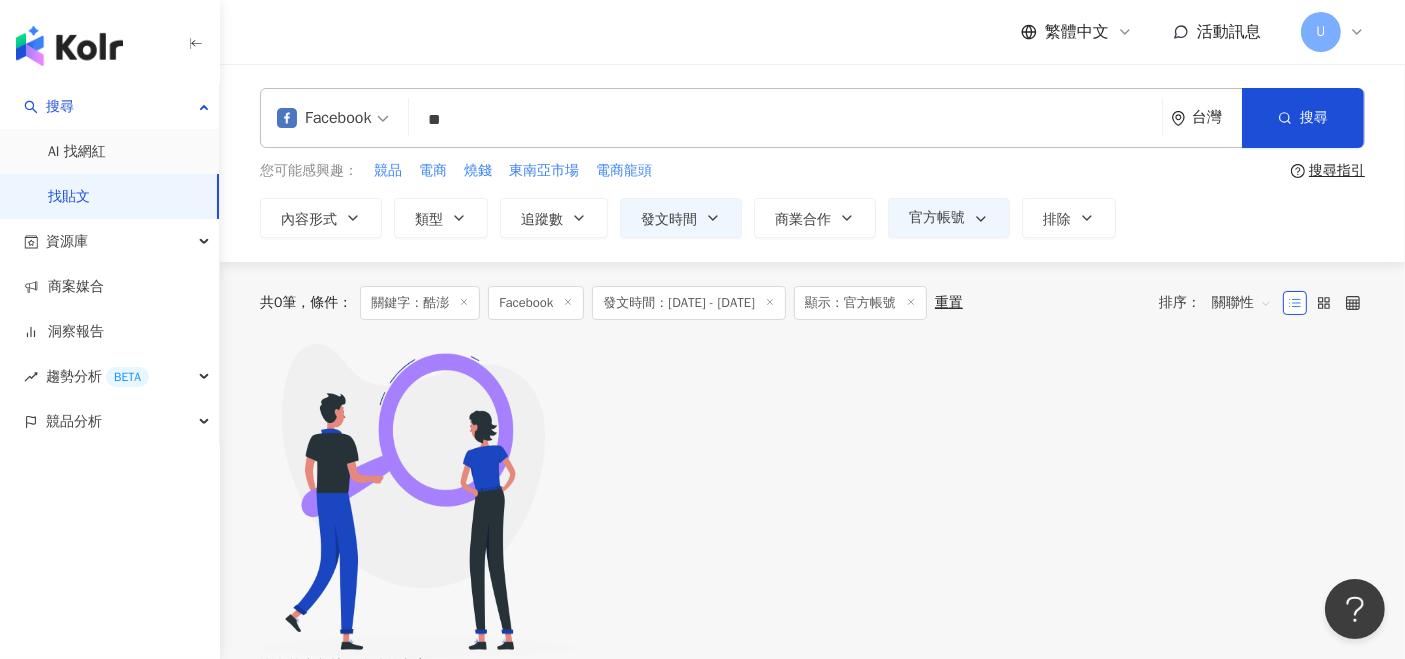 click on "**" at bounding box center (785, 119) 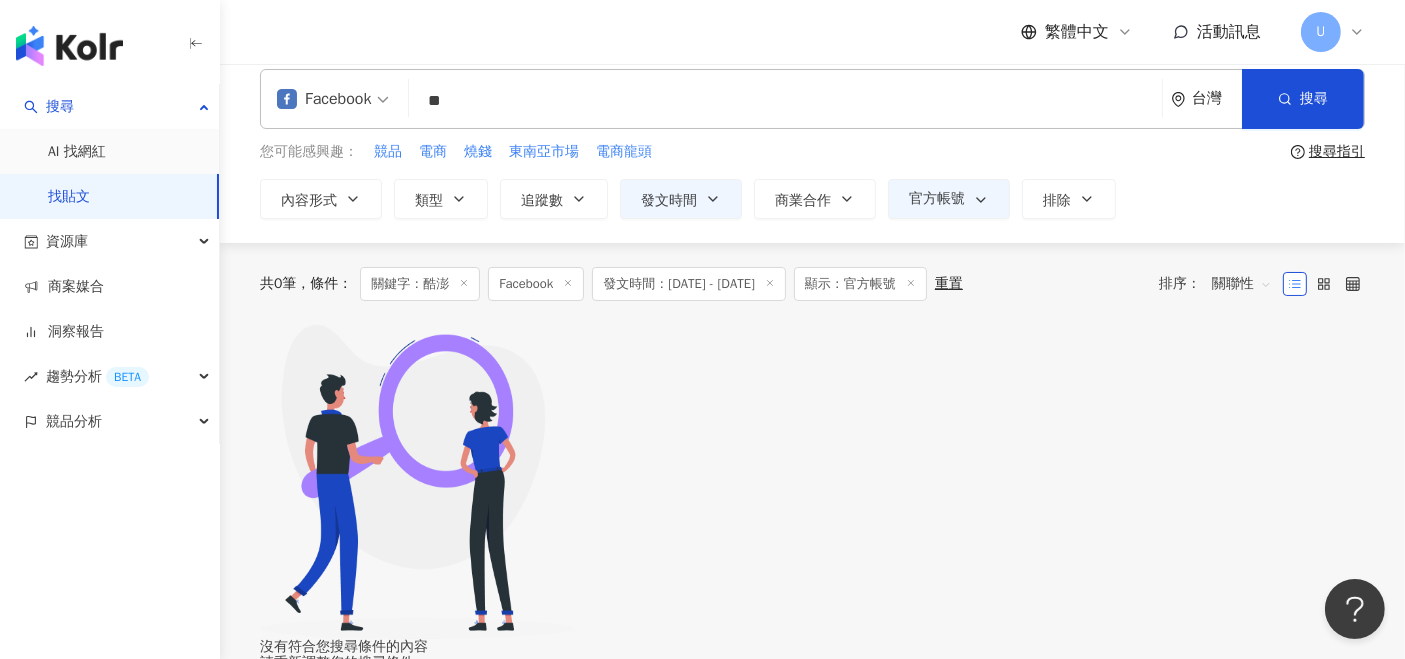 scroll, scrollTop: 0, scrollLeft: 0, axis: both 